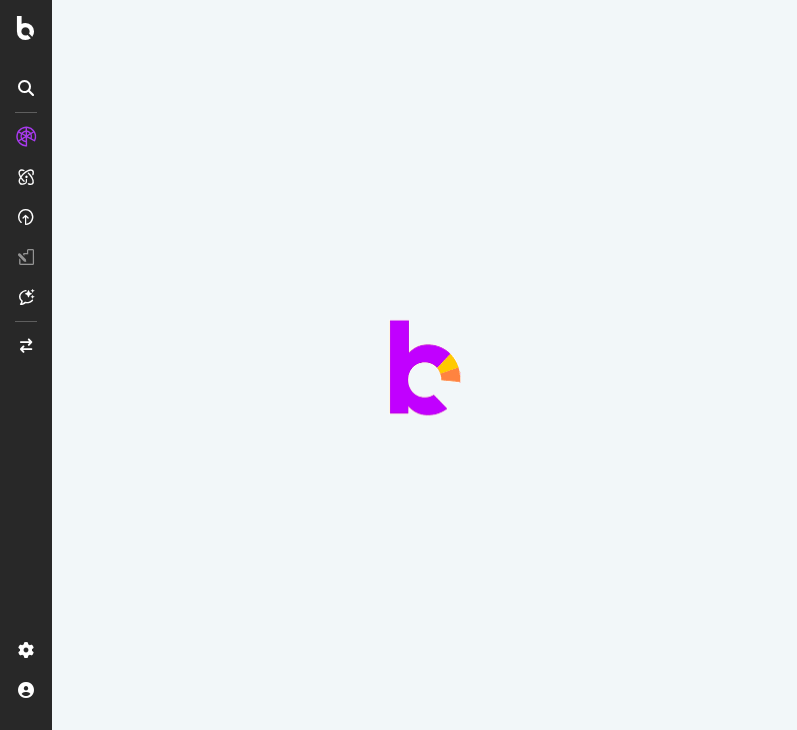 scroll, scrollTop: 0, scrollLeft: 0, axis: both 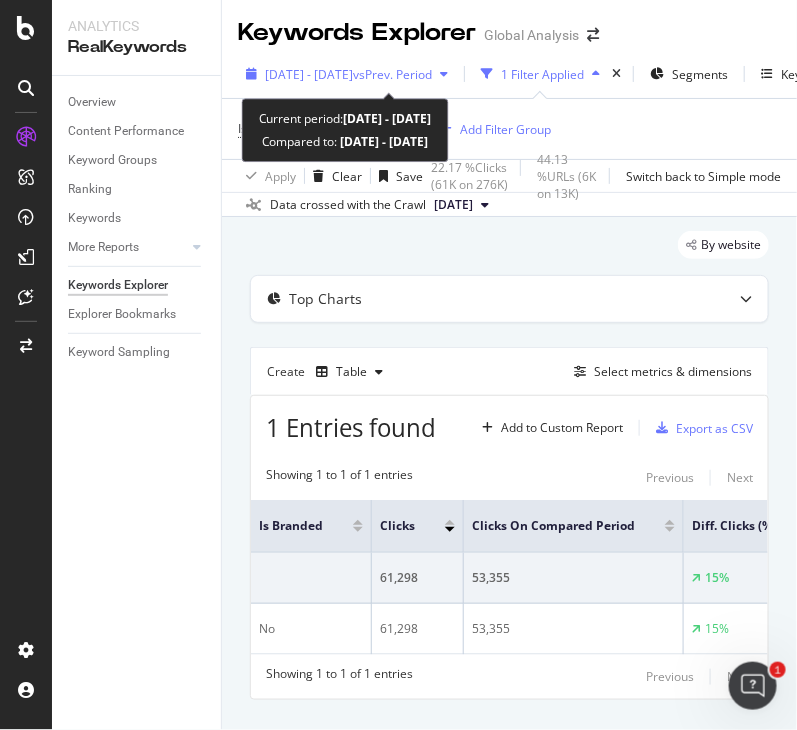 click on "[DATE] - [DATE]" at bounding box center (309, 74) 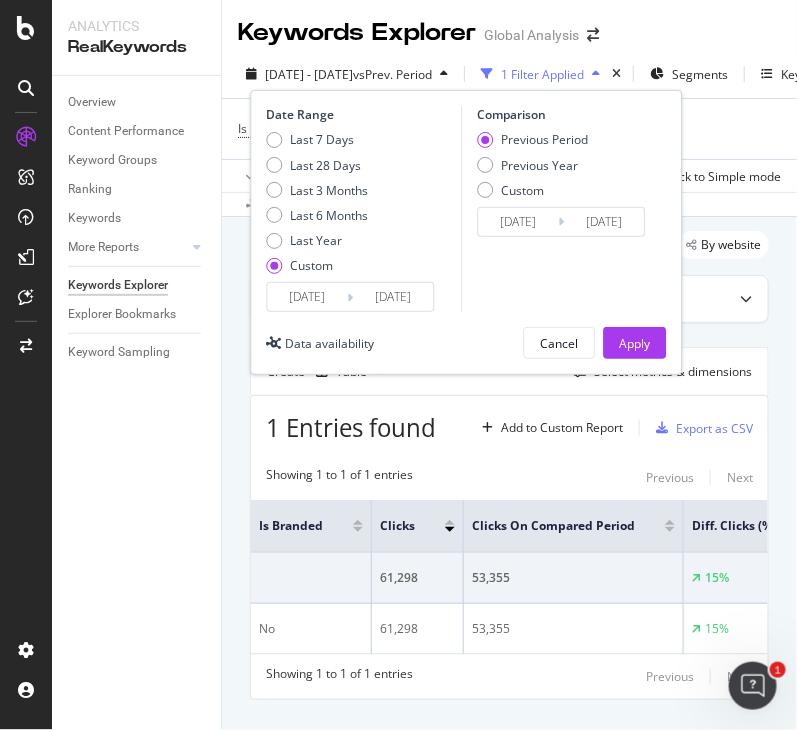 click on "[DATE]" at bounding box center [307, 297] 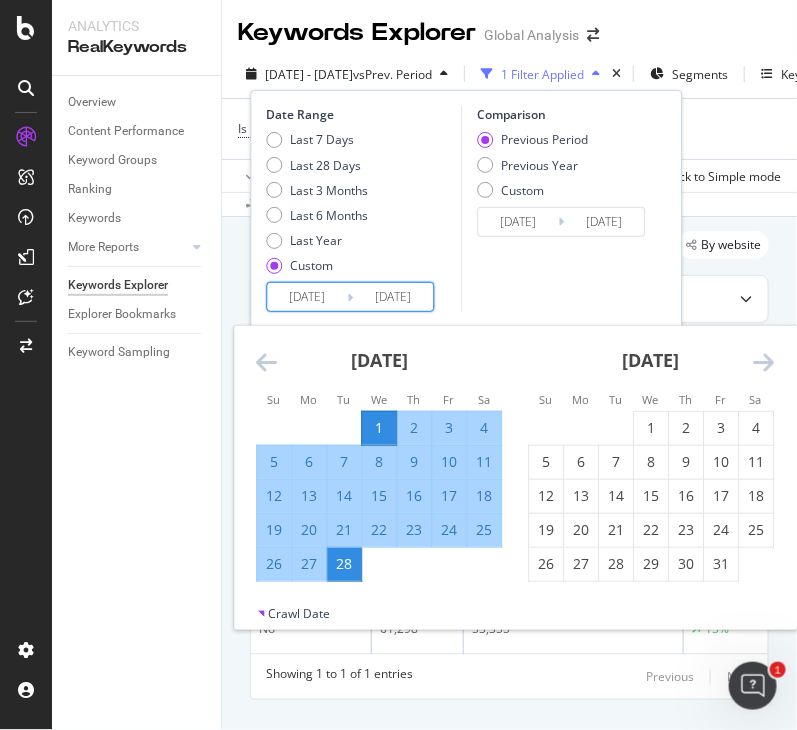 click at bounding box center [763, 362] 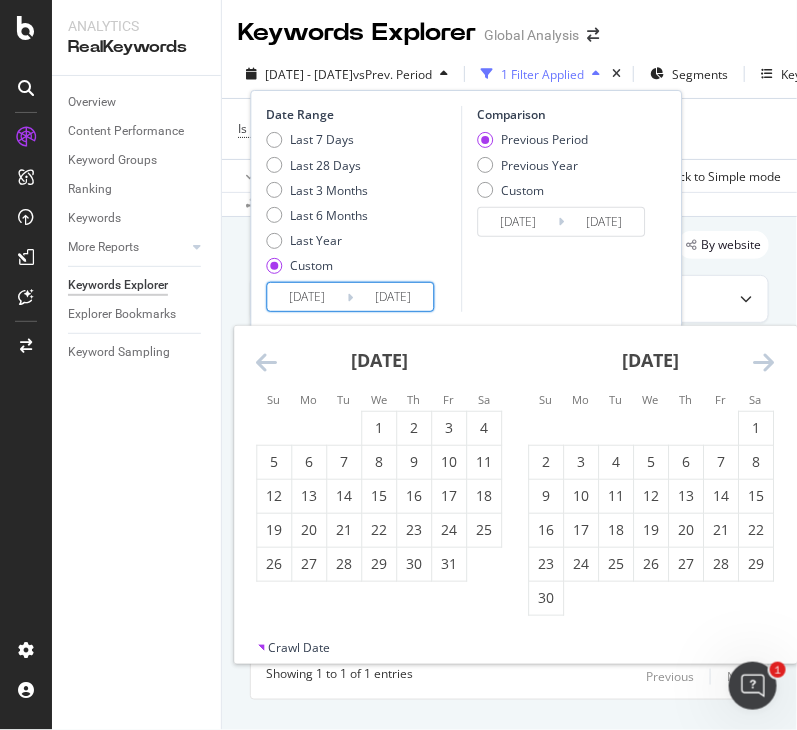 click at bounding box center [763, 362] 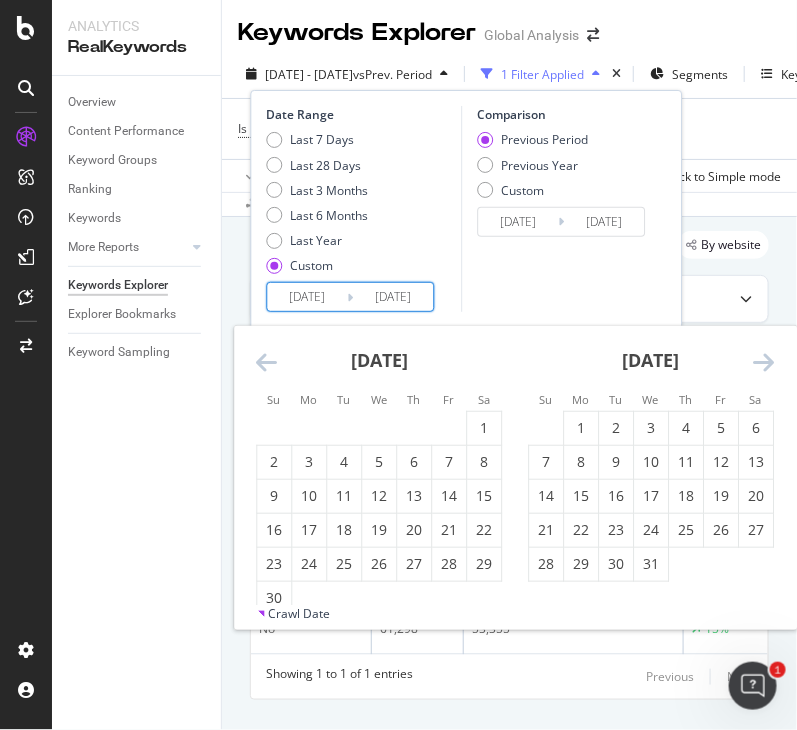 click at bounding box center [763, 362] 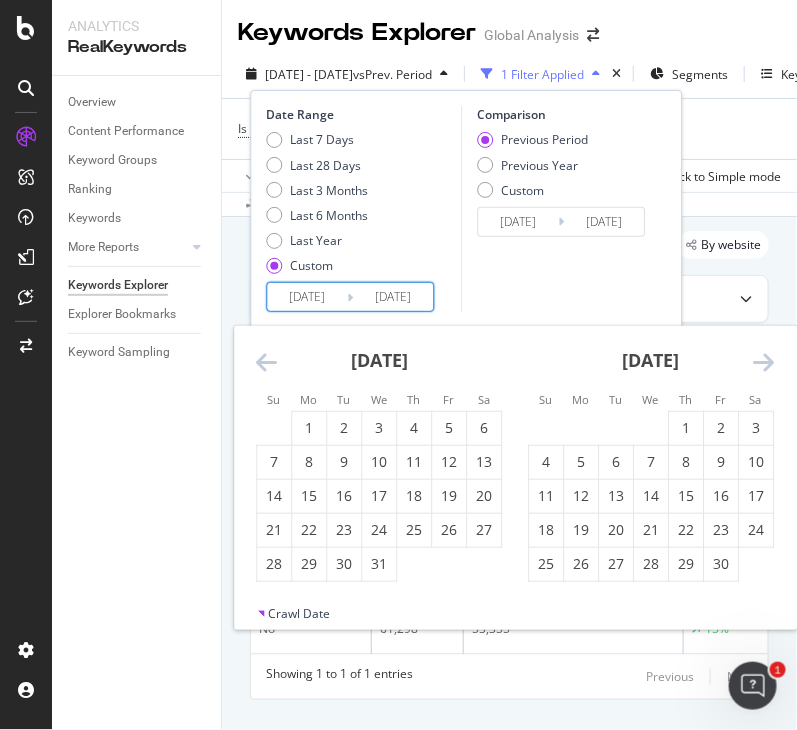 click at bounding box center (763, 362) 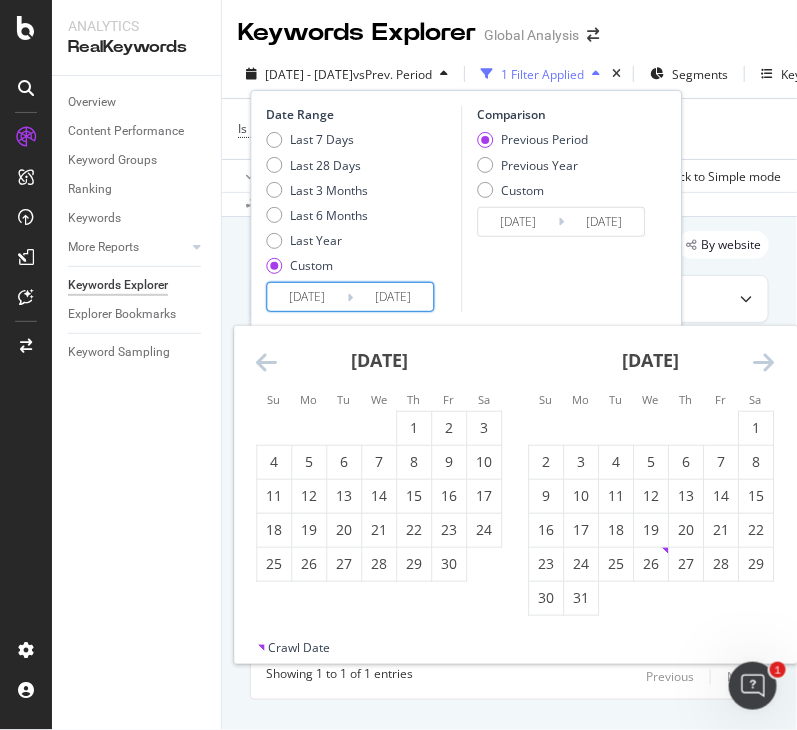 click at bounding box center (763, 362) 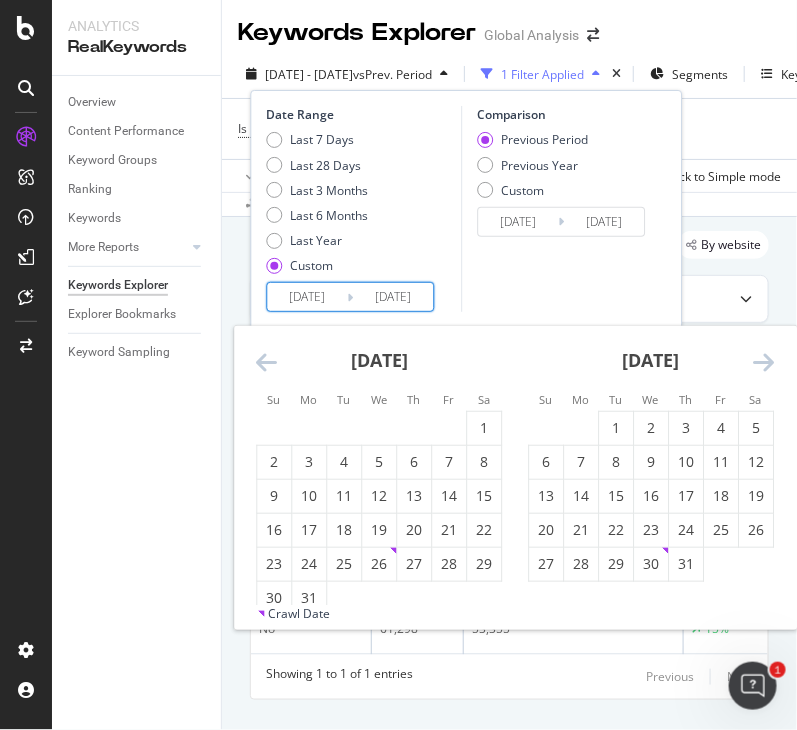 click at bounding box center (763, 362) 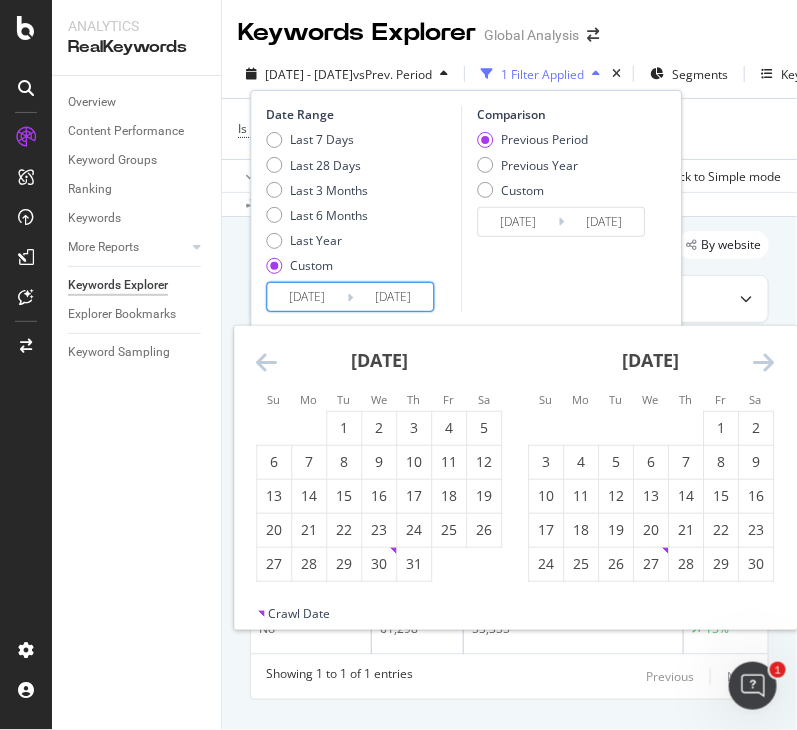 click at bounding box center [763, 362] 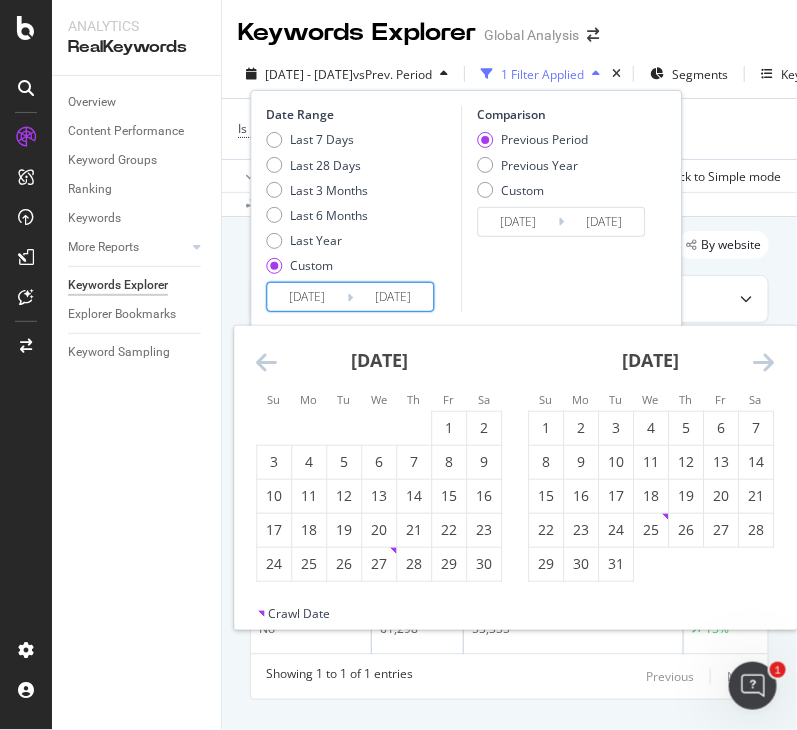 click at bounding box center [763, 362] 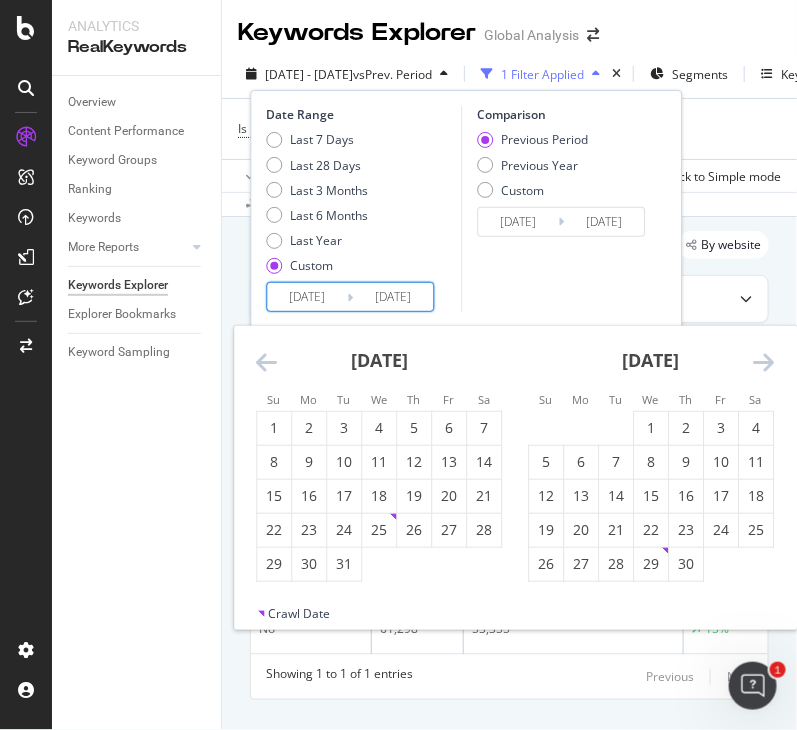 click at bounding box center [763, 362] 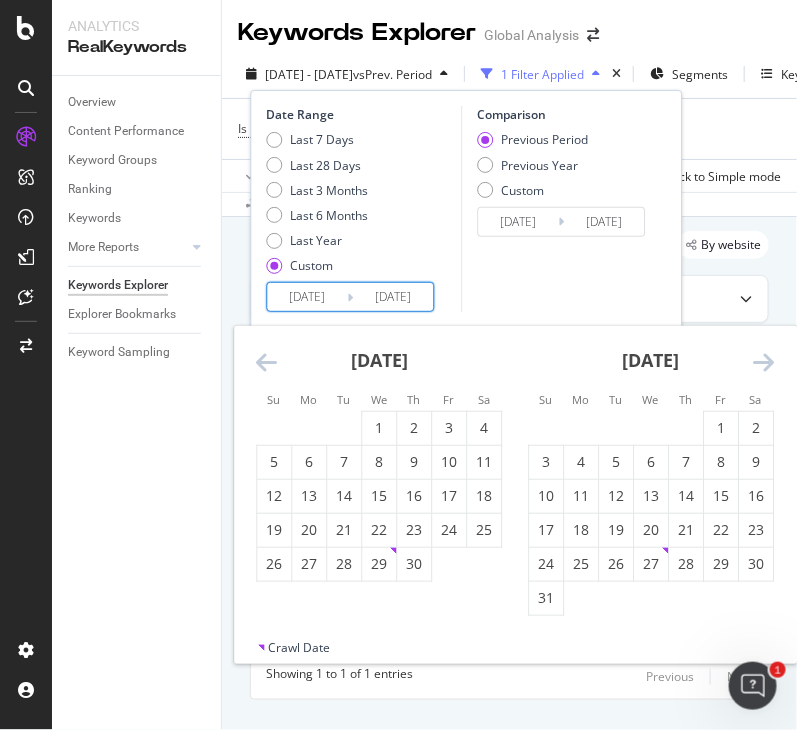 click at bounding box center (763, 362) 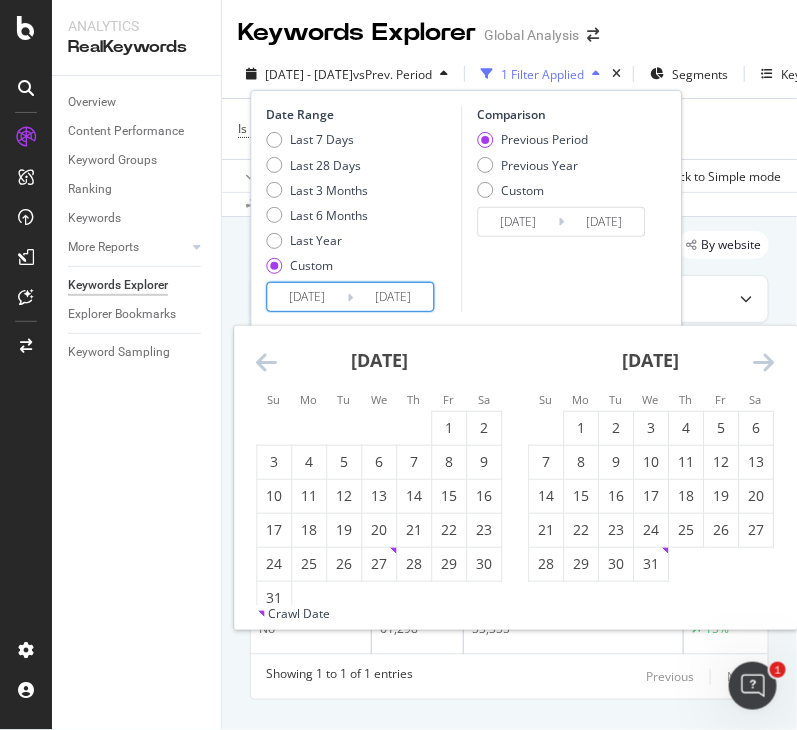 click at bounding box center [763, 362] 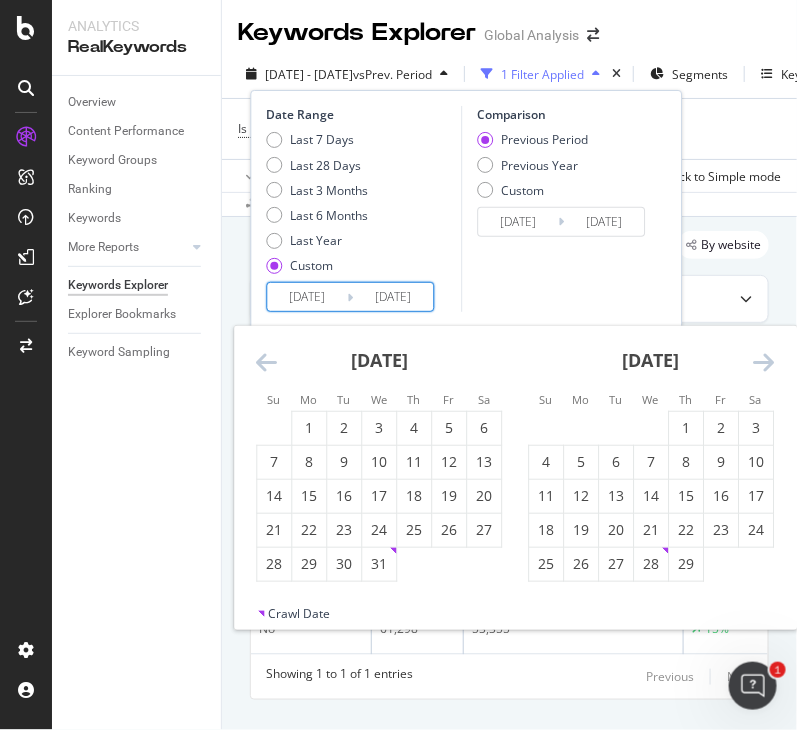 click at bounding box center [763, 362] 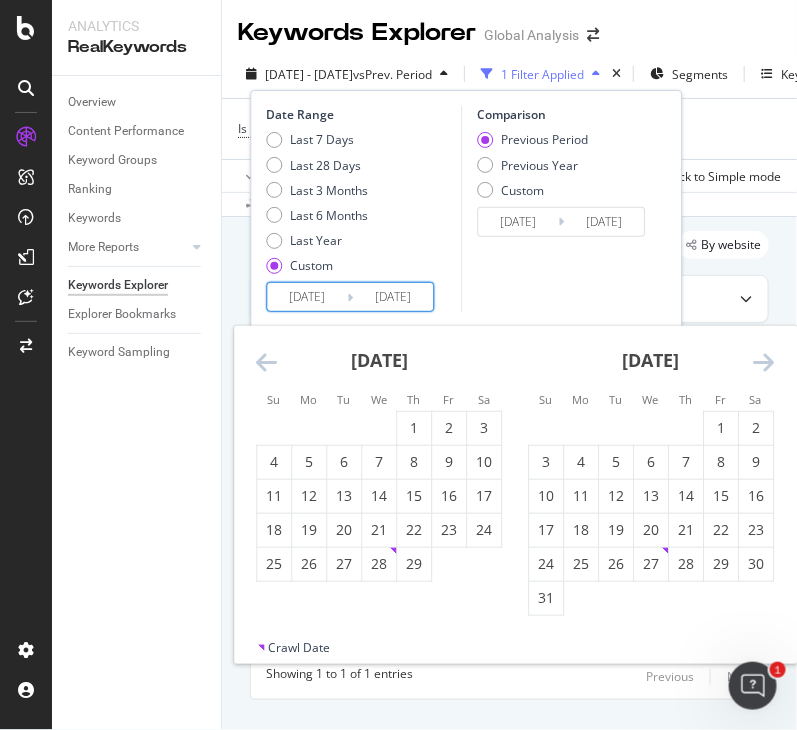 click at bounding box center [763, 362] 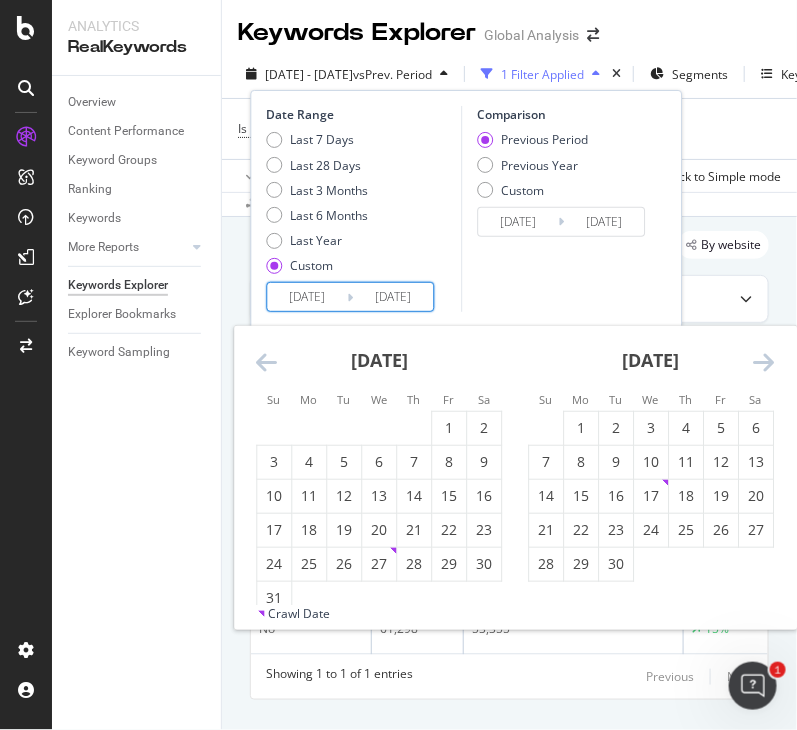 click at bounding box center (763, 362) 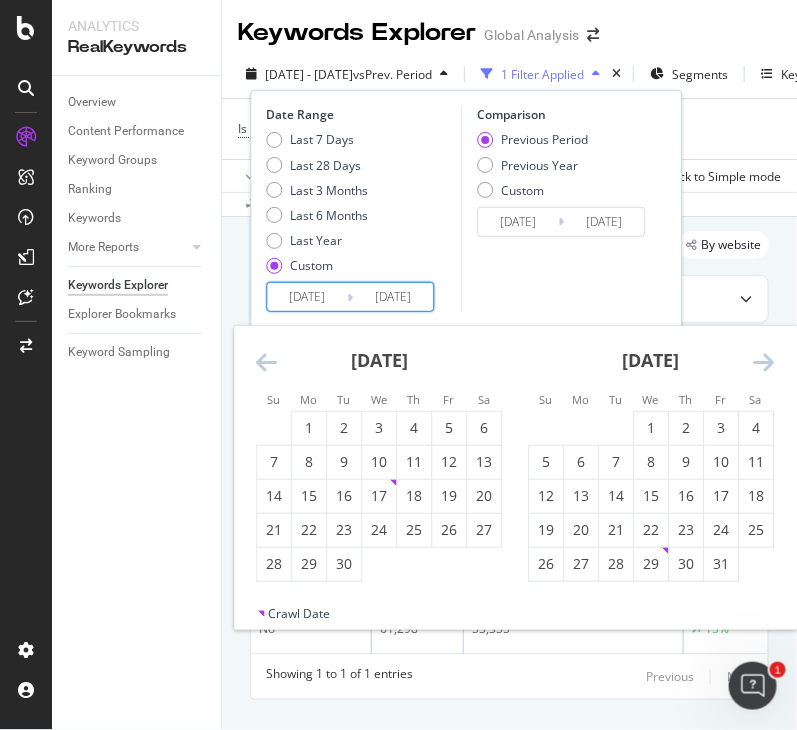 click at bounding box center [763, 362] 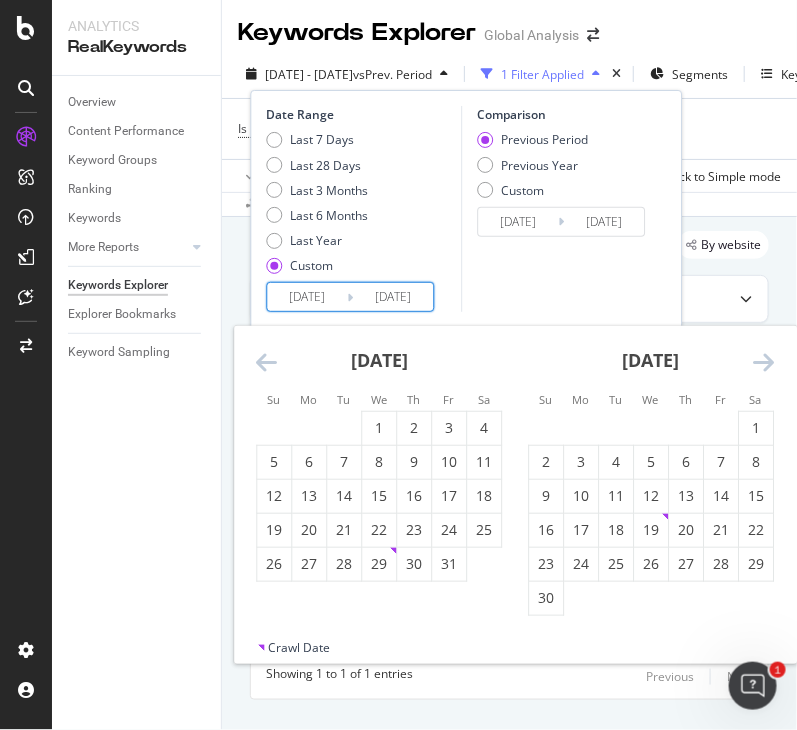 click at bounding box center (763, 362) 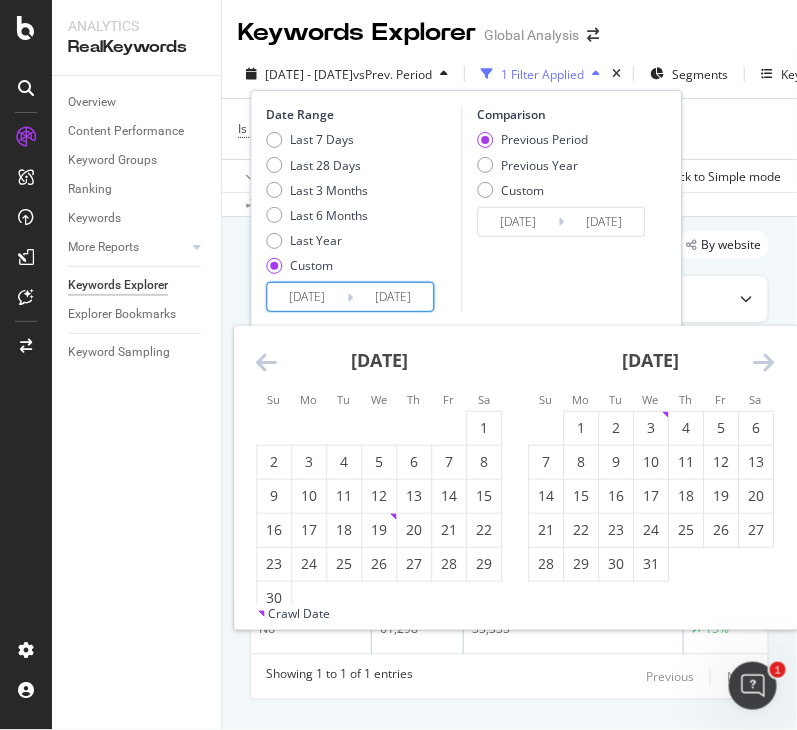 click at bounding box center (763, 362) 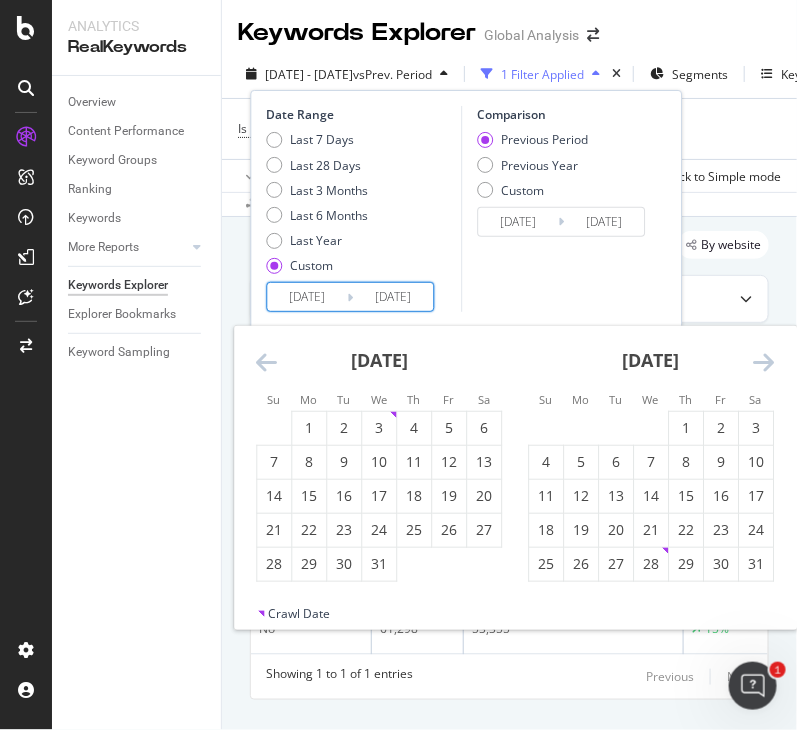 click at bounding box center [763, 362] 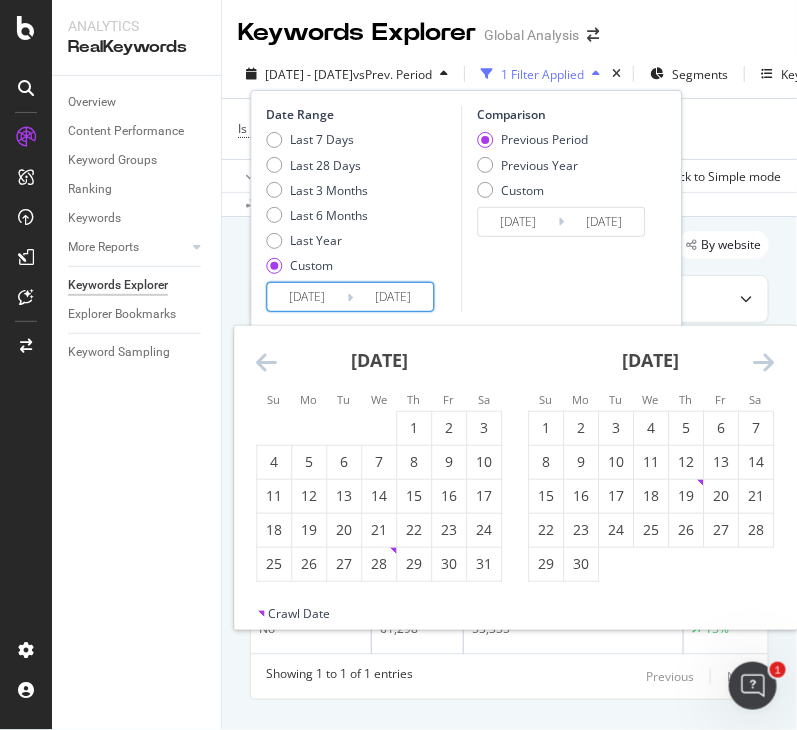click at bounding box center [763, 362] 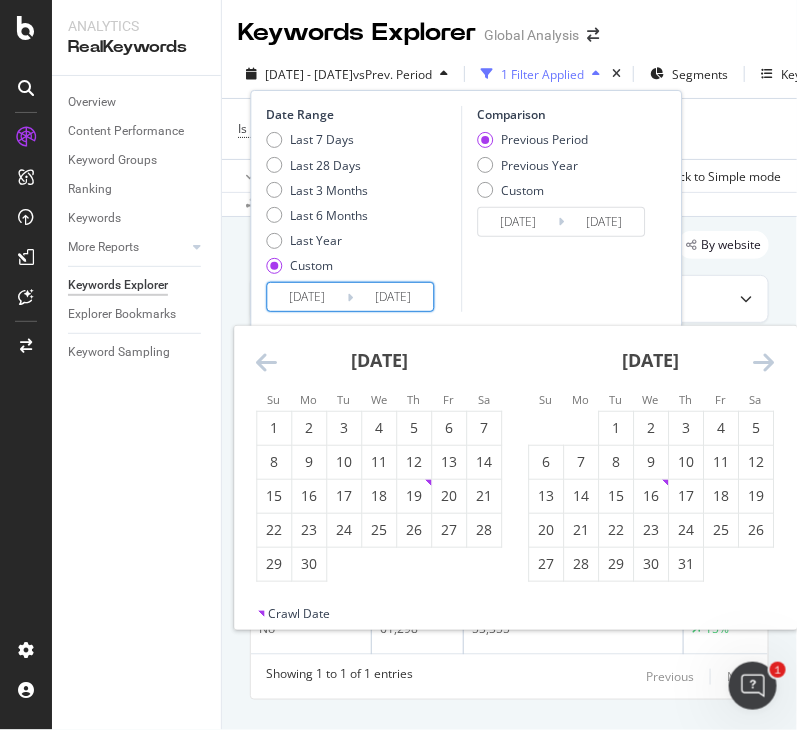click at bounding box center [763, 362] 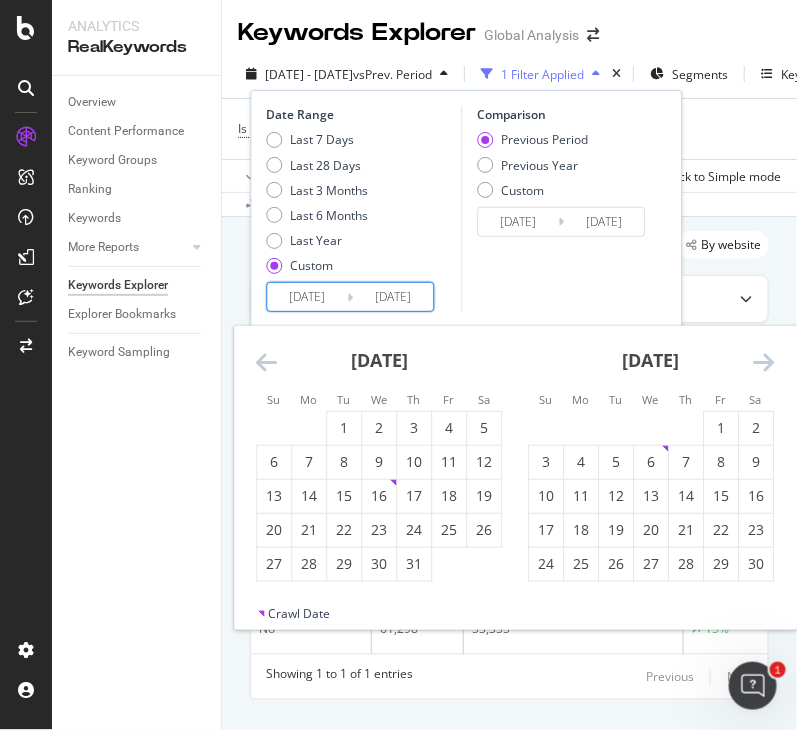 click at bounding box center [763, 362] 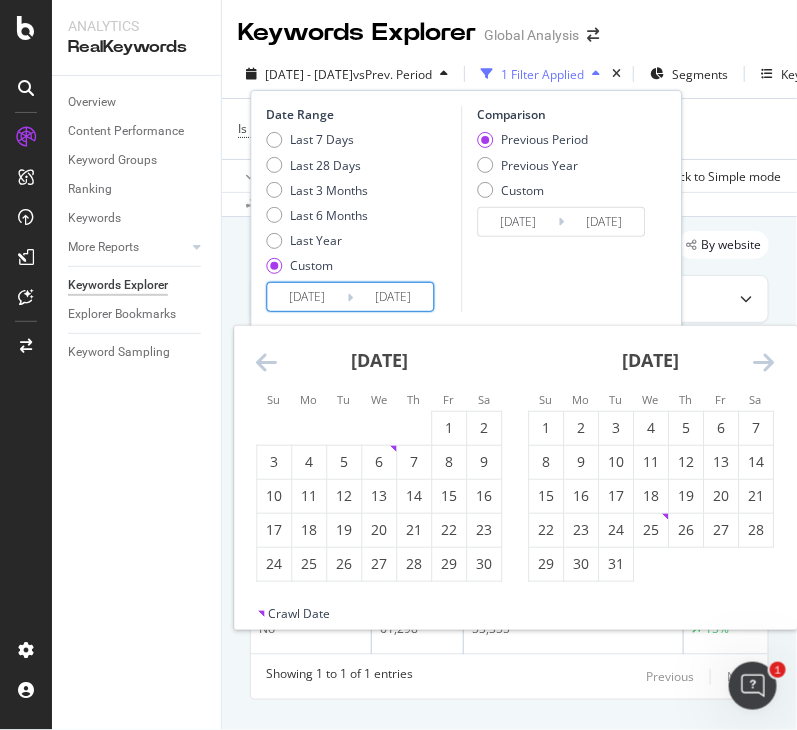 click at bounding box center [763, 362] 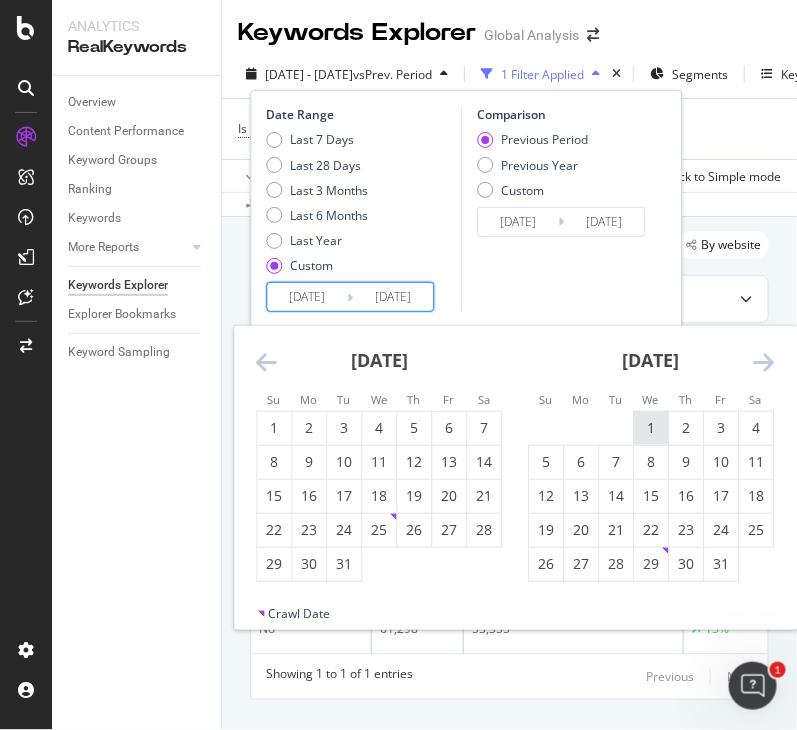 click on "1" at bounding box center (651, 428) 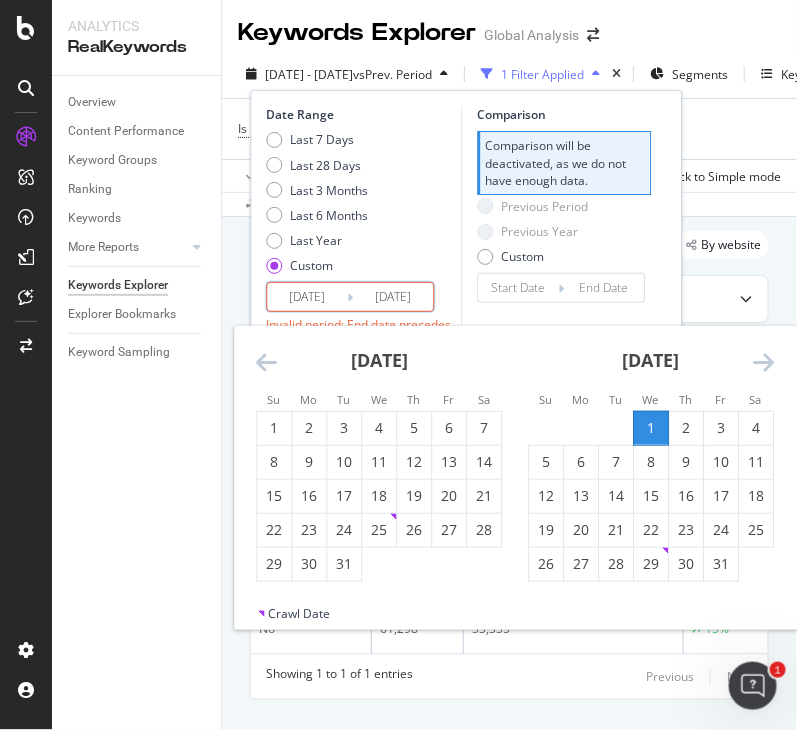 click on "1" at bounding box center [651, 428] 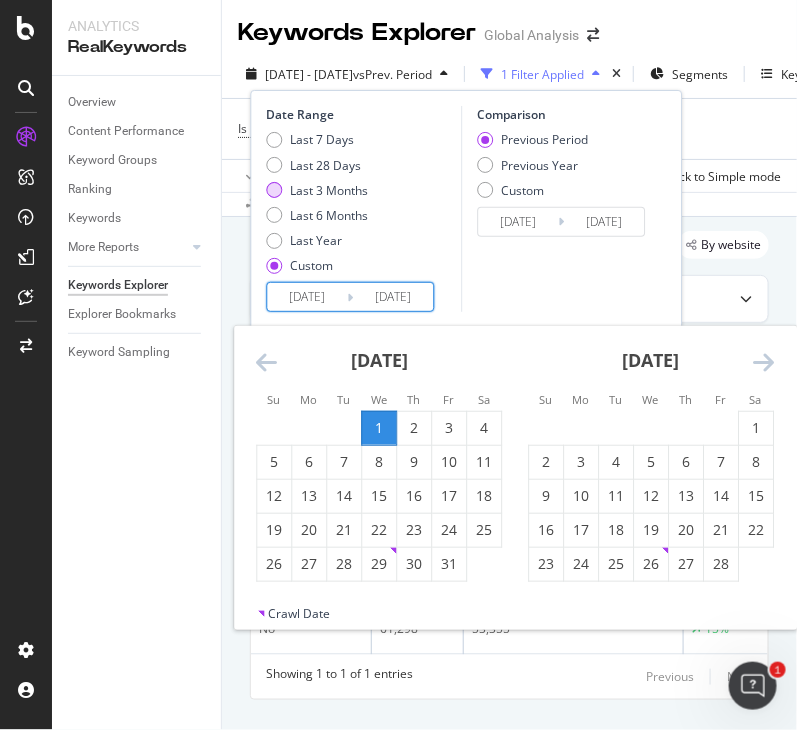 drag, startPoint x: 320, startPoint y: 299, endPoint x: 275, endPoint y: 190, distance: 117.923706 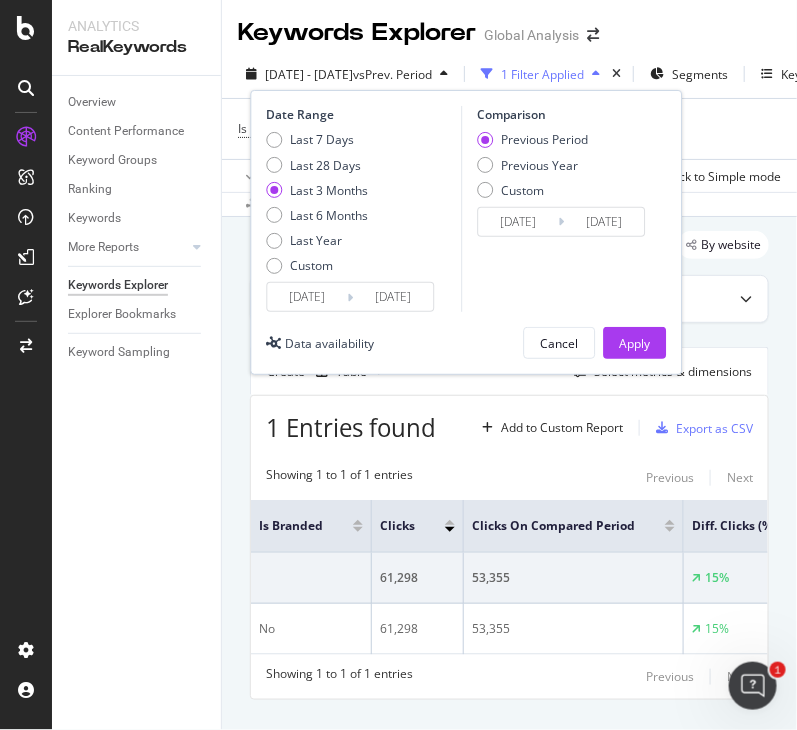 click on "[DATE]" at bounding box center (307, 297) 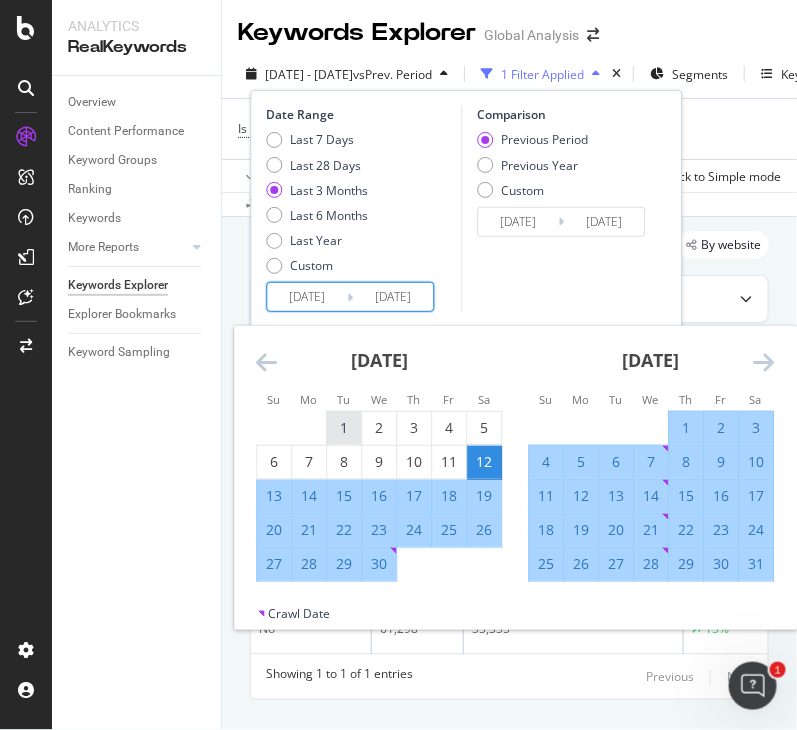 click on "1" at bounding box center (344, 428) 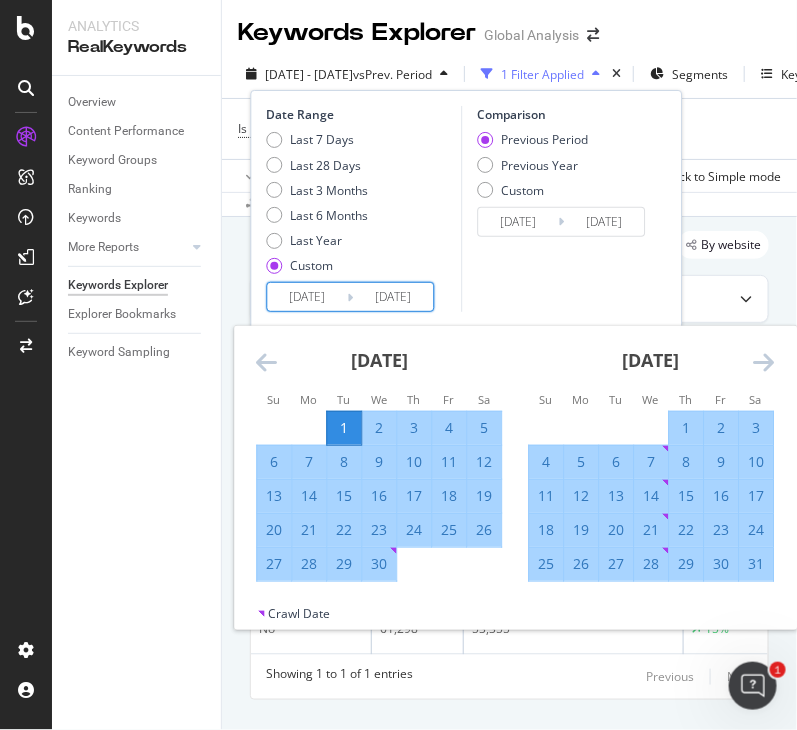 click at bounding box center (763, 362) 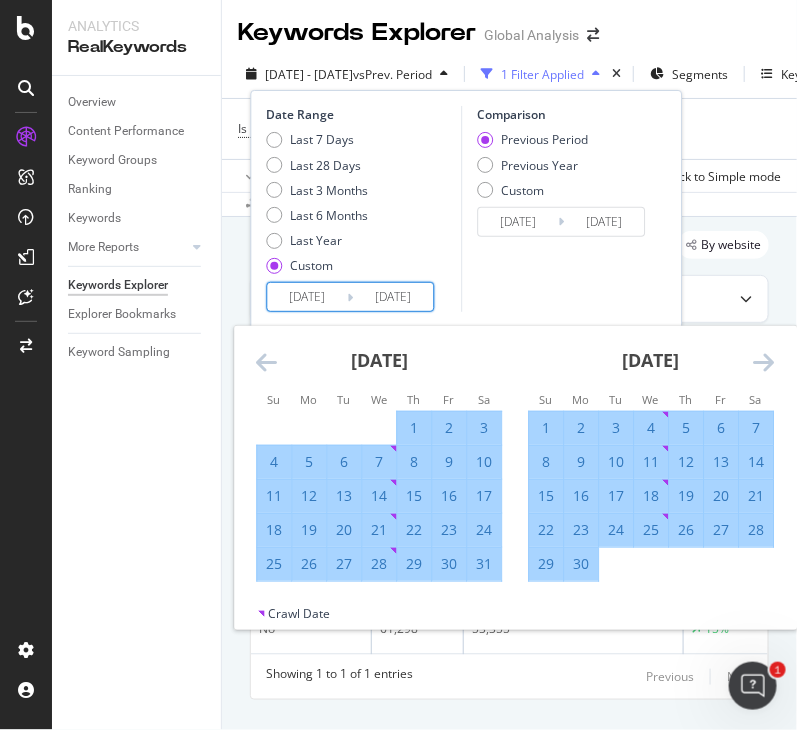 click on "30" at bounding box center (581, 564) 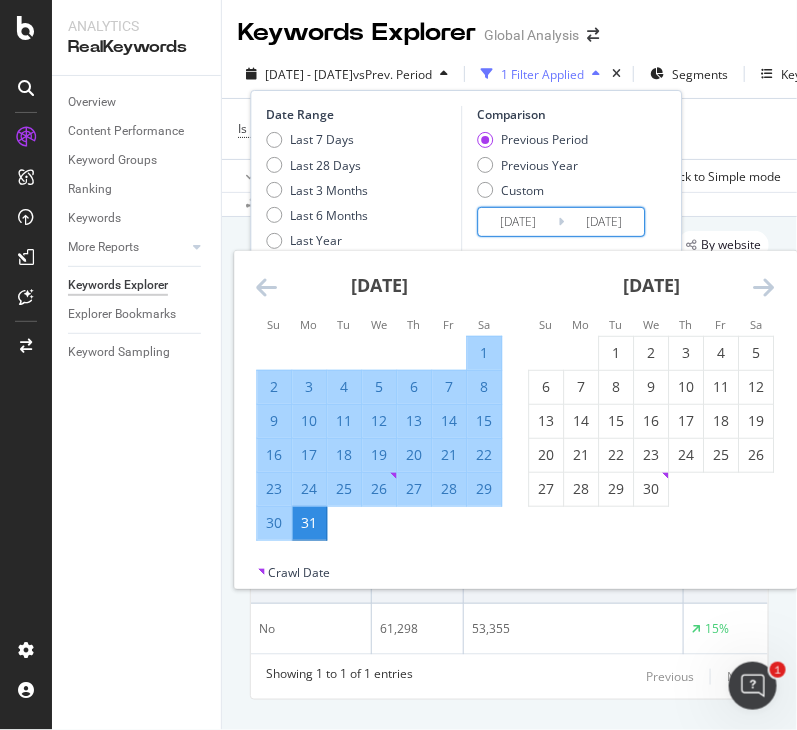click on "[DATE]" at bounding box center [518, 222] 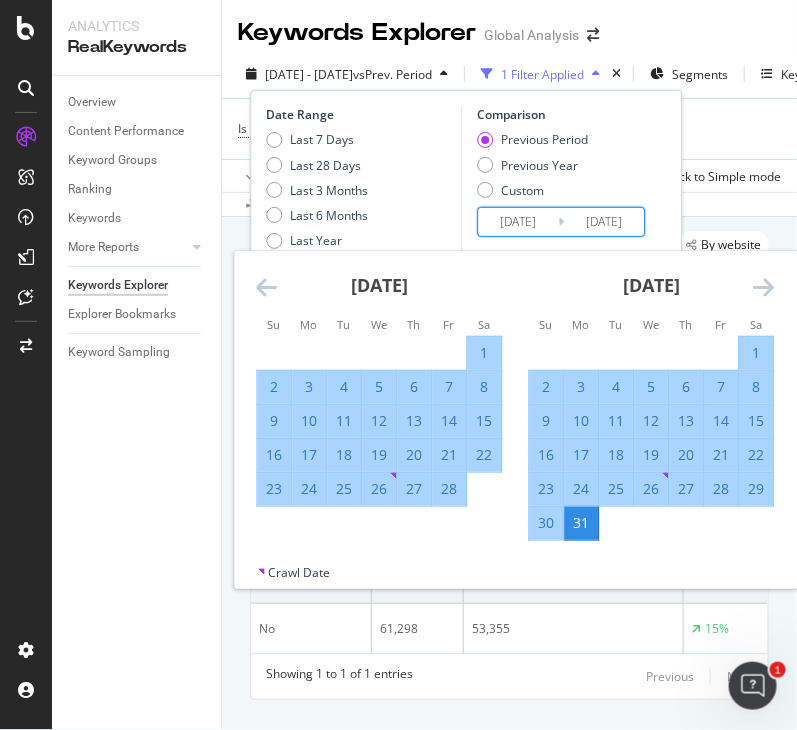 click at bounding box center (266, 287) 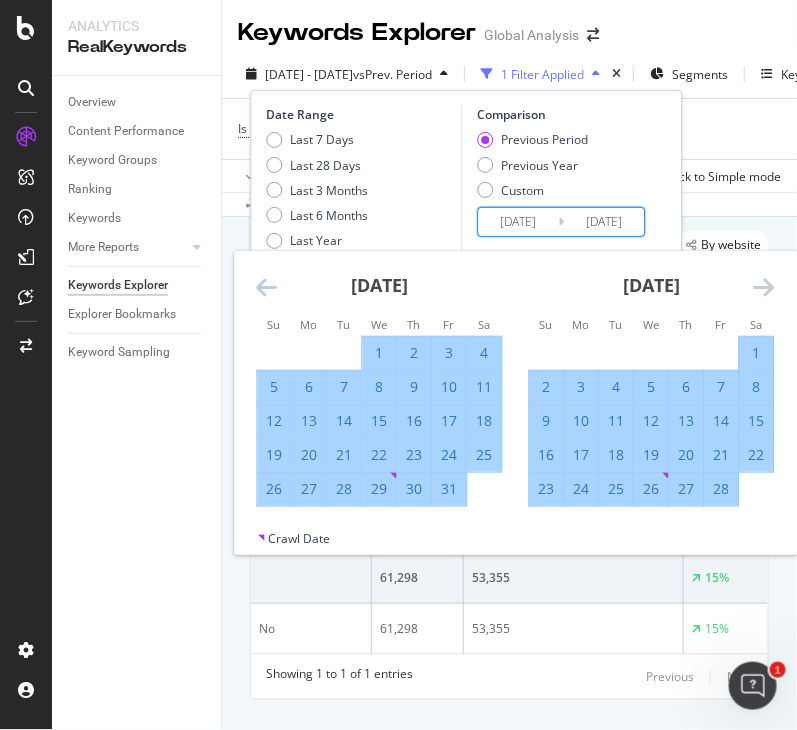 click on "1" at bounding box center (379, 353) 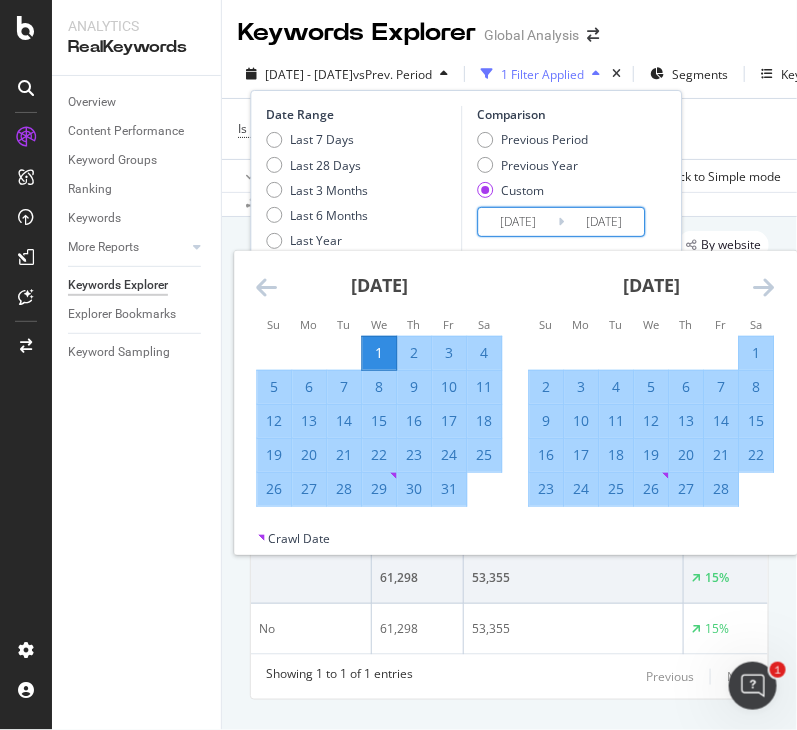 click at bounding box center [763, 287] 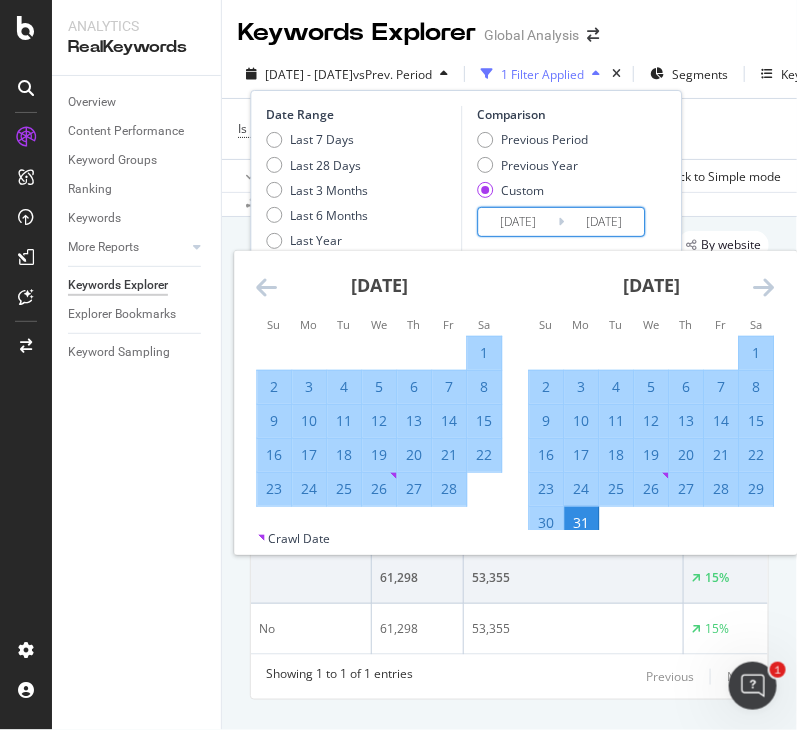 click on "31" at bounding box center [581, 523] 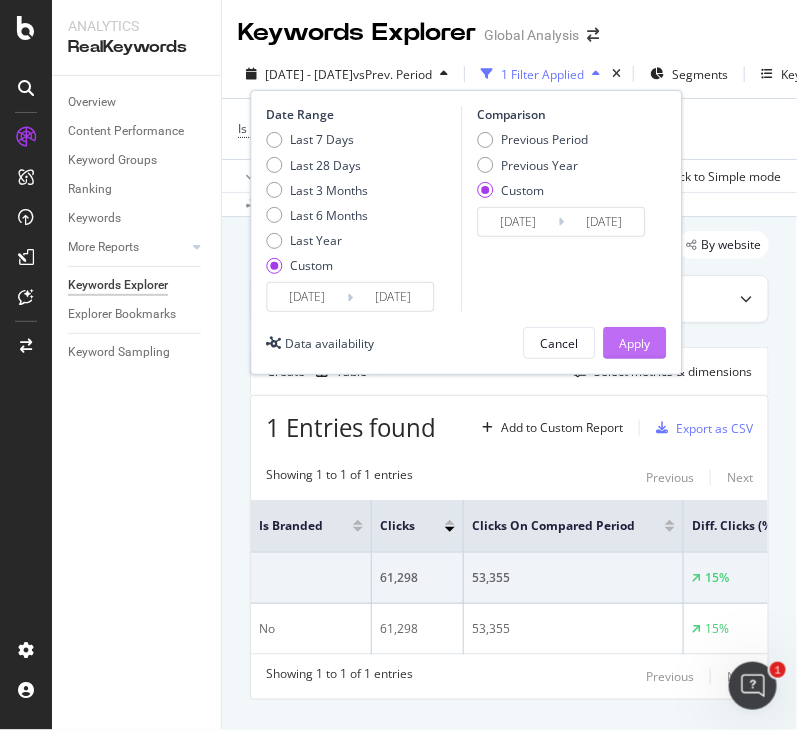 click on "Apply" at bounding box center [634, 343] 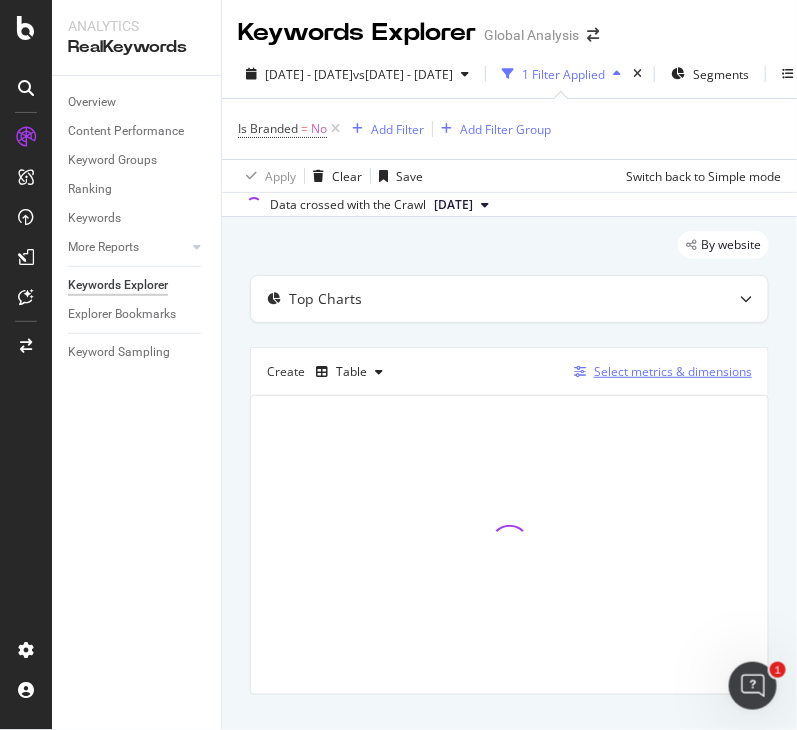 click on "Select metrics & dimensions" at bounding box center (673, 371) 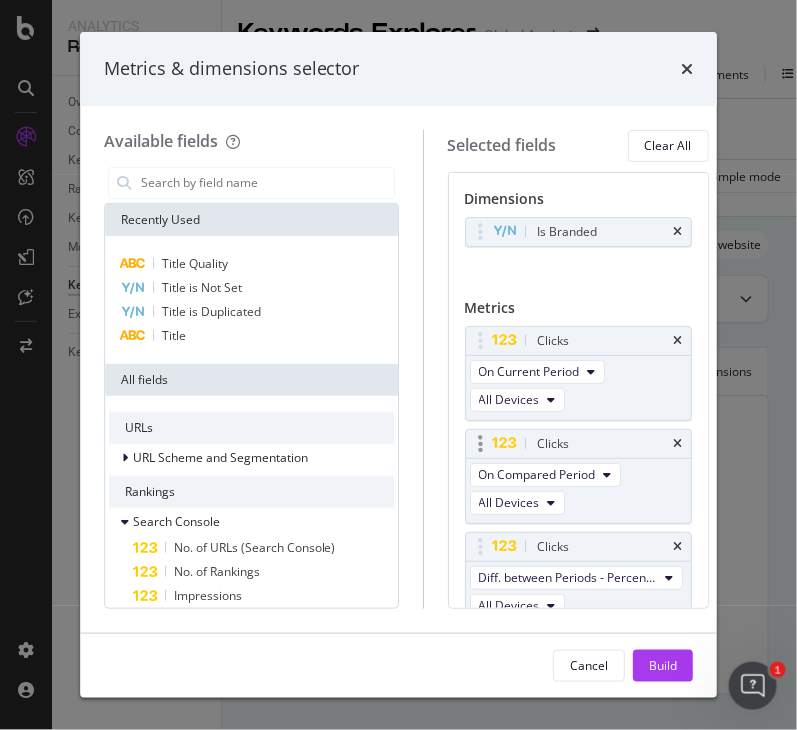 scroll, scrollTop: 83, scrollLeft: 0, axis: vertical 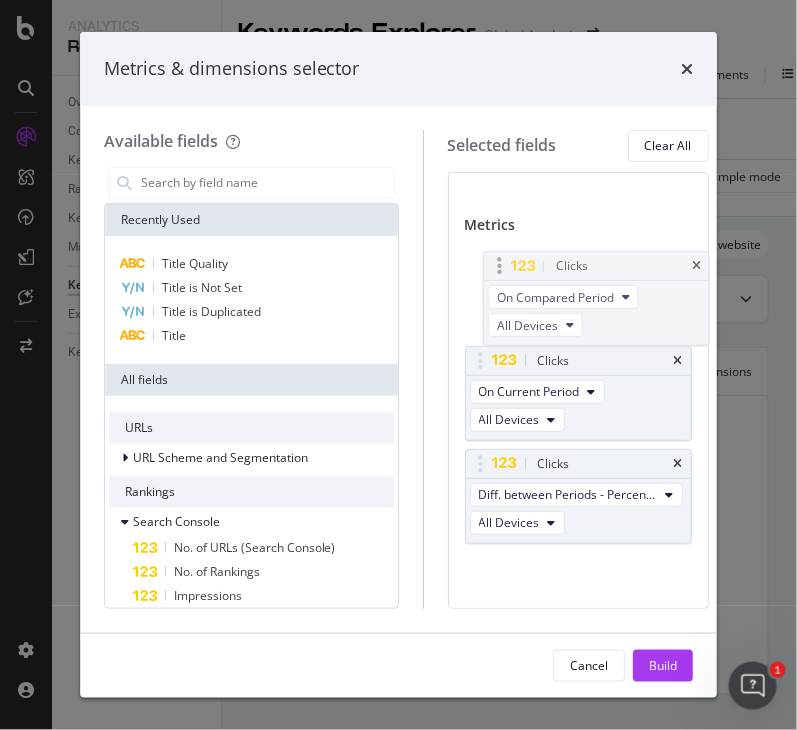 drag, startPoint x: 499, startPoint y: 367, endPoint x: 500, endPoint y: 262, distance: 105.00476 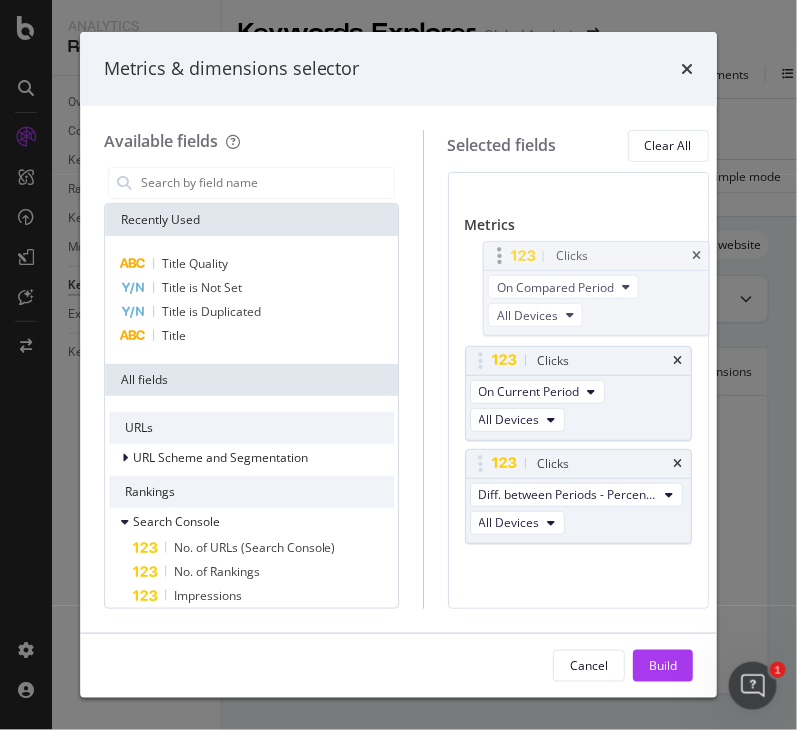 click on "Analytics RealKeywords Overview Content Performance Keyword Groups Ranking Keywords More Reports Countries Devices Content Structure Keywords Explorer Explorer Bookmarks Keyword Sampling Keywords Explorer Global Analysis [DATE] - [DATE]  vs  [DATE] - [DATE] 1 Filter Applied Segments Keyword Groups Save Is Branded   =     No Add Filter Add Filter Group Apply Clear Save 21.36 %  Clicks ( 177K on 828K ) 54.7 %  URLs ( 10K on 18K ) Switch back to Simple mode Data crossed with the Crawl [DATE] By website Top Charts Create   Table Select metrics & dimensions 1 Metrics & dimensions selector Available fields Recently Used Title Quality Title is Not Set Title is Duplicated Title All fields URLs URL Scheme and Segmentation Rankings Search Console No. of URLs (Search Console) No. of Rankings Impressions Clicks Avg. Position CTR No. of Keywords Branded Metrics Impressions on Search Appearance Clicks on Search Appearance Avg. Position on Search Appearance CTR on Search Appearance Keyword" at bounding box center (398, 365) 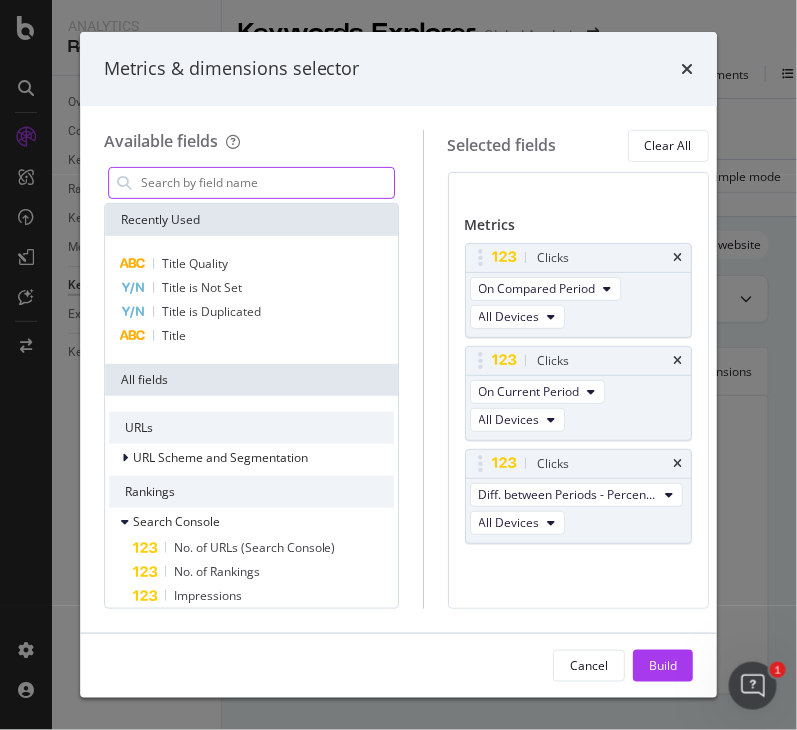 click at bounding box center [266, 183] 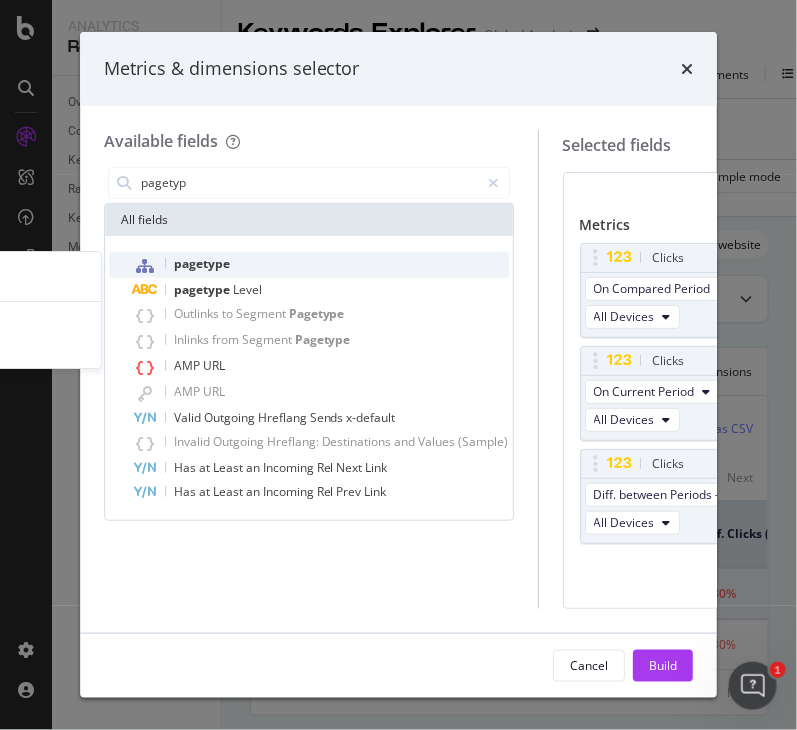 click on "pagetype" at bounding box center [202, 263] 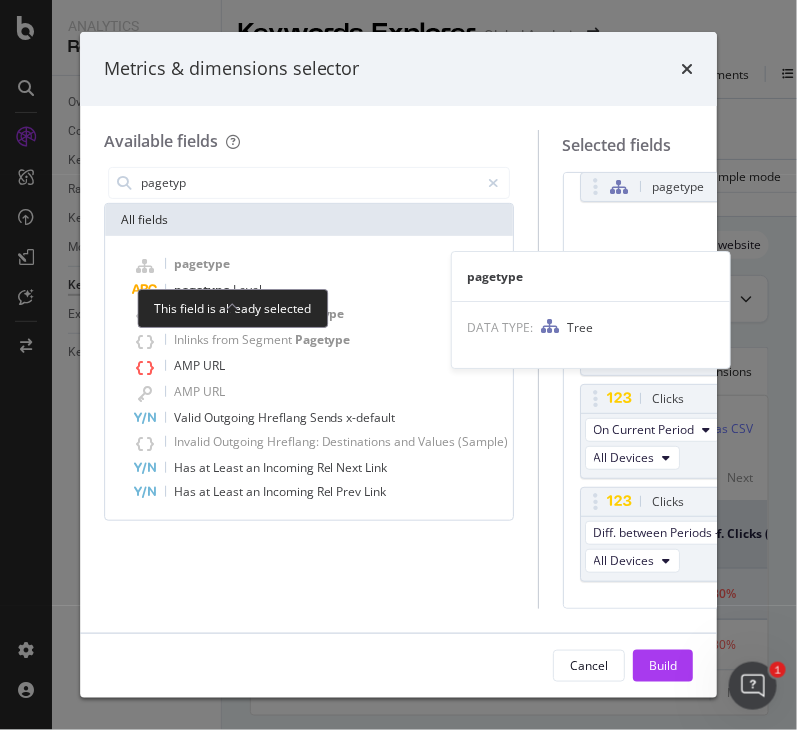 scroll, scrollTop: 0, scrollLeft: 88, axis: horizontal 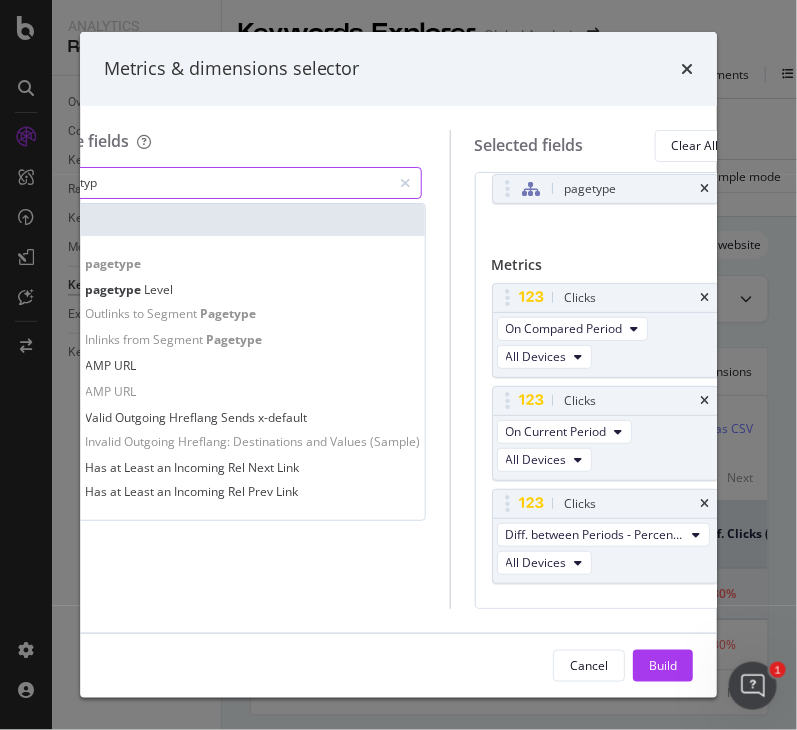 click on "pagetyp" at bounding box center [221, 183] 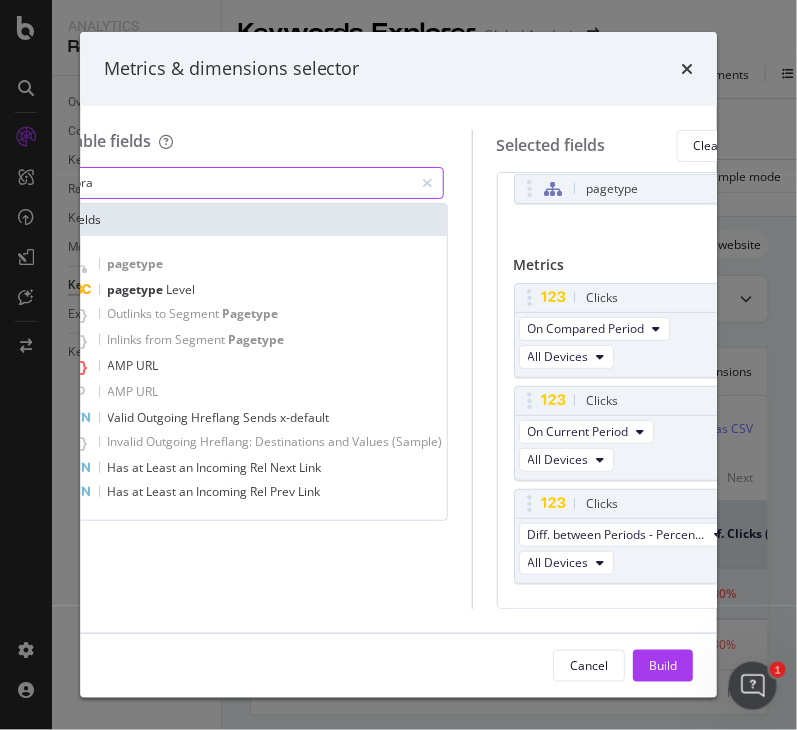scroll, scrollTop: 0, scrollLeft: 0, axis: both 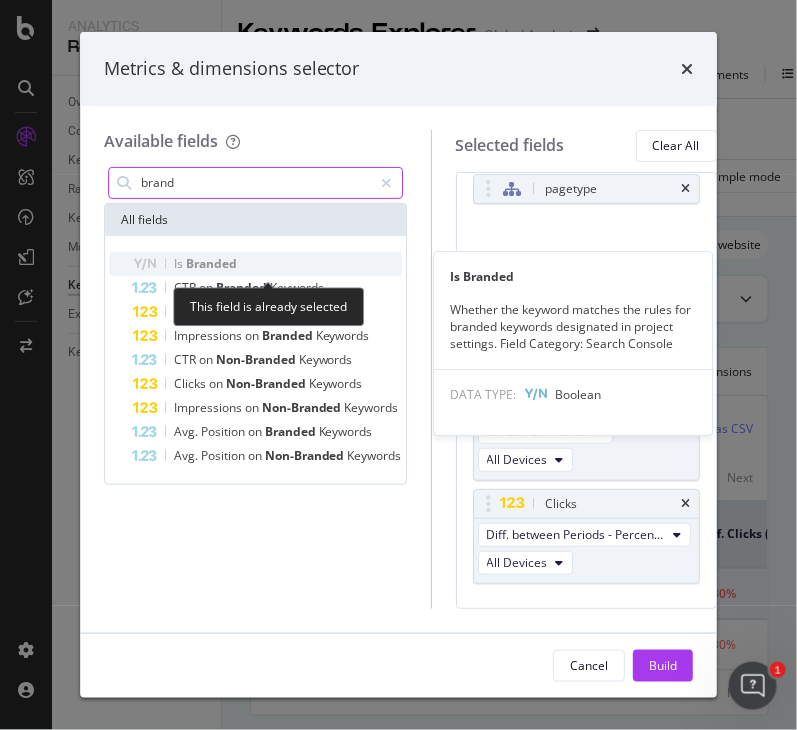 type on "brand" 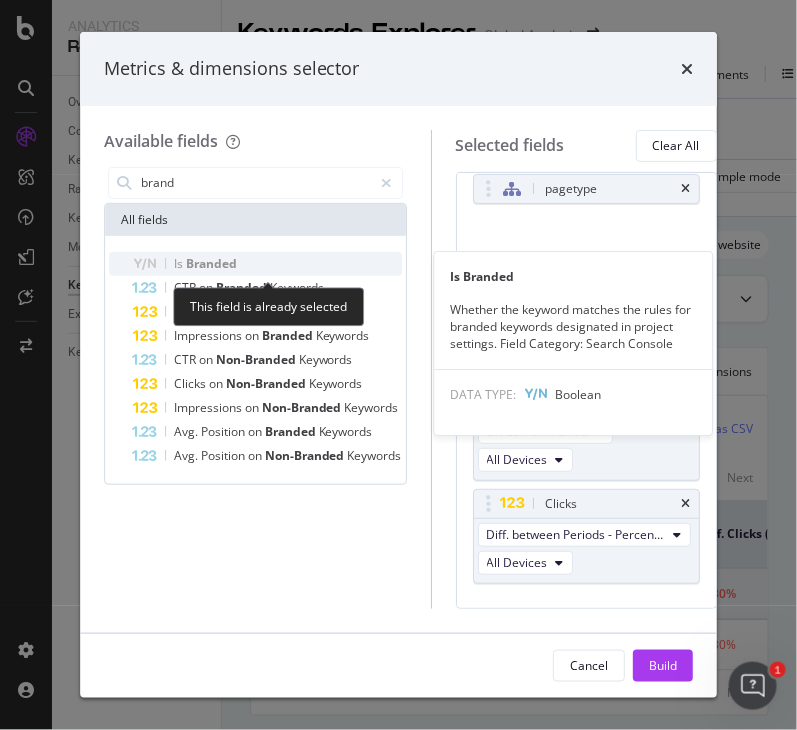 click on "Branded" at bounding box center (211, 263) 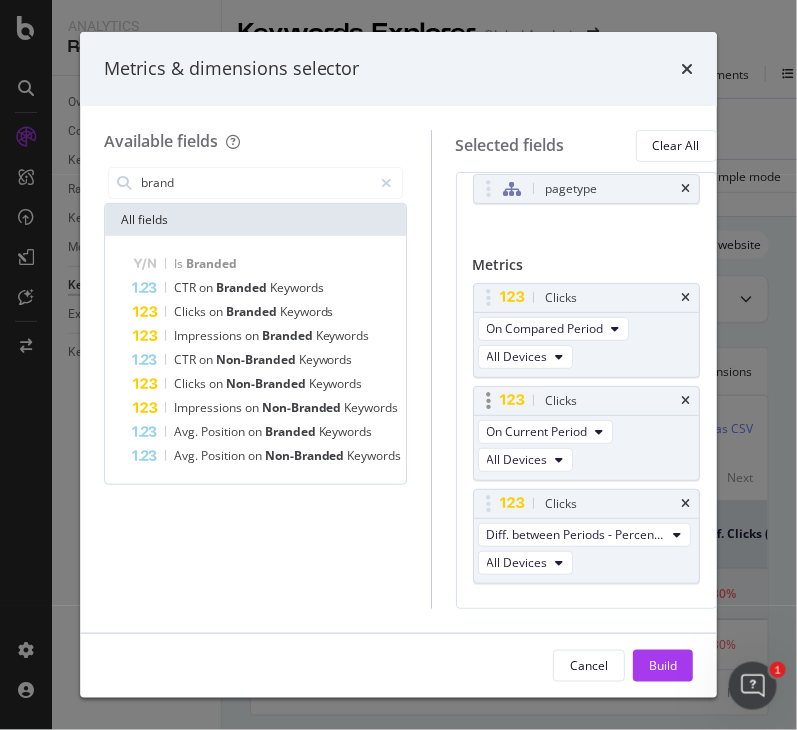 scroll, scrollTop: 0, scrollLeft: 0, axis: both 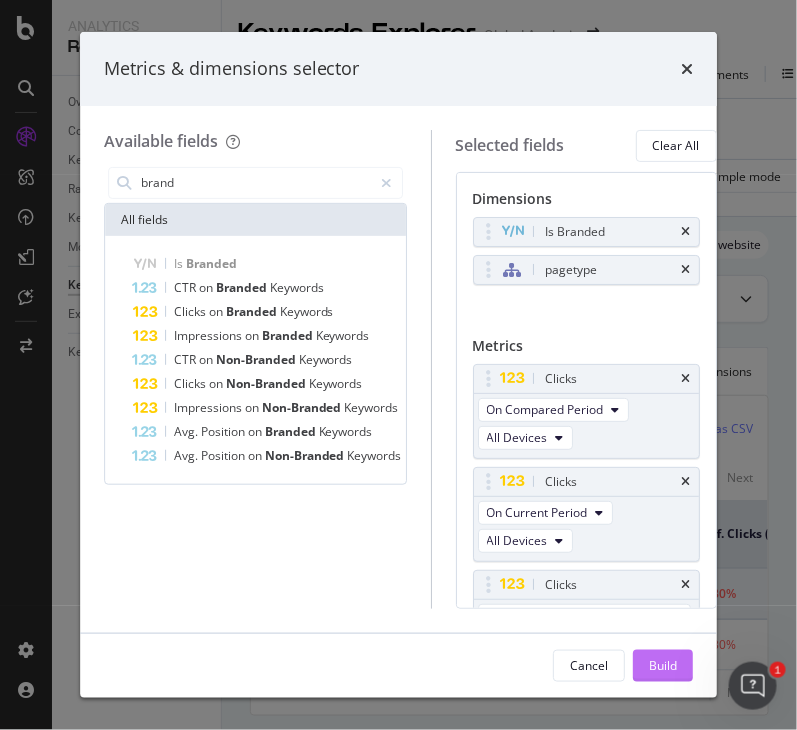 click on "Build" at bounding box center [663, 665] 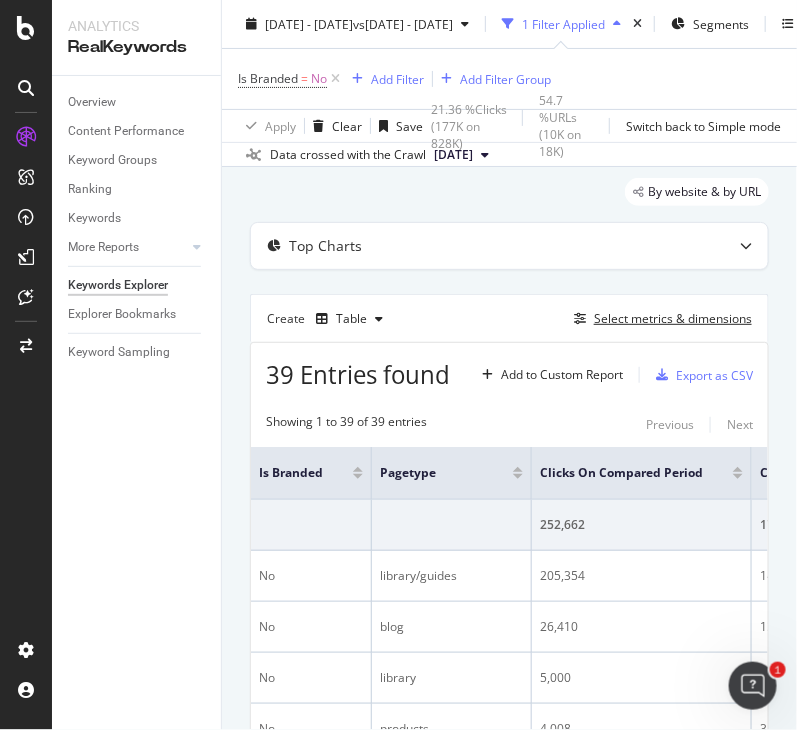 scroll, scrollTop: 173, scrollLeft: 0, axis: vertical 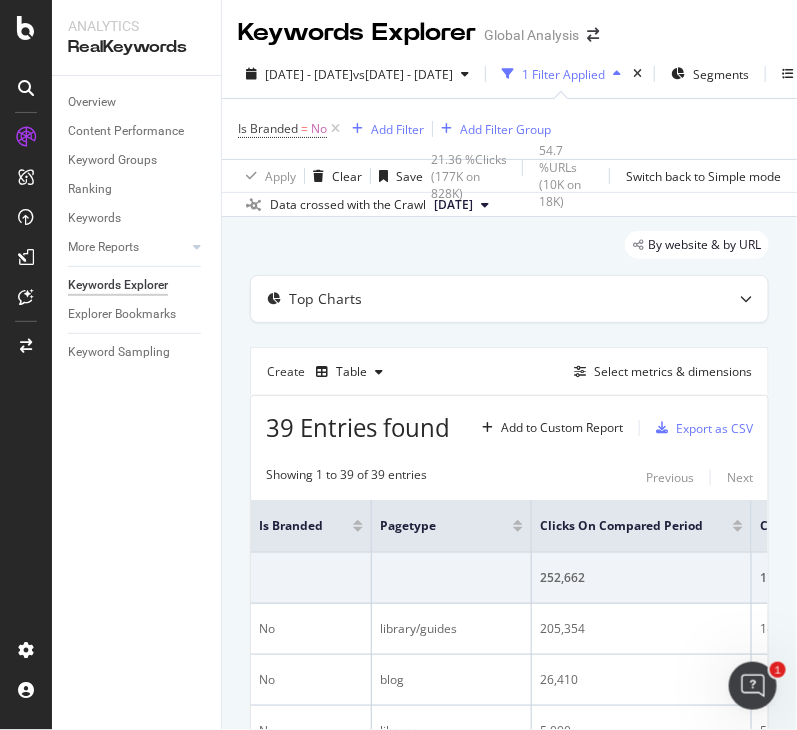 drag, startPoint x: 340, startPoint y: 129, endPoint x: 397, endPoint y: 247, distance: 131.04579 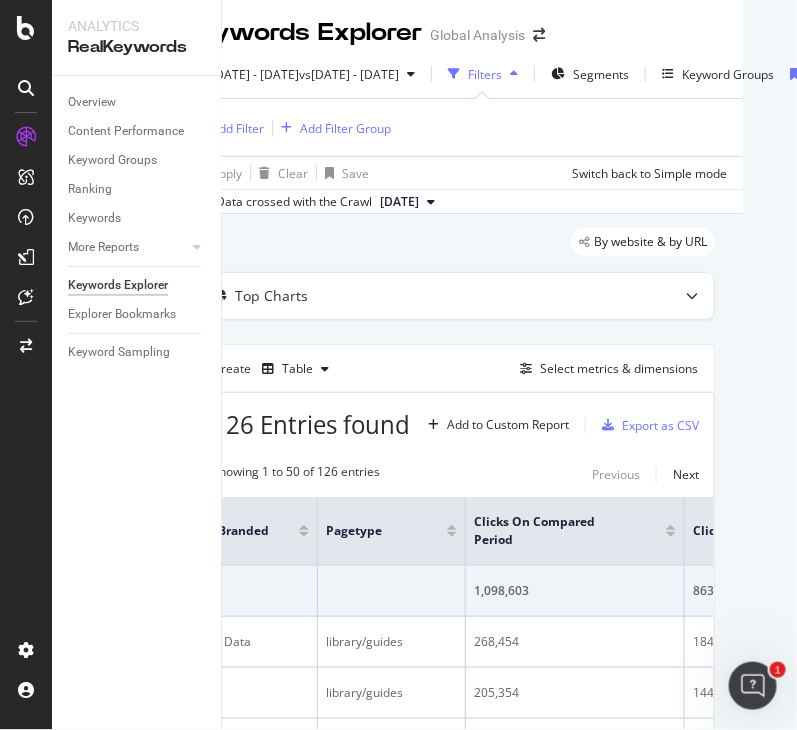 scroll, scrollTop: 0, scrollLeft: 49, axis: horizontal 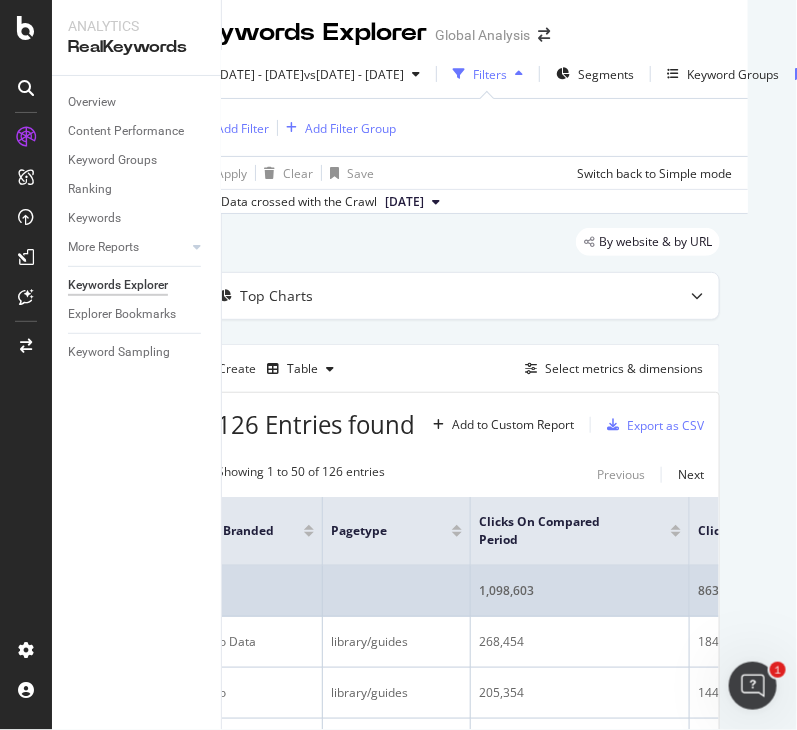 click on "1,098,603" at bounding box center (580, 591) 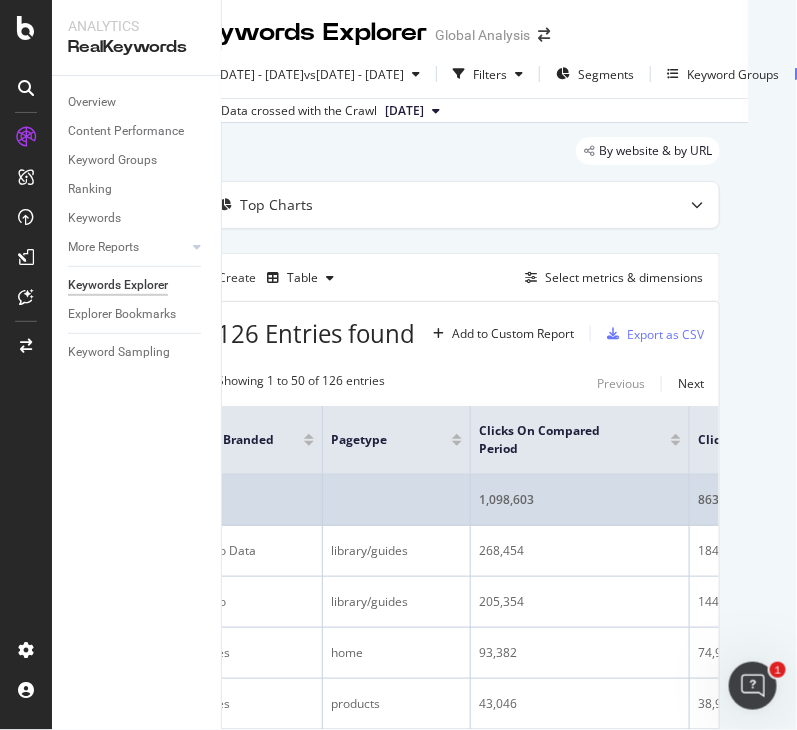 scroll, scrollTop: 0, scrollLeft: 145, axis: horizontal 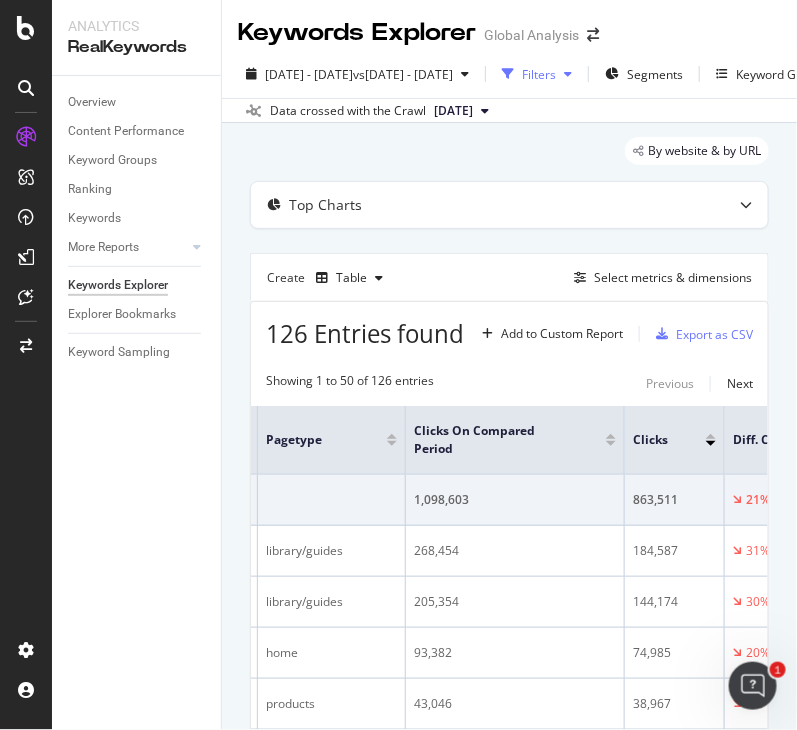 click on "Filters" at bounding box center [539, 74] 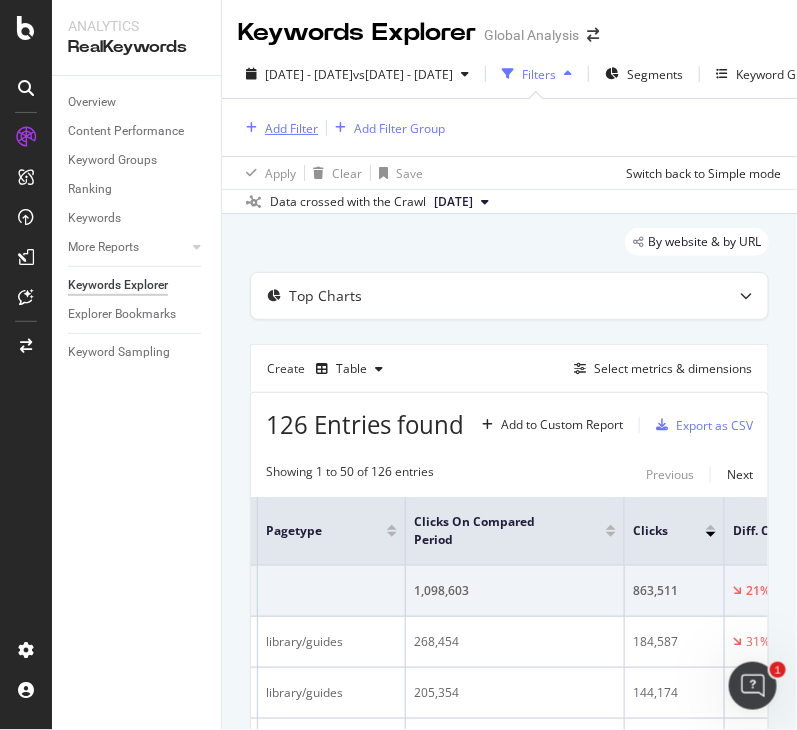click on "Add Filter" at bounding box center [291, 128] 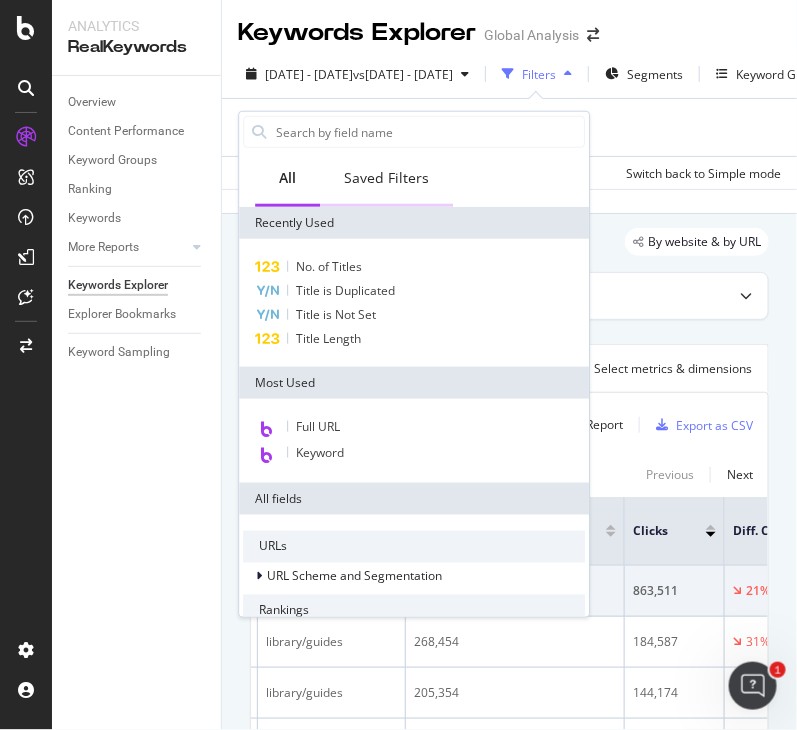click on "Saved Filters" at bounding box center [386, 179] 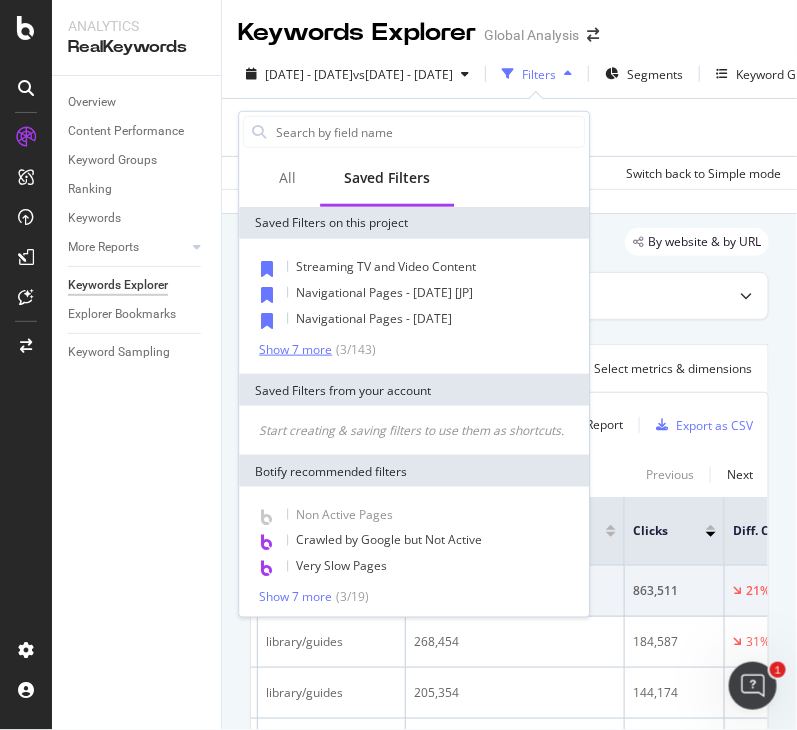 click on "Show 7 more ( 3 / 143 )" at bounding box center [317, 349] 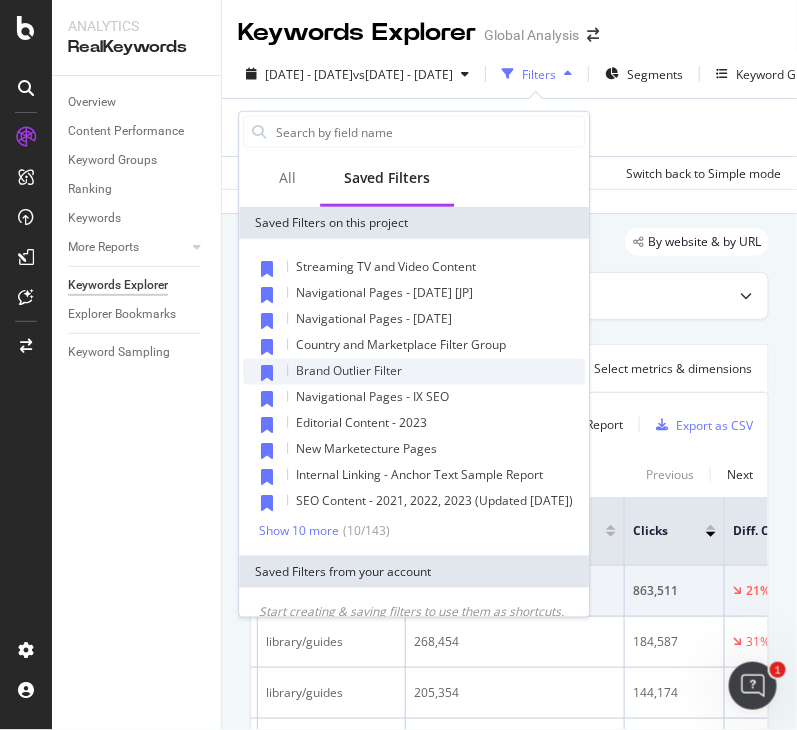 click on "Brand Outlier Filter" at bounding box center [349, 370] 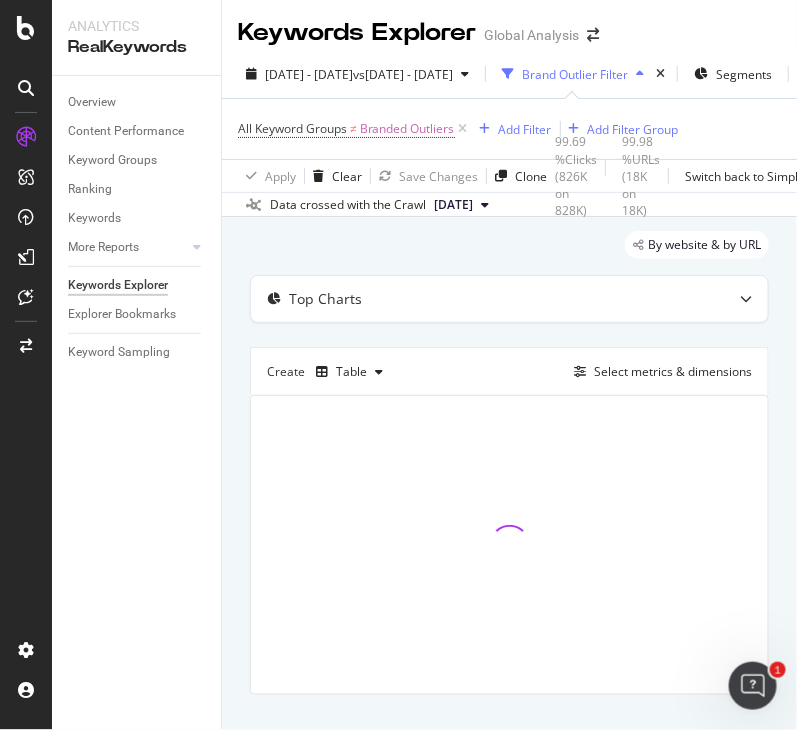click on "Create   Table Select metrics & dimensions" at bounding box center [509, 371] 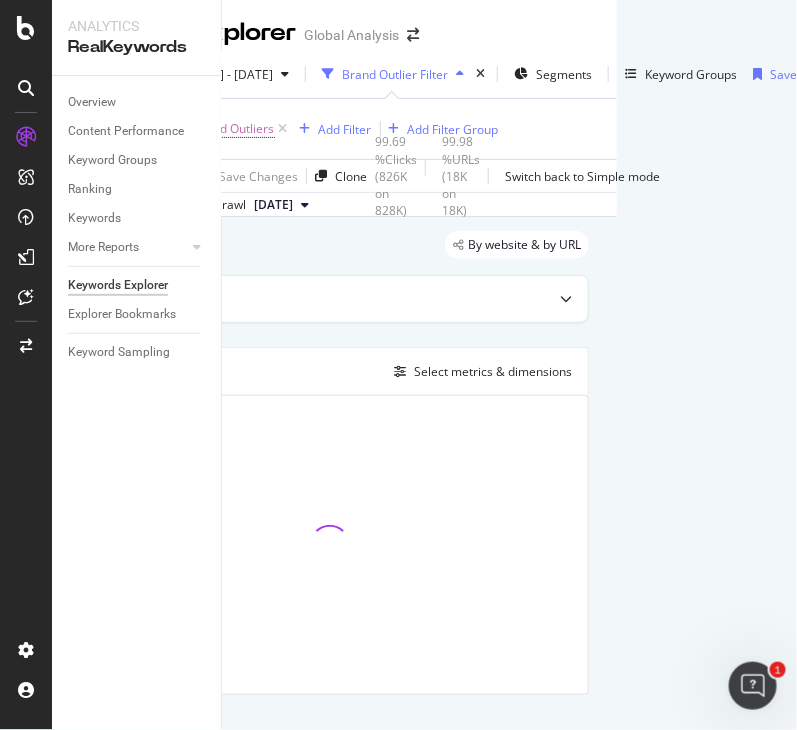 scroll, scrollTop: 0, scrollLeft: 0, axis: both 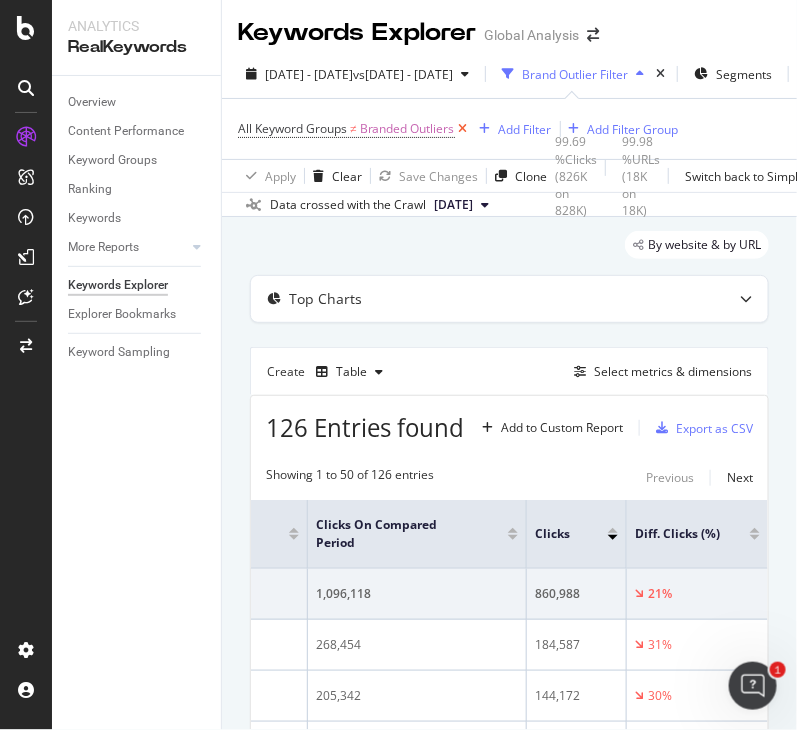 click at bounding box center (463, 129) 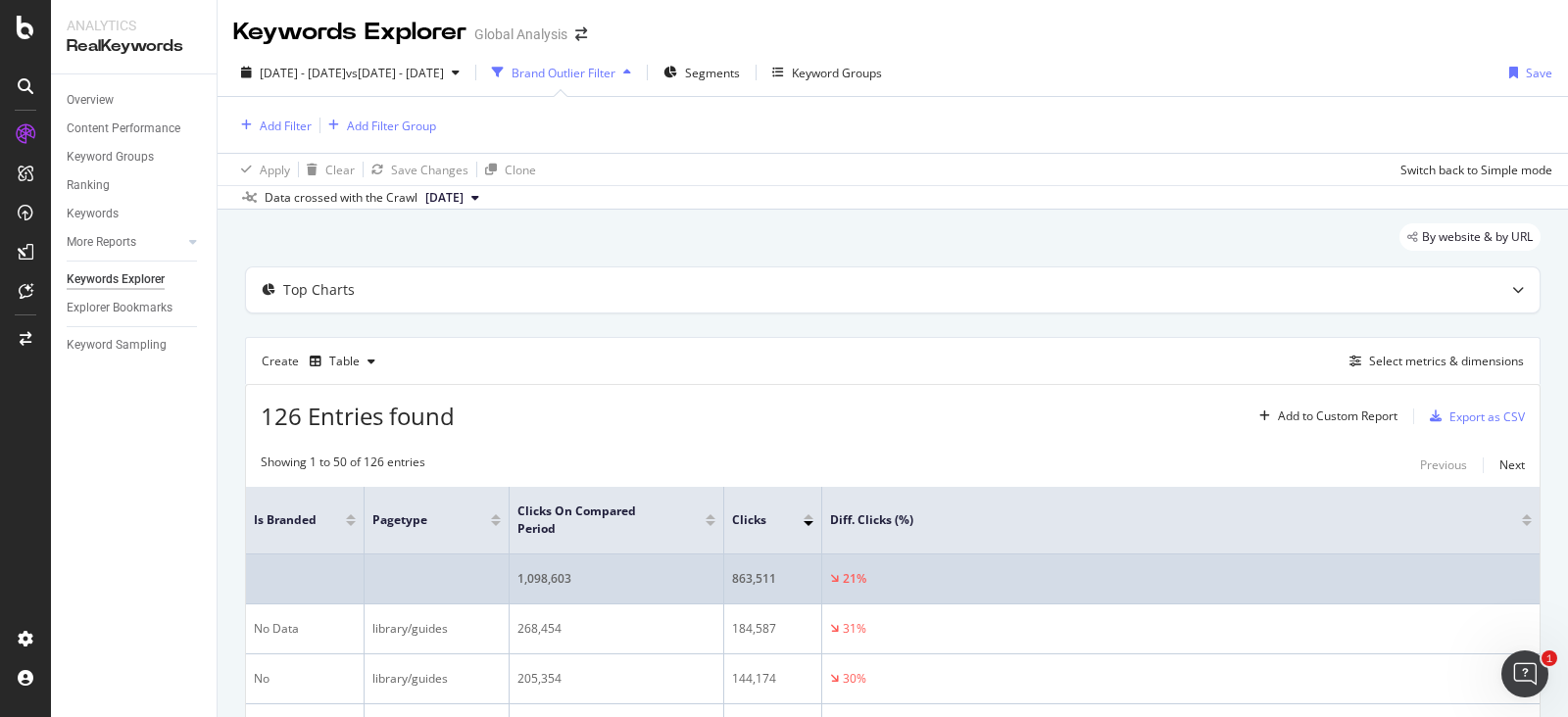 click on "863,511" at bounding box center [772, 579] 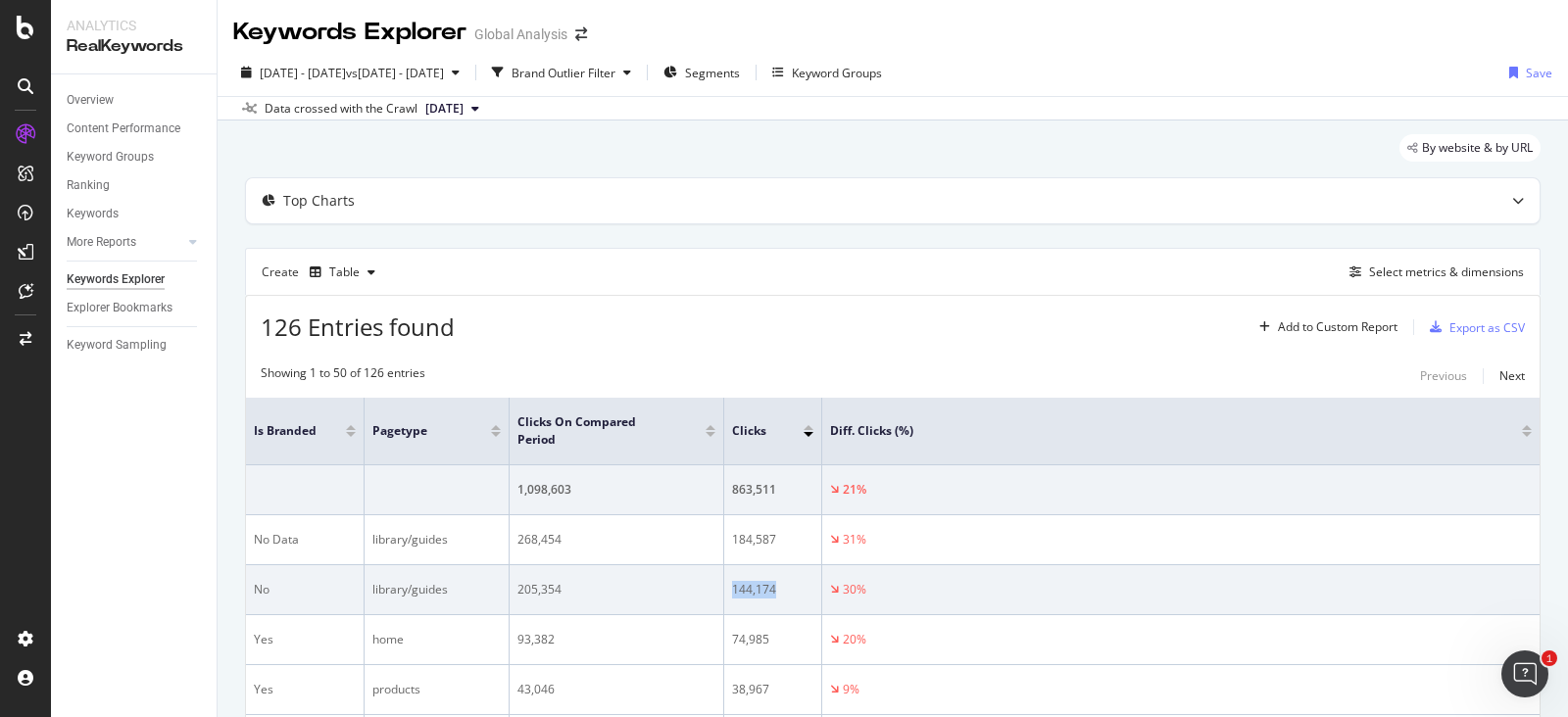 click on "144,174" at bounding box center [772, 590] 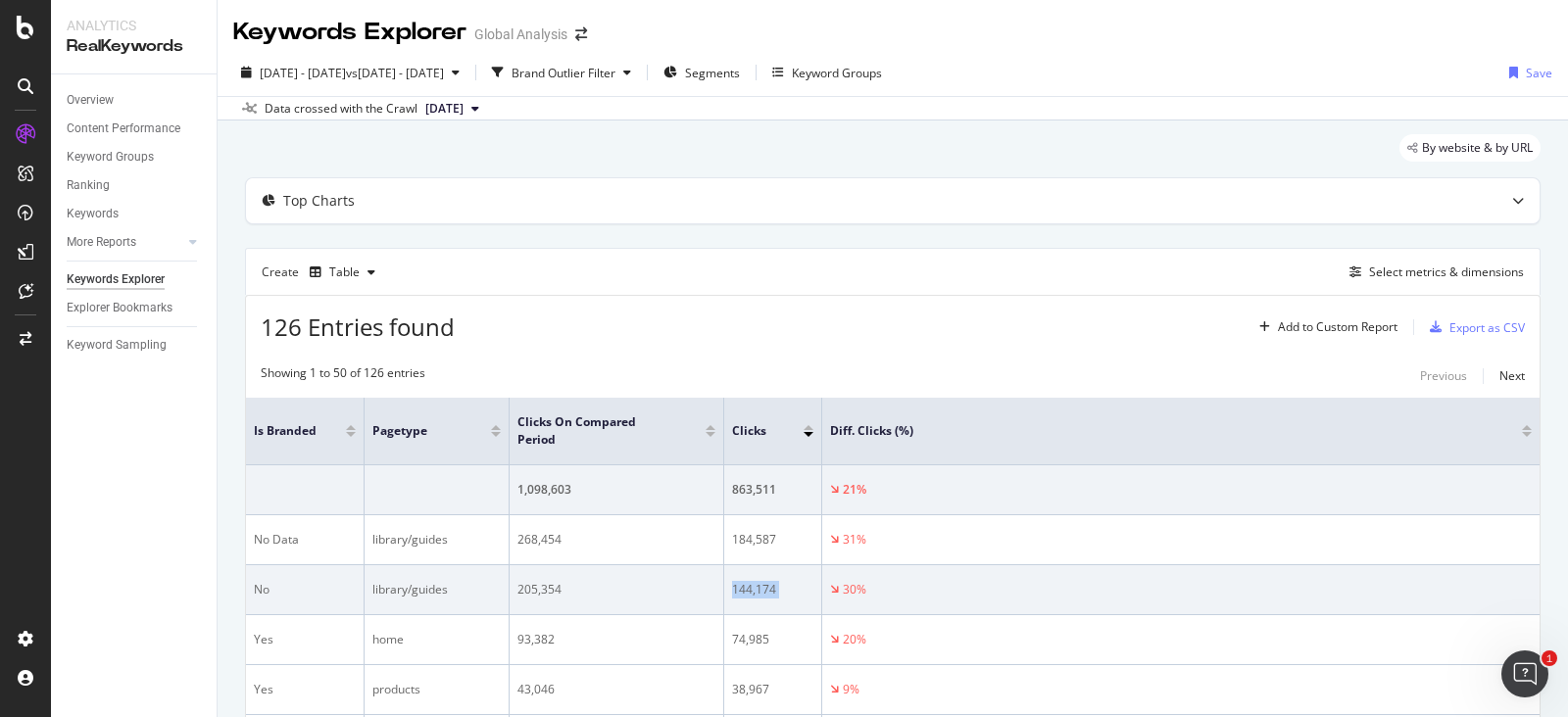 click on "144,174" at bounding box center [772, 590] 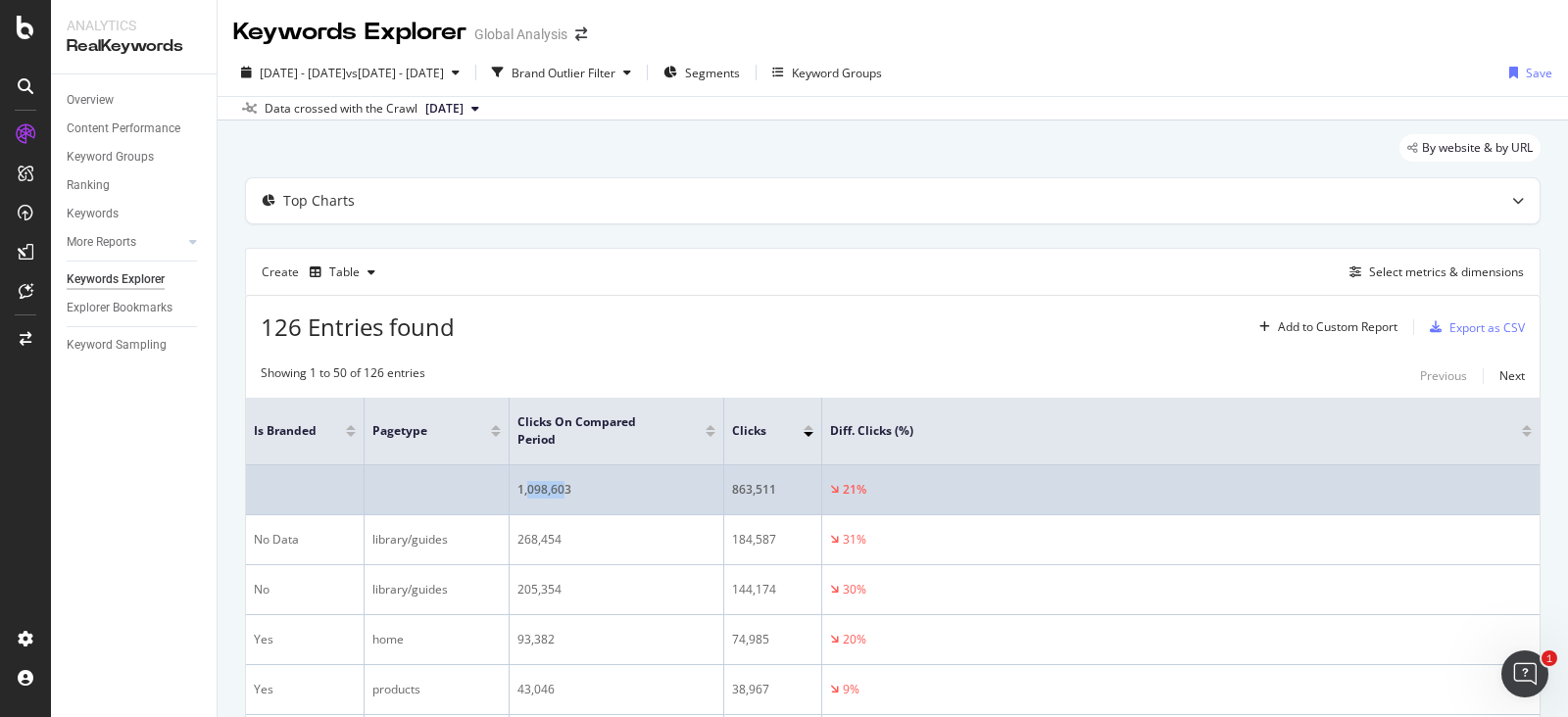 click on "1,098,603" at bounding box center (616, 490) 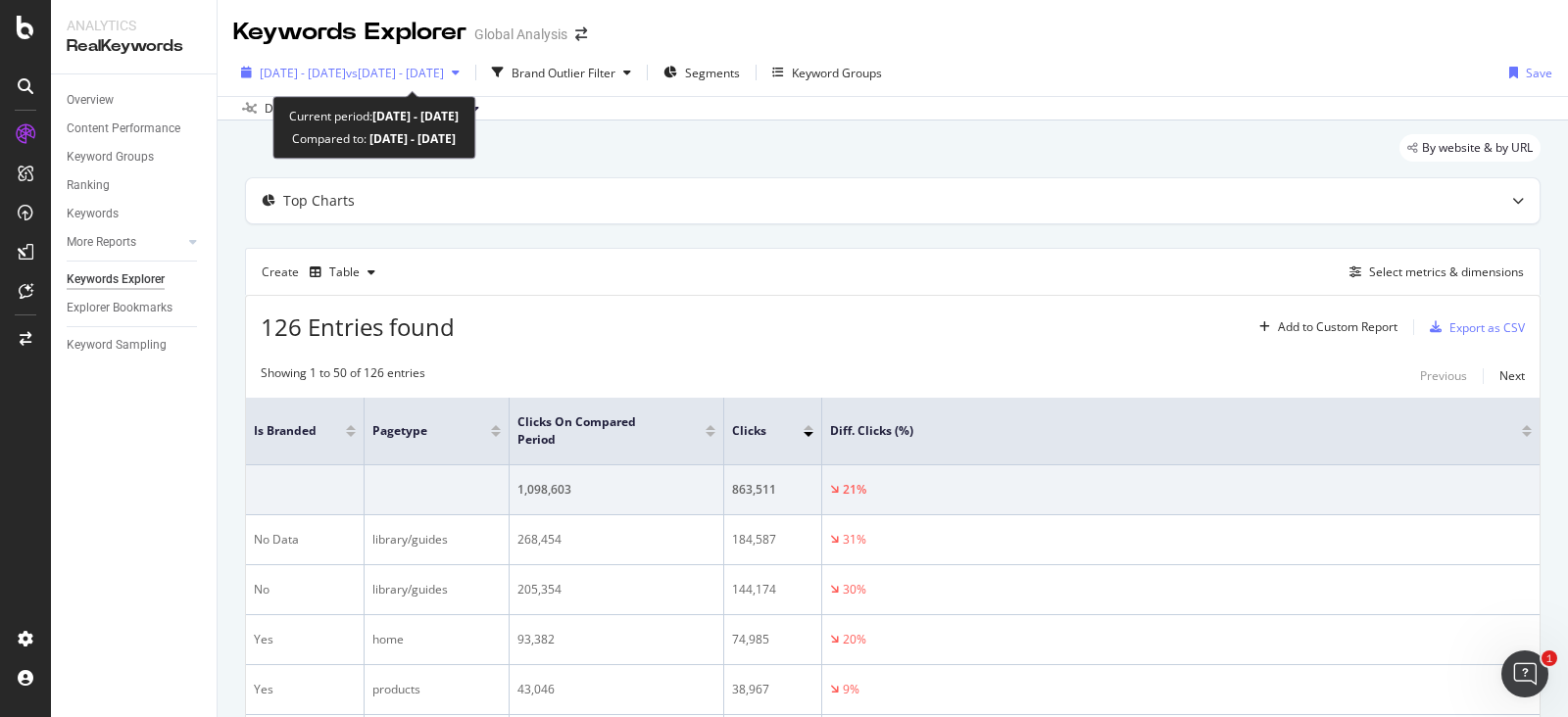 click on "vs  [DATE] - [DATE]" at bounding box center (395, 72) 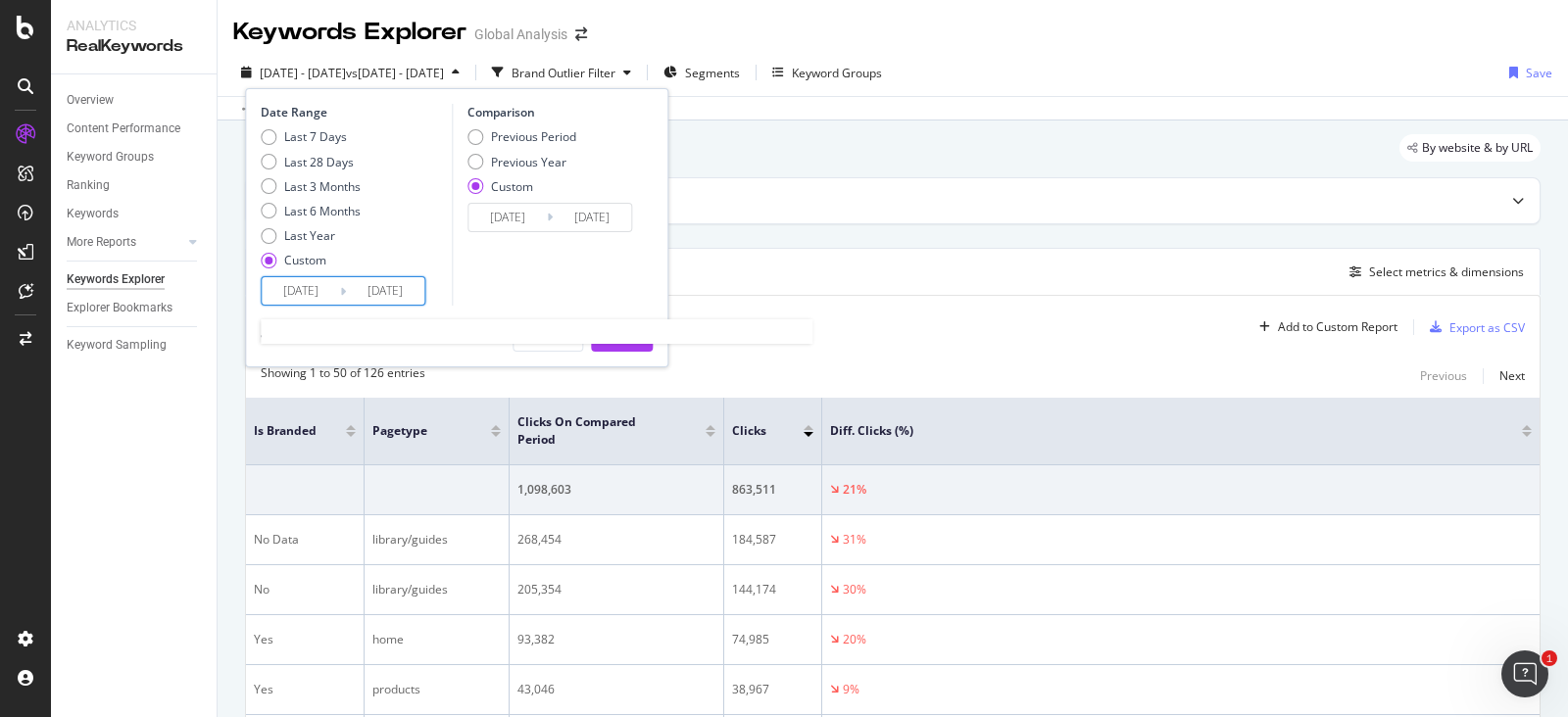 click on "[DATE]" at bounding box center (301, 291) 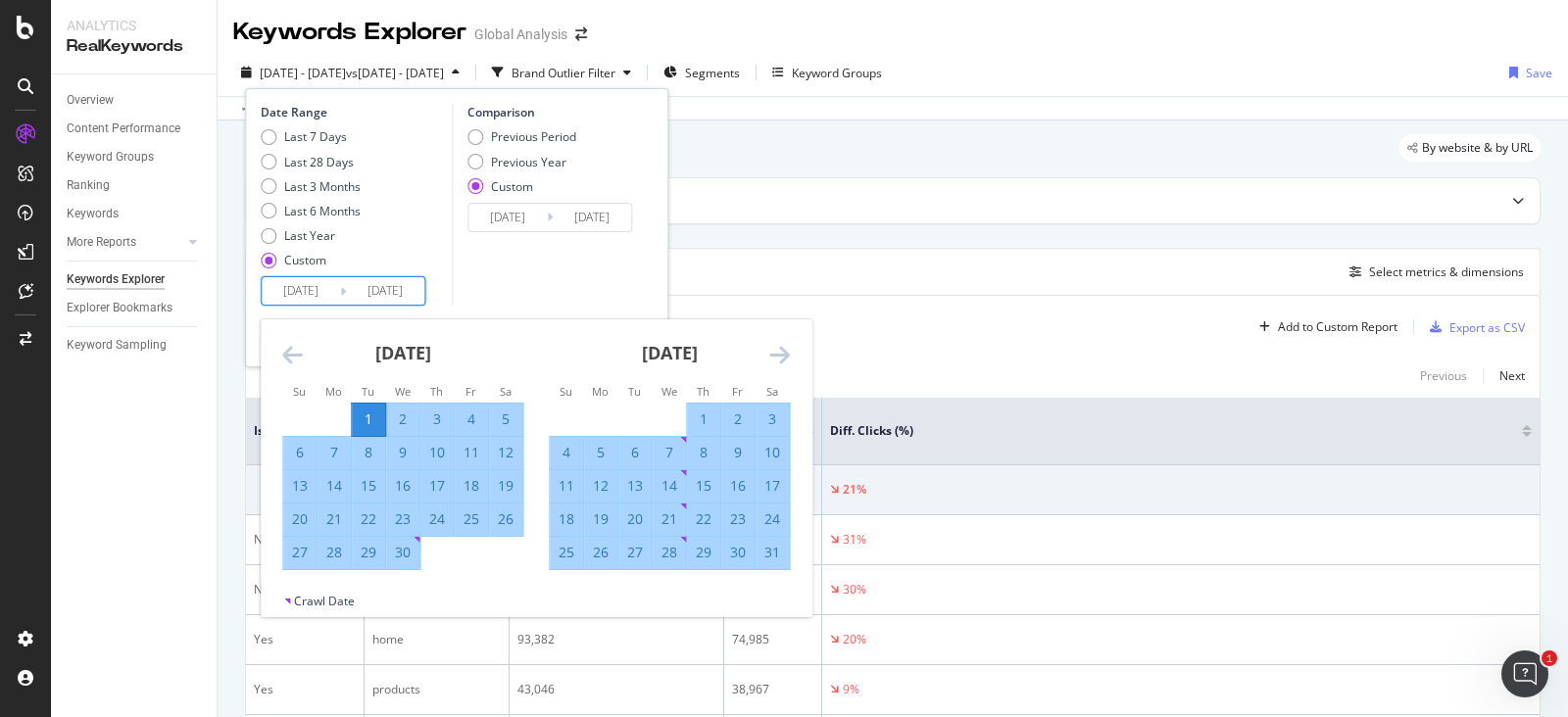 click at bounding box center (292, 355) 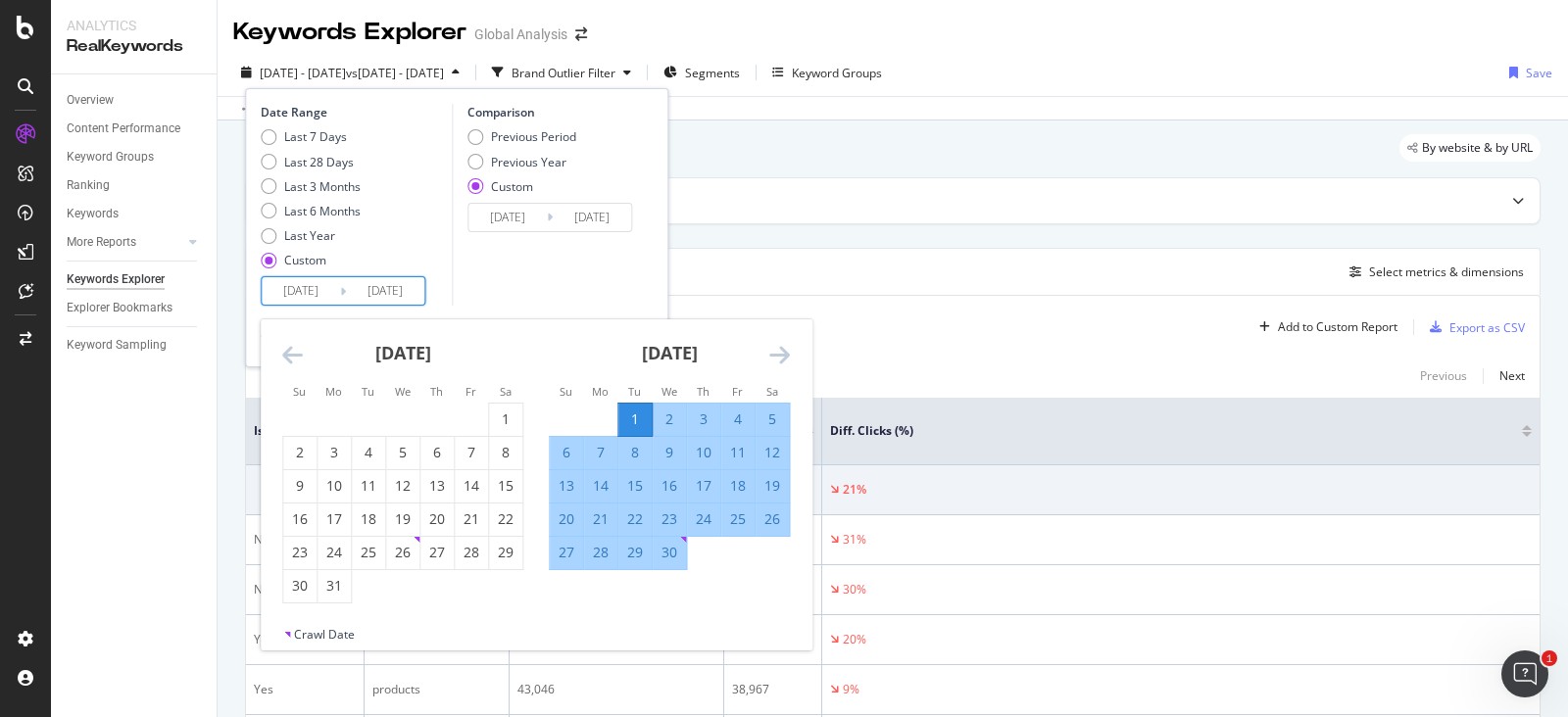 click at bounding box center (292, 355) 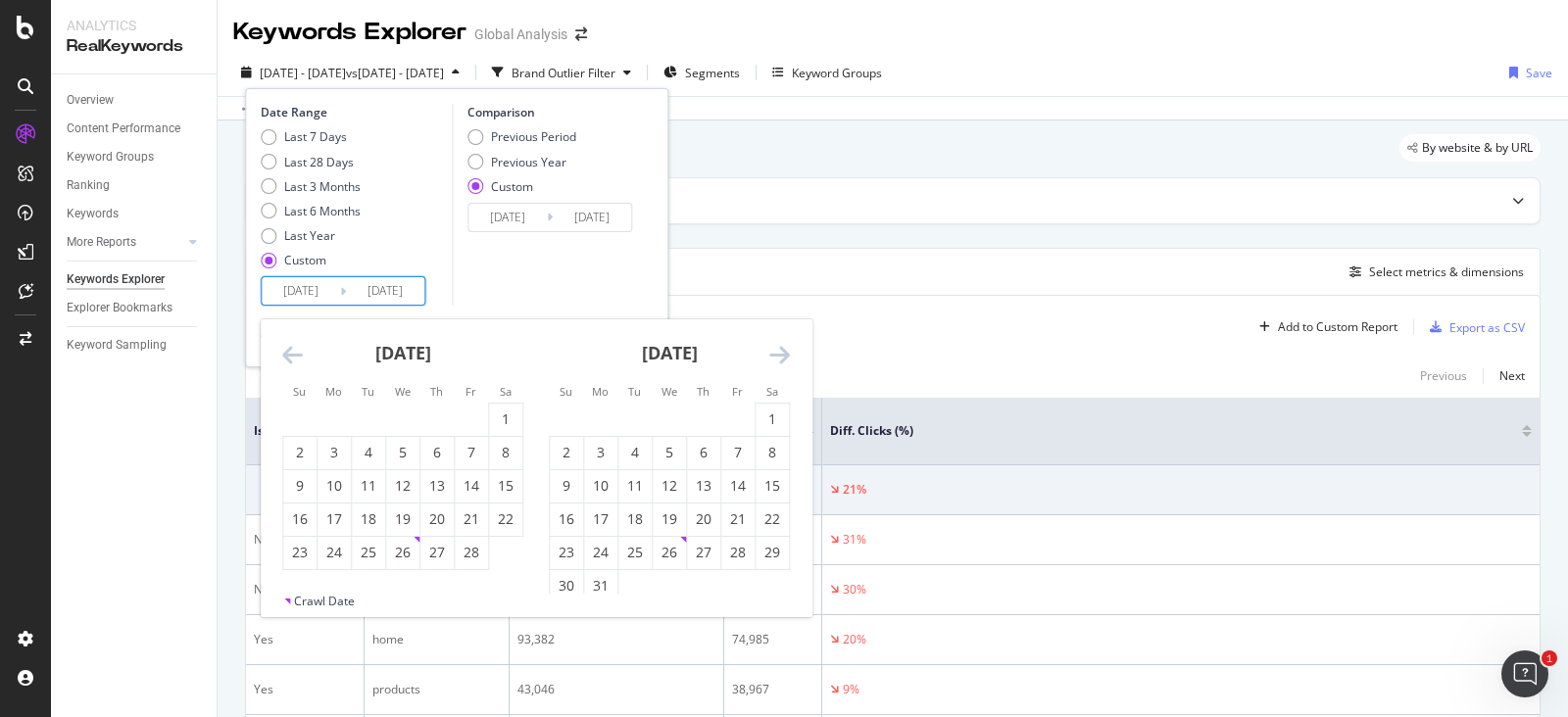 click at bounding box center [292, 355] 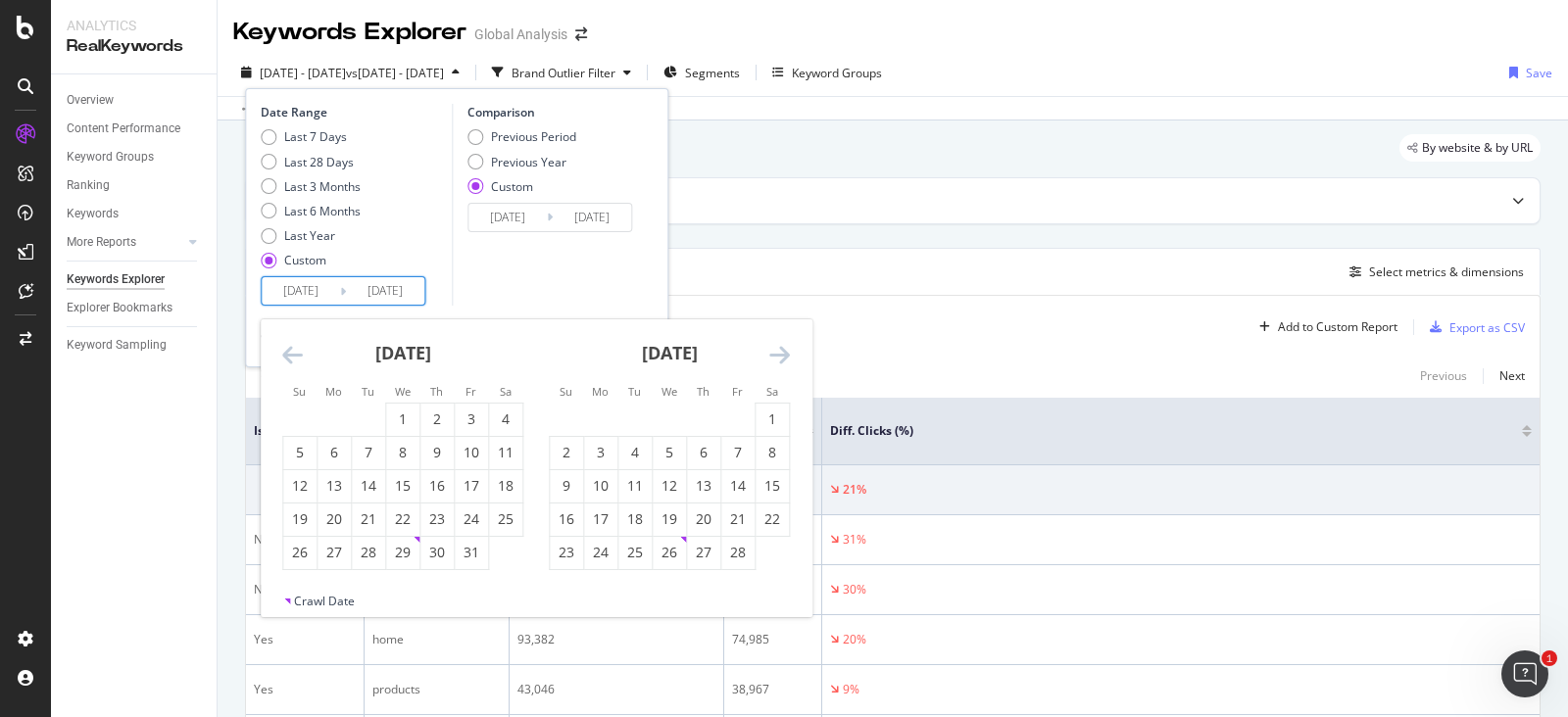 click at bounding box center (292, 355) 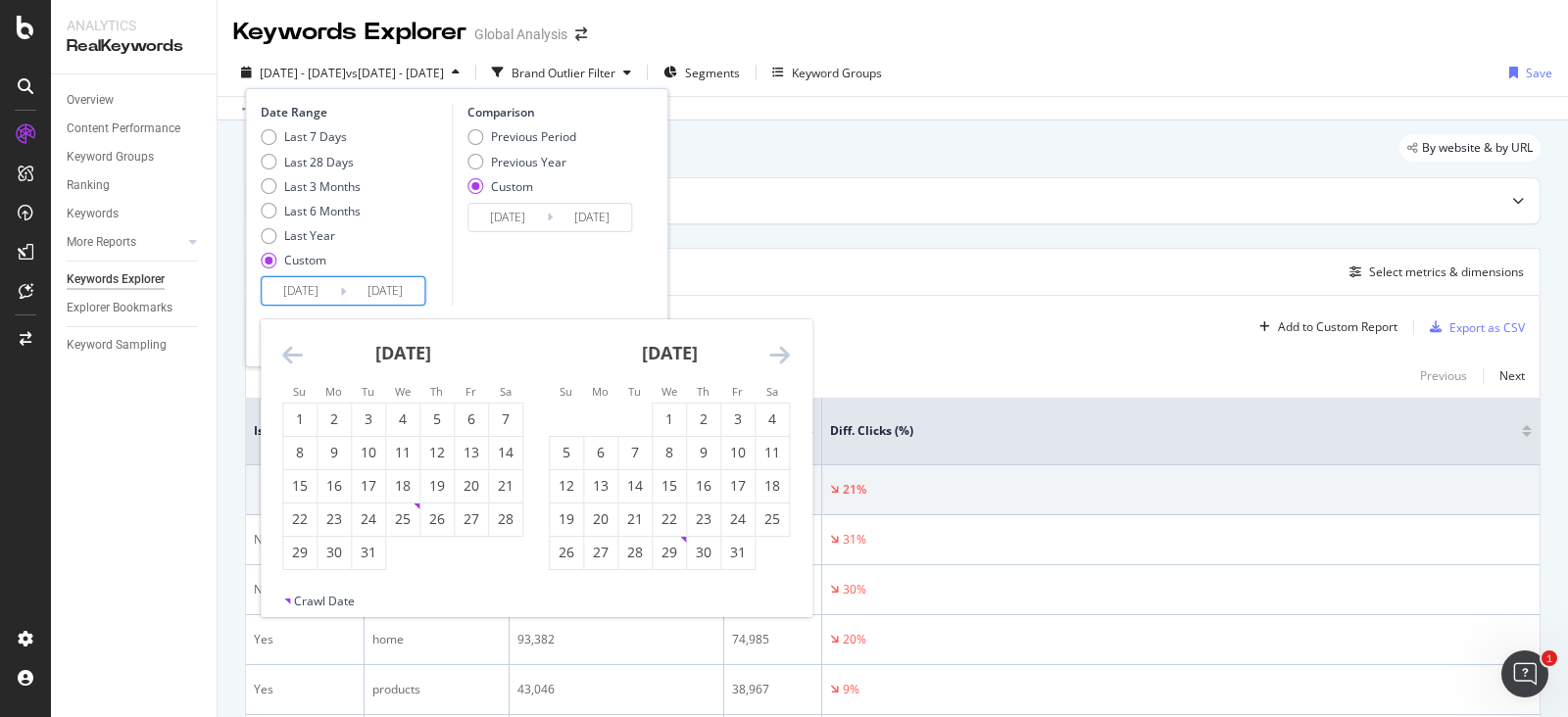 click at bounding box center [292, 355] 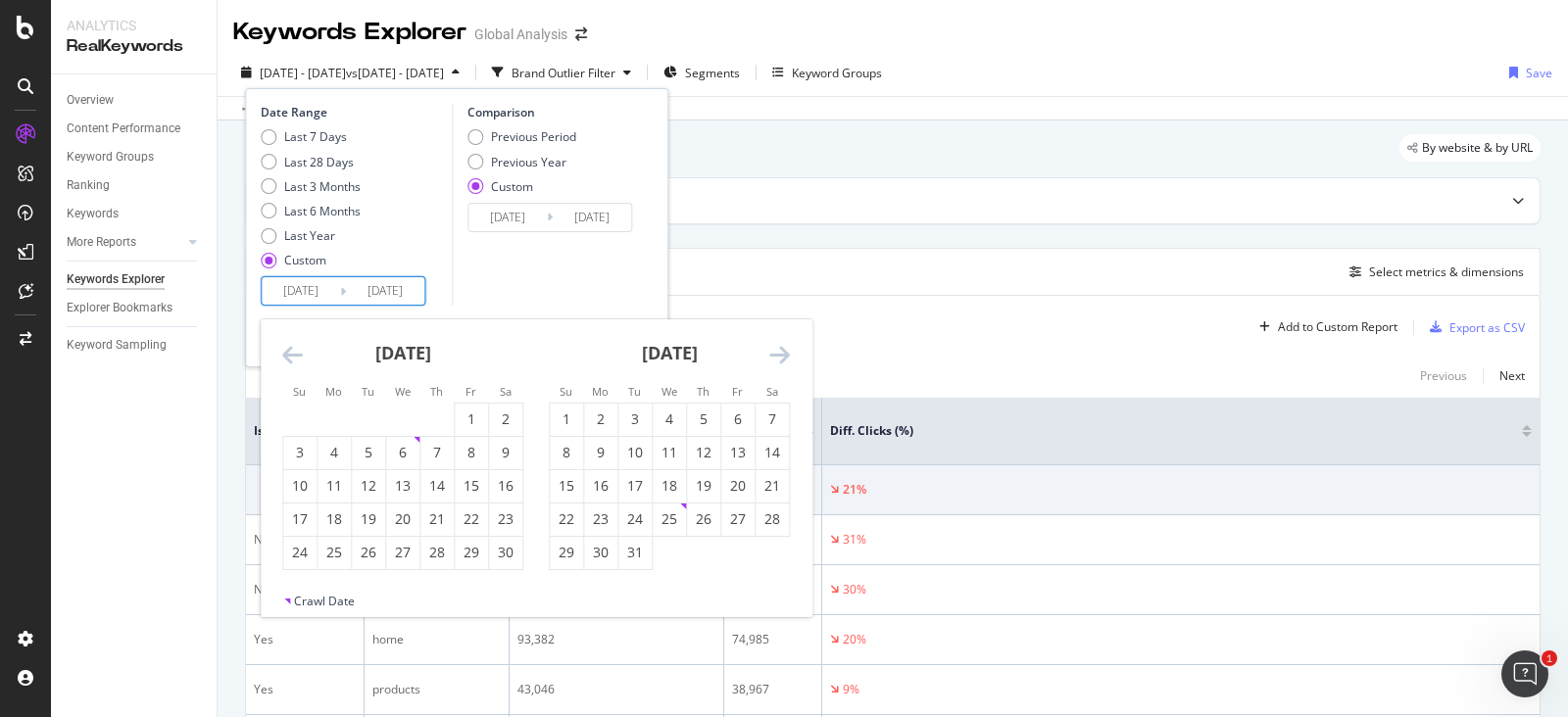 click at bounding box center (292, 355) 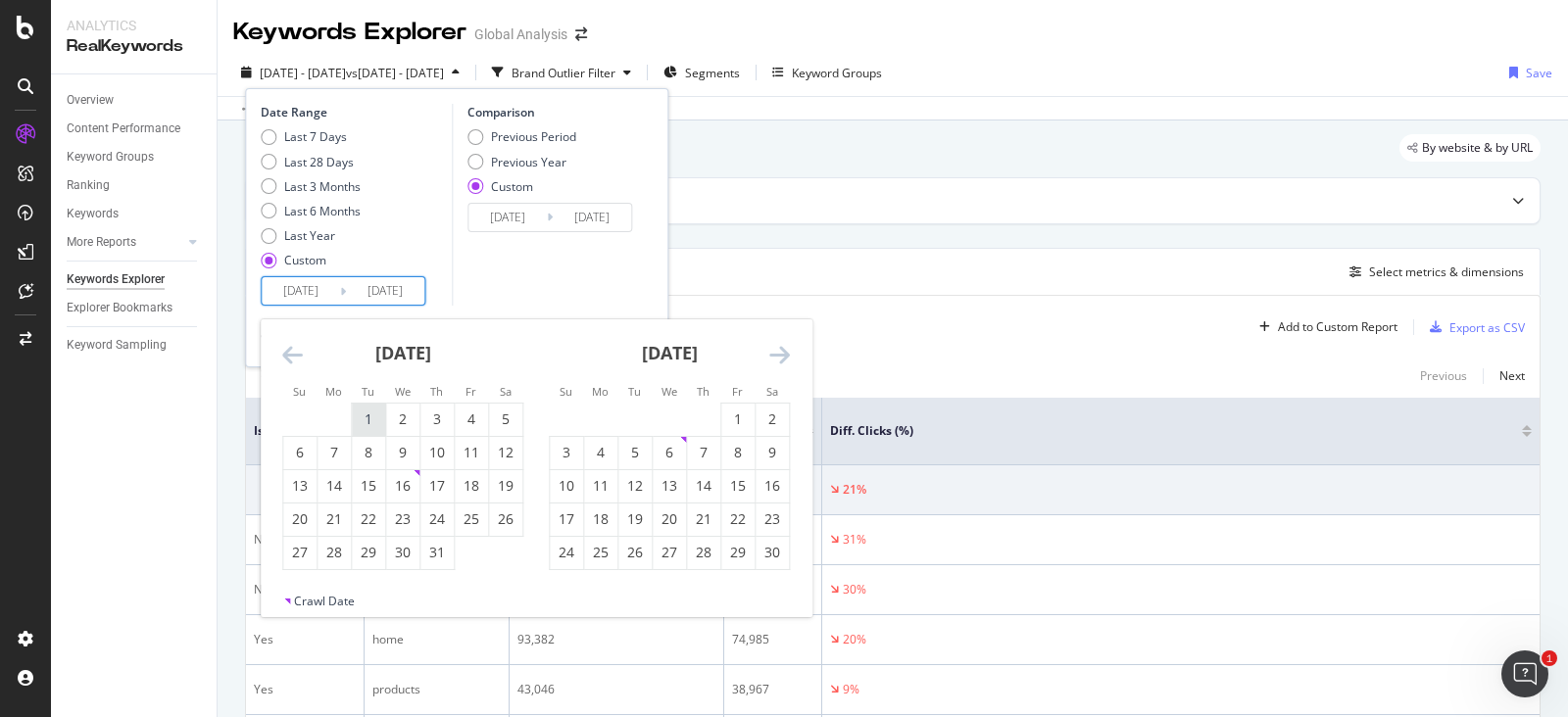 click on "1" at bounding box center [368, 419] 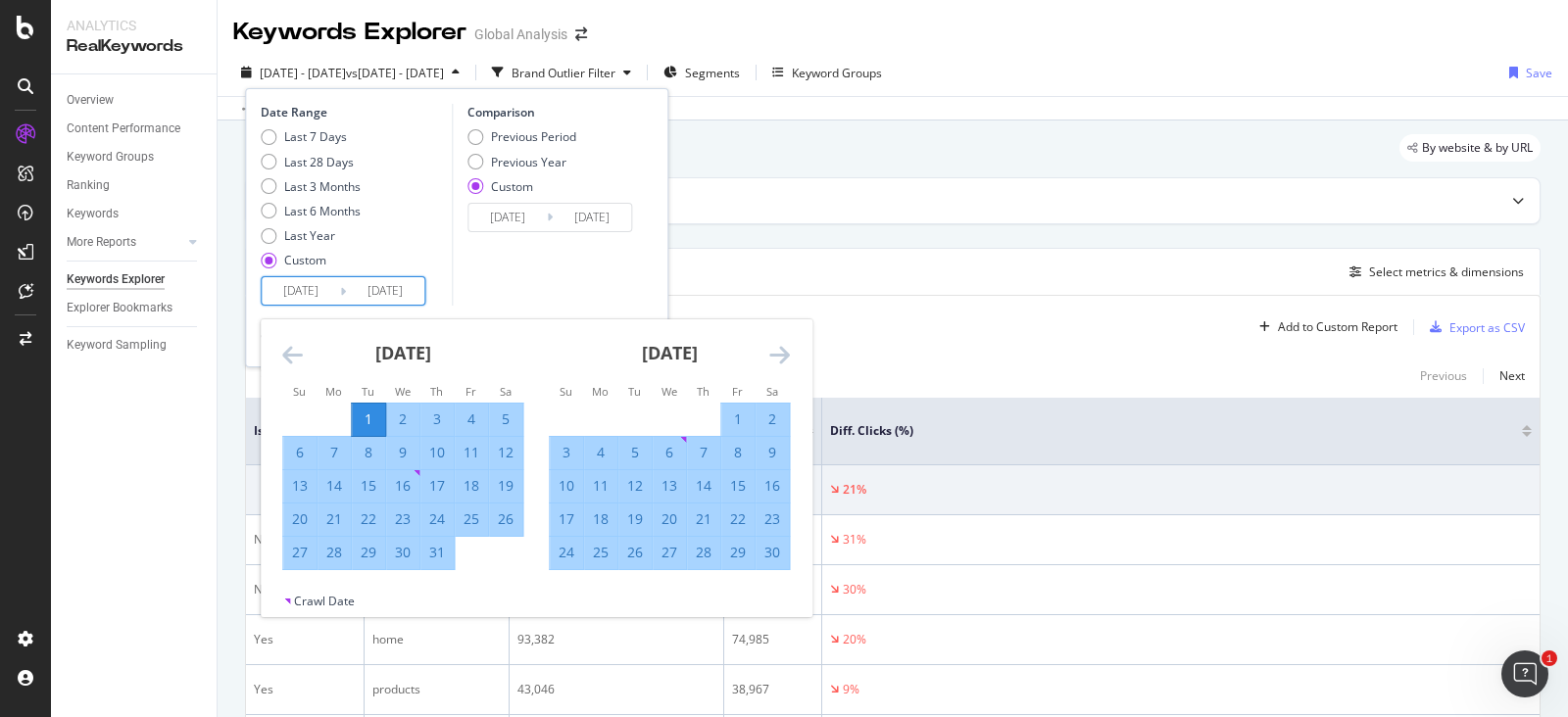 click at bounding box center (779, 355) 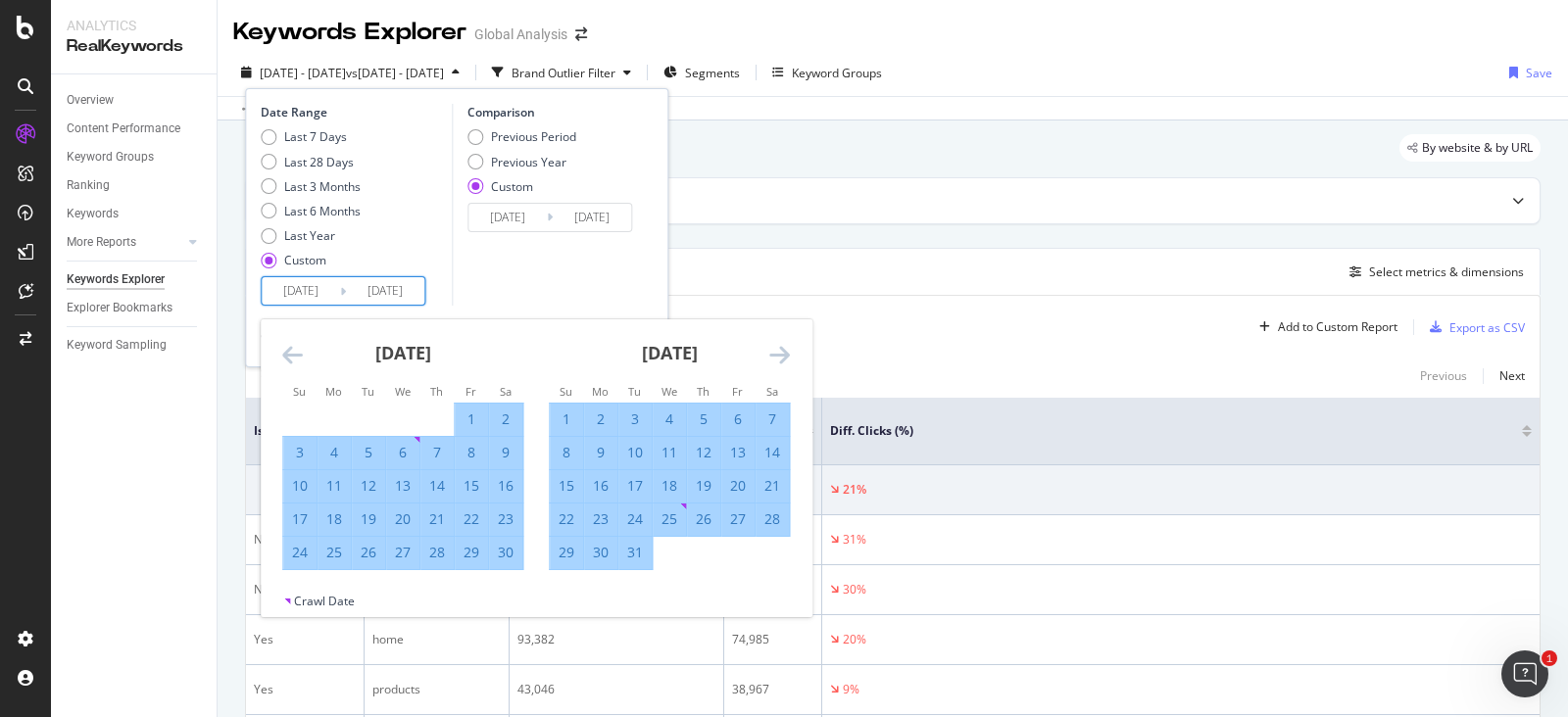 click on "31" at bounding box center (635, 552) 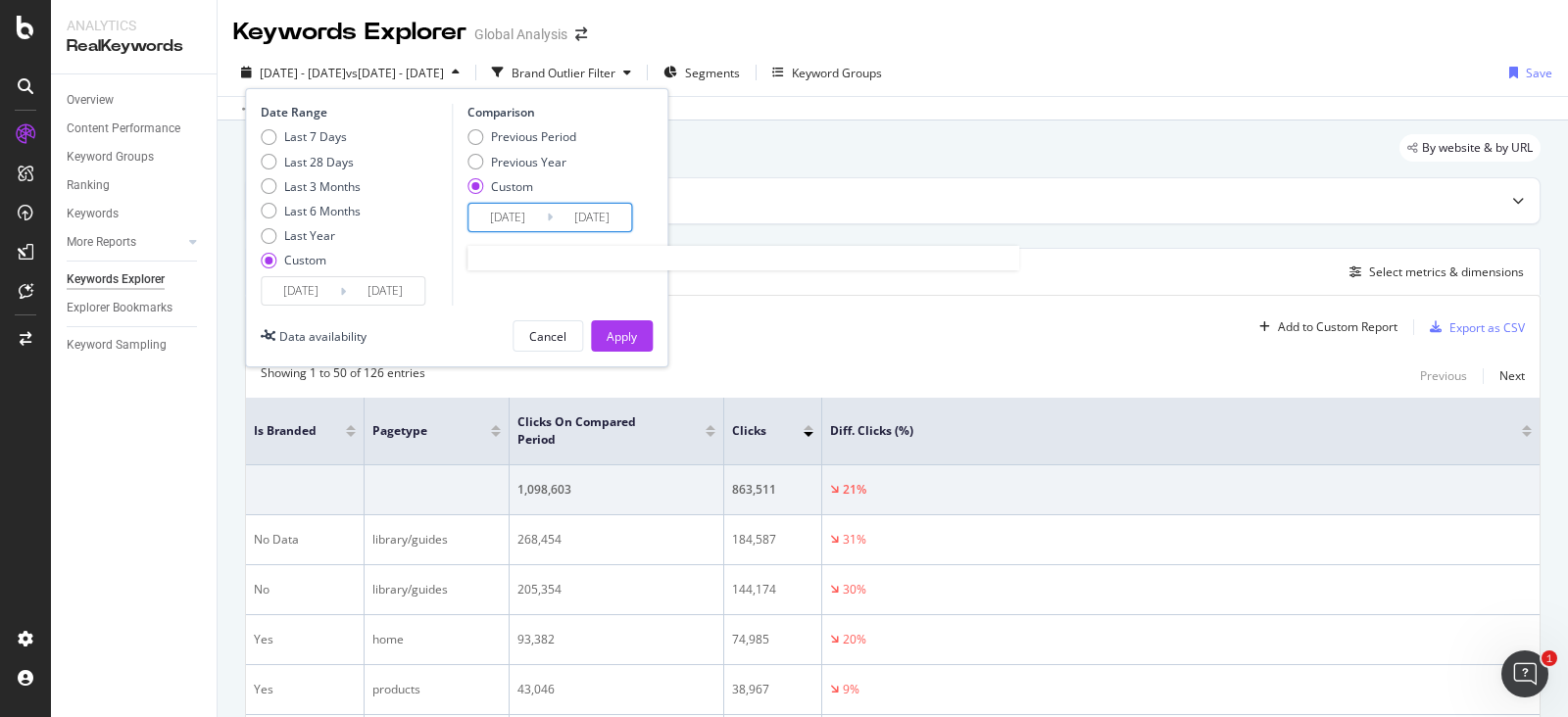 click on "[DATE]" at bounding box center (508, 217) 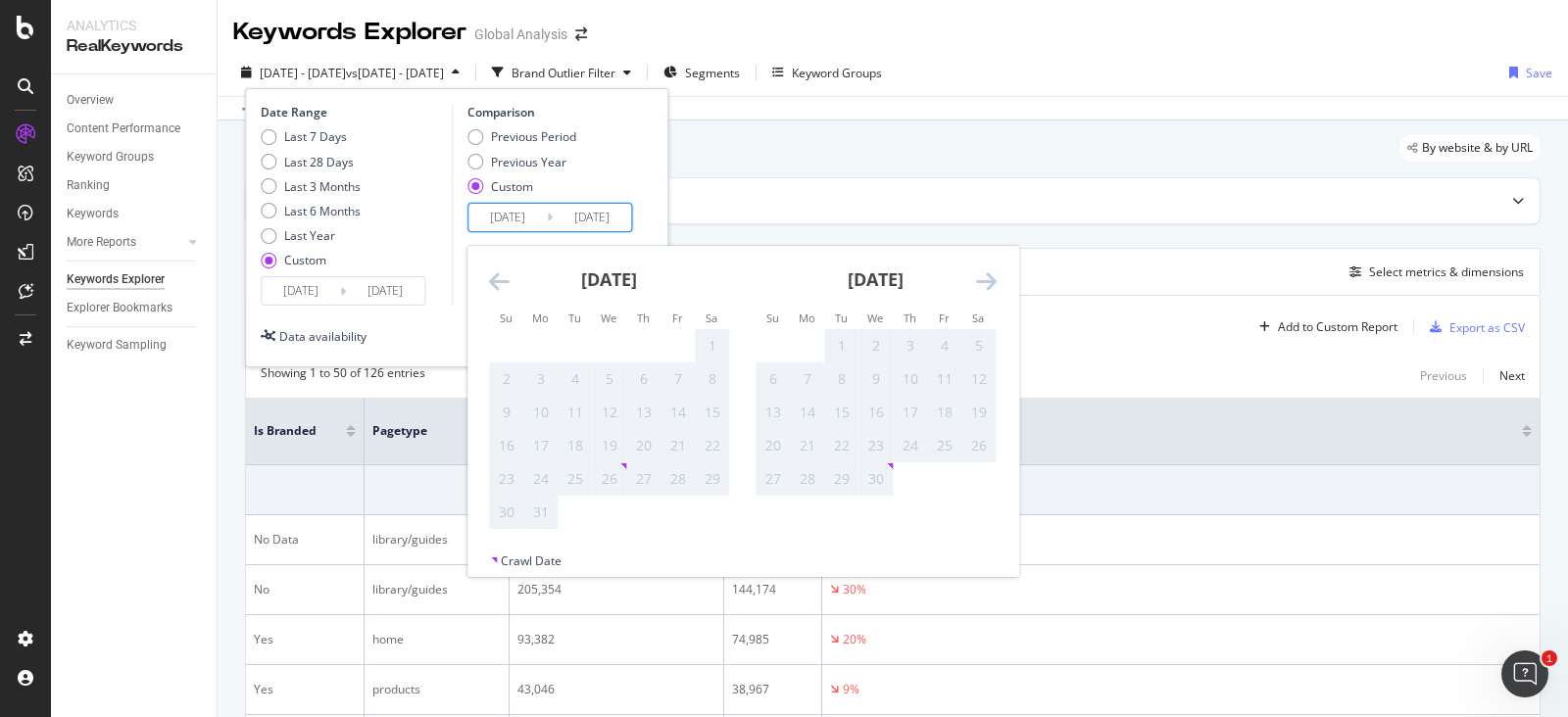 click at bounding box center [499, 281] 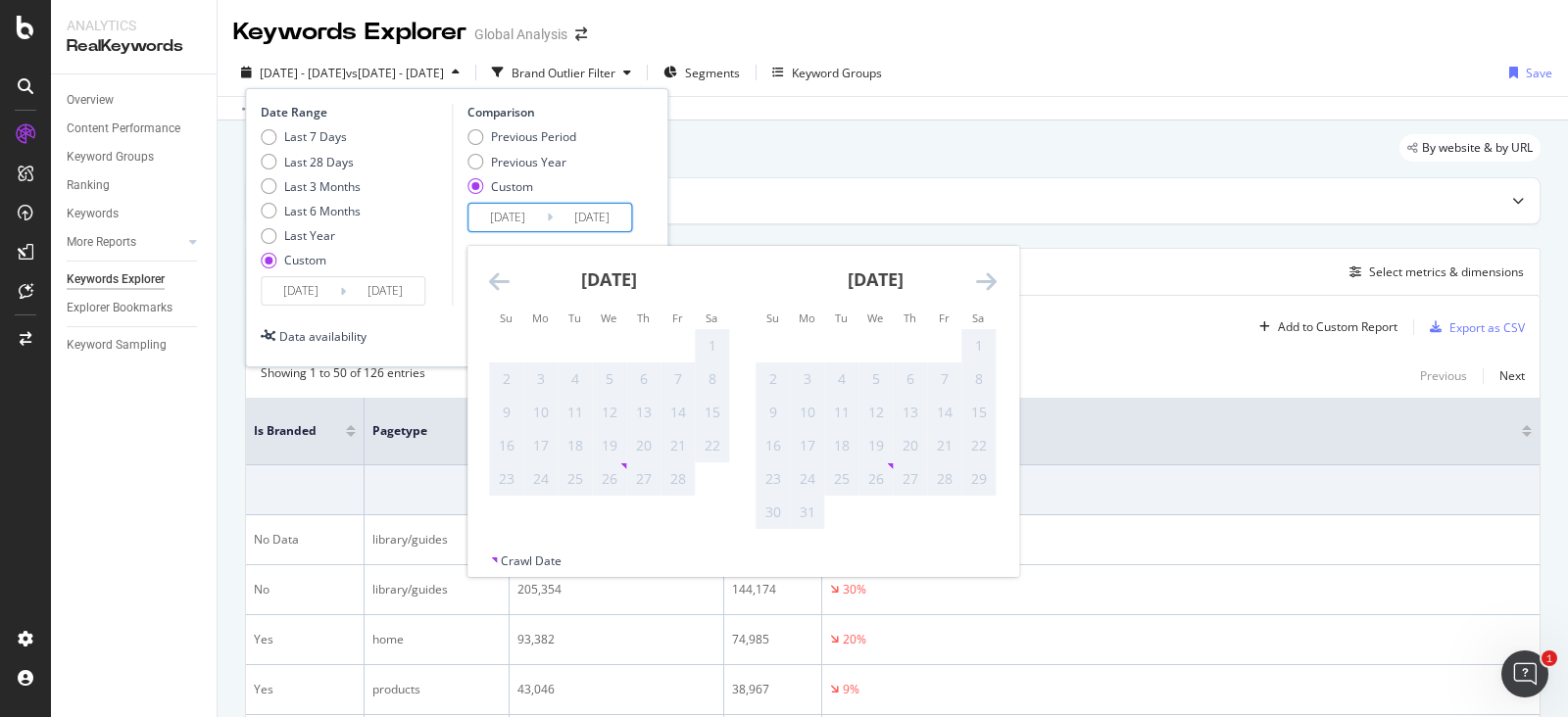 click at bounding box center (499, 281) 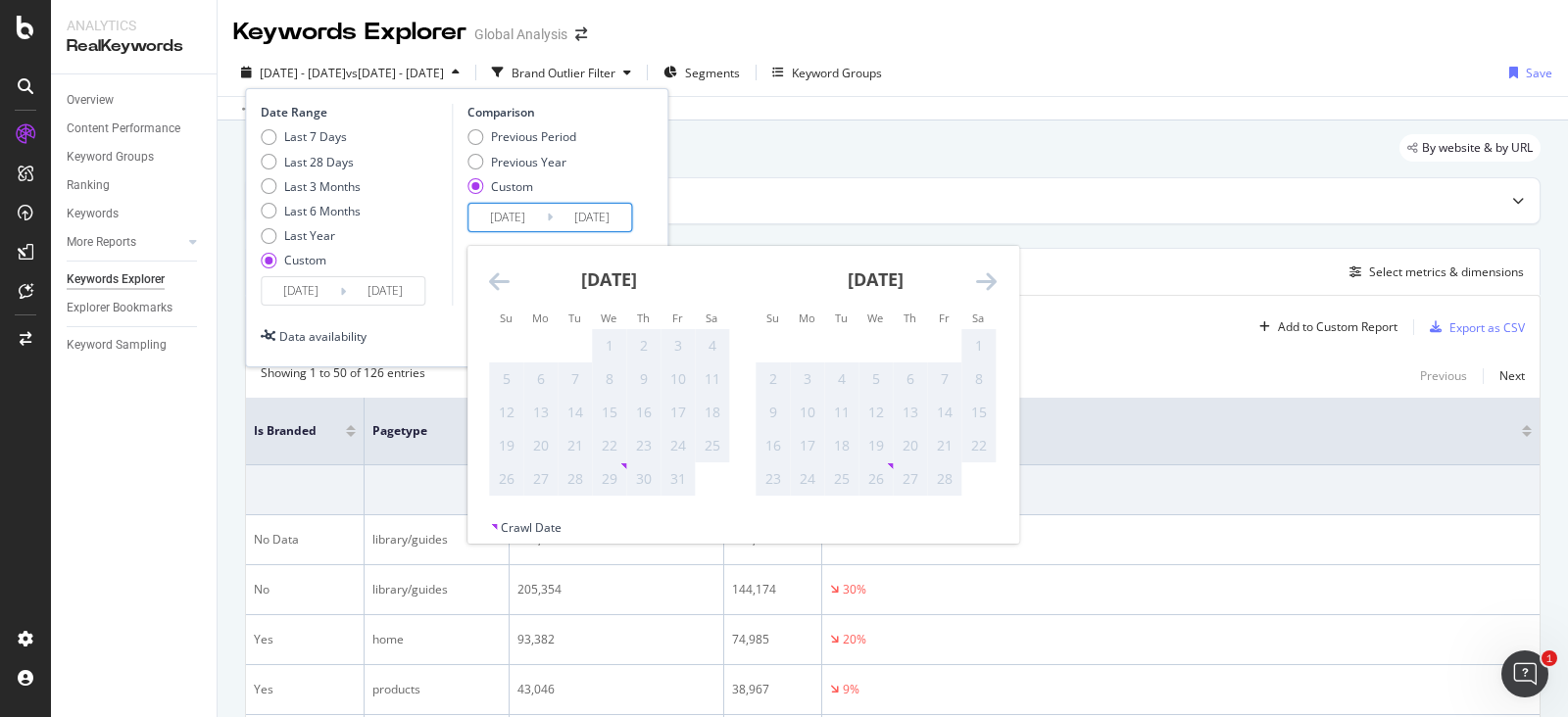click at bounding box center [499, 281] 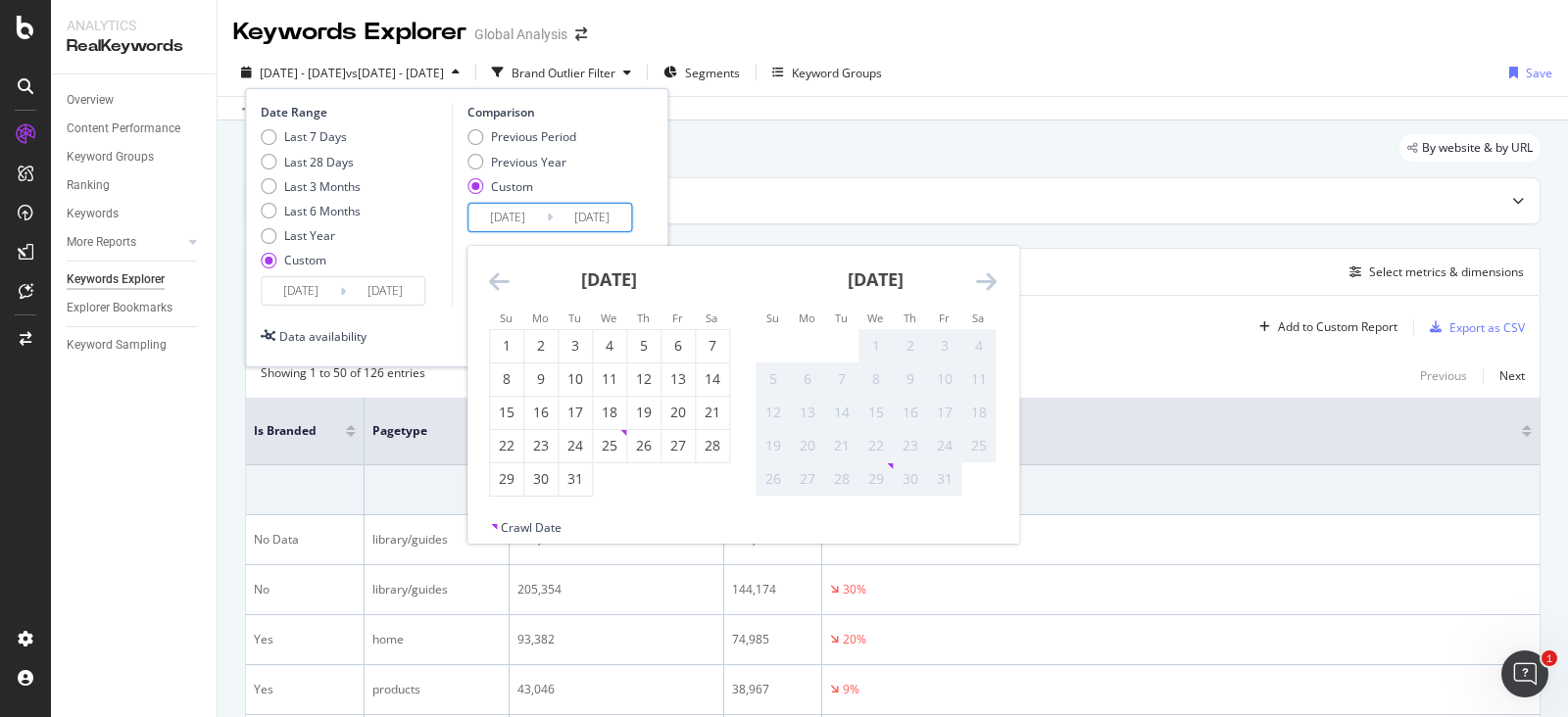 click at bounding box center [499, 281] 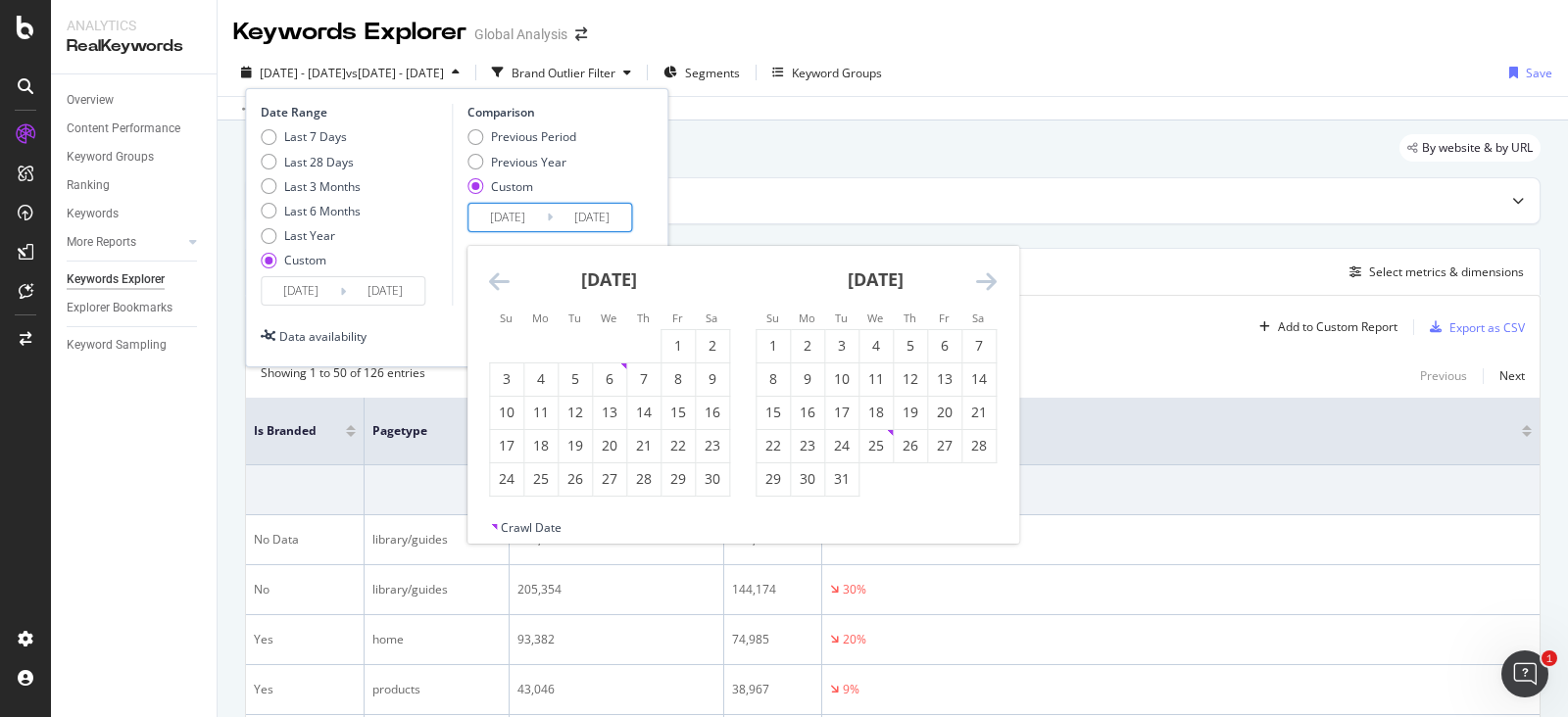 click at bounding box center (499, 281) 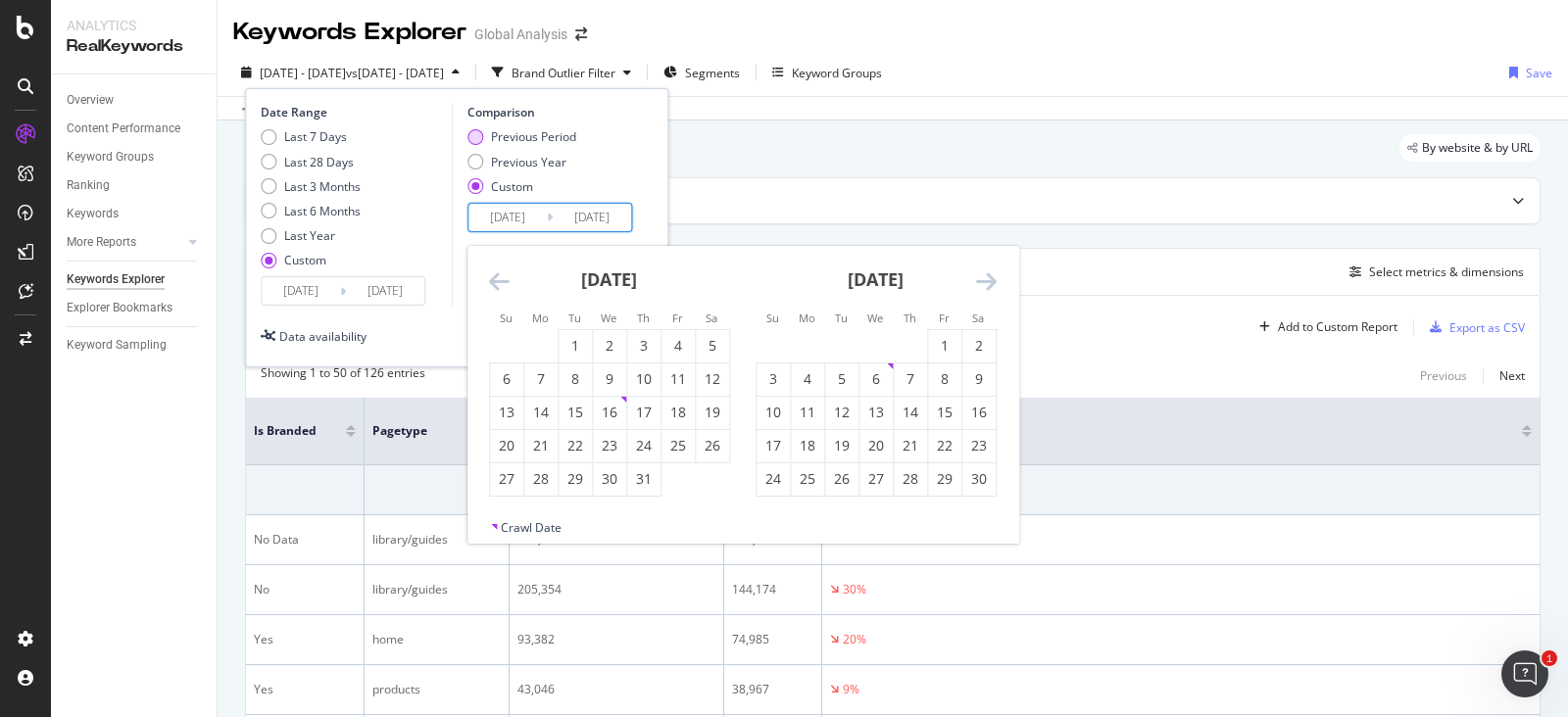 click on "Previous Period" at bounding box center (533, 136) 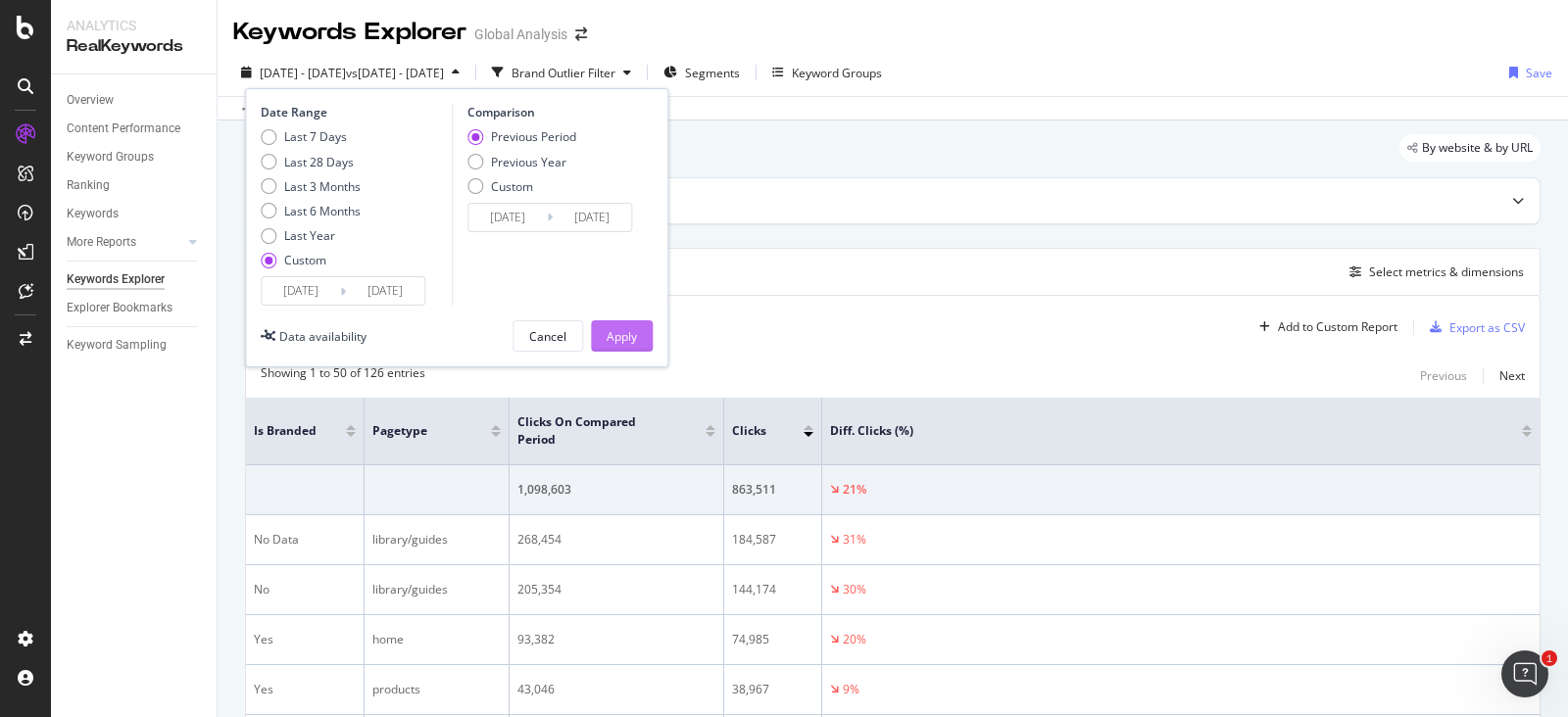 click on "Apply" at bounding box center (621, 336) 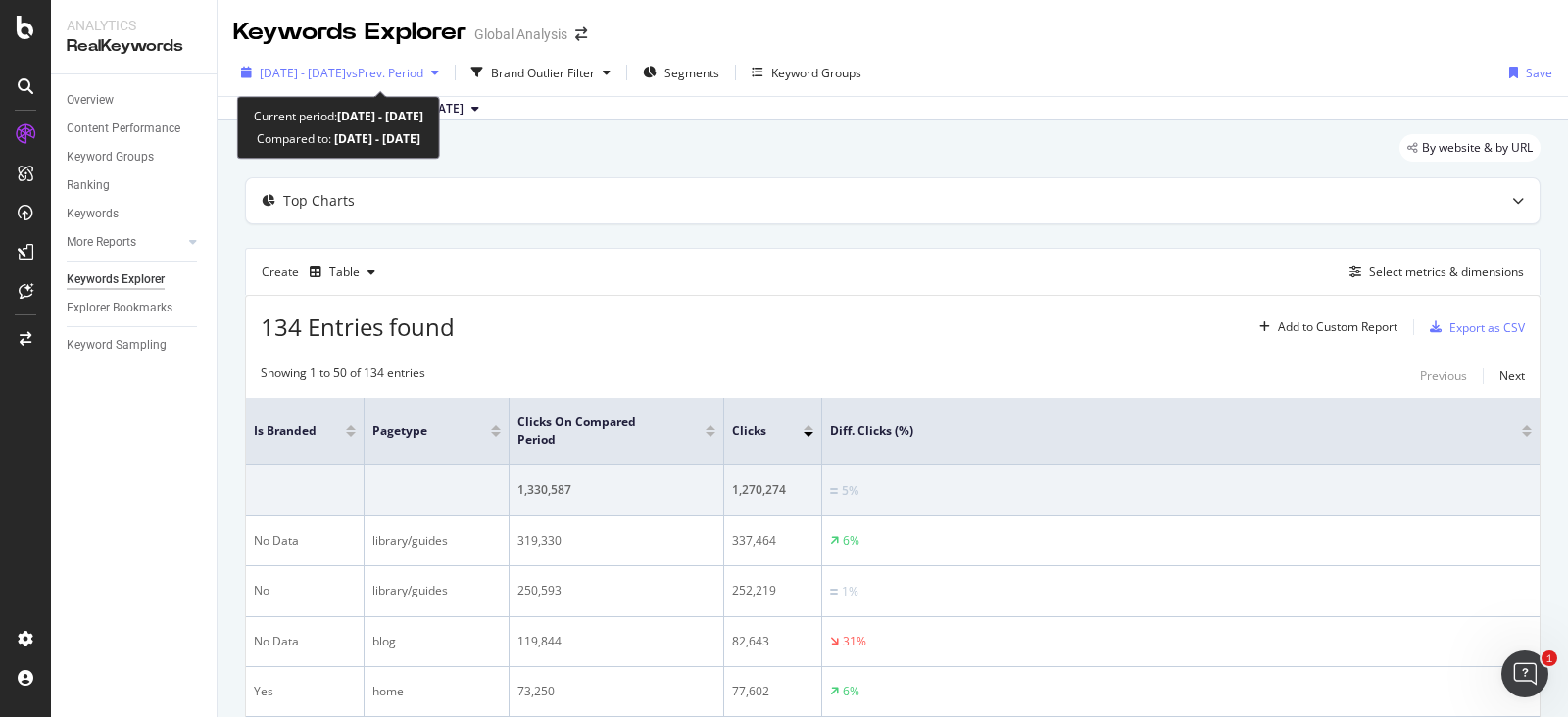 click on "[DATE] - [DATE]" at bounding box center [303, 72] 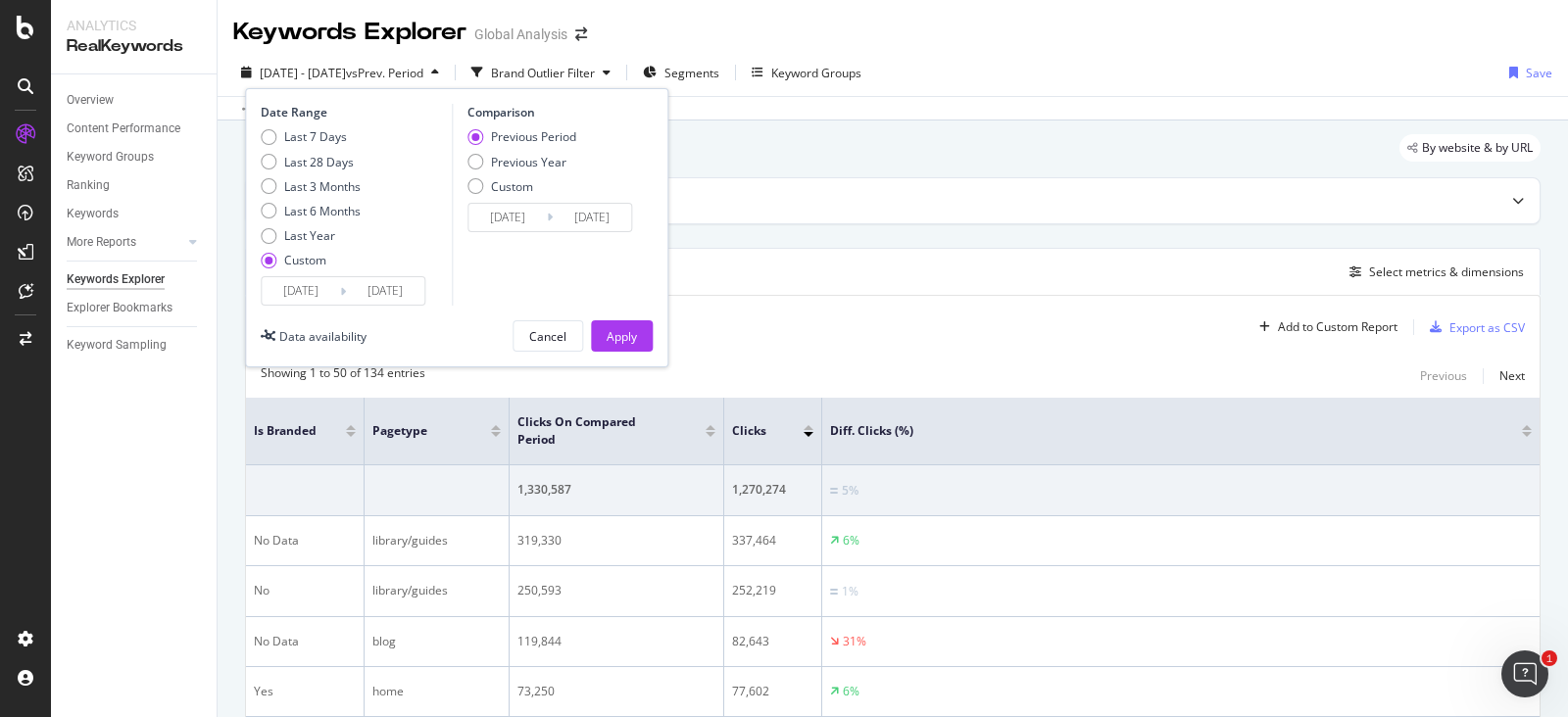 click on "[DATE]" at bounding box center (301, 291) 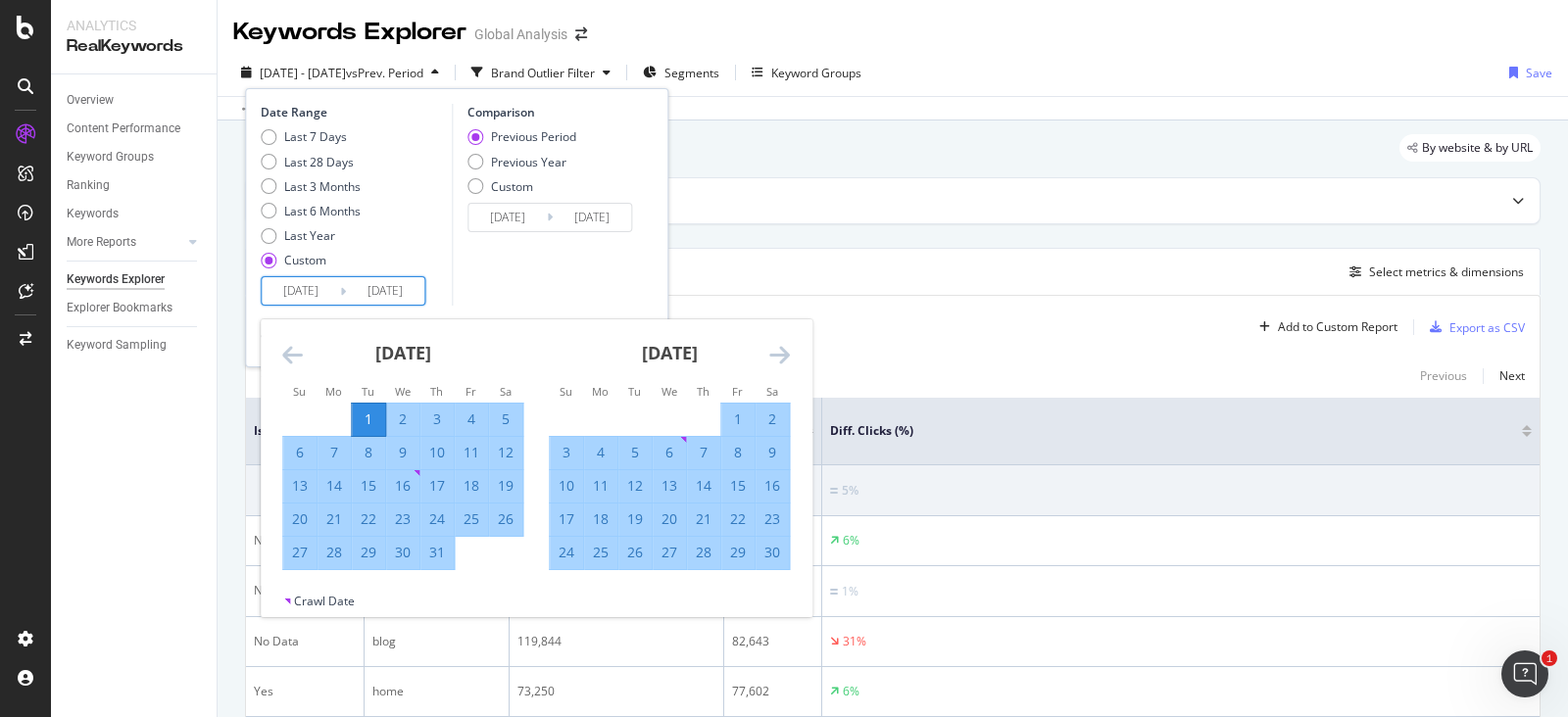 click at bounding box center (292, 355) 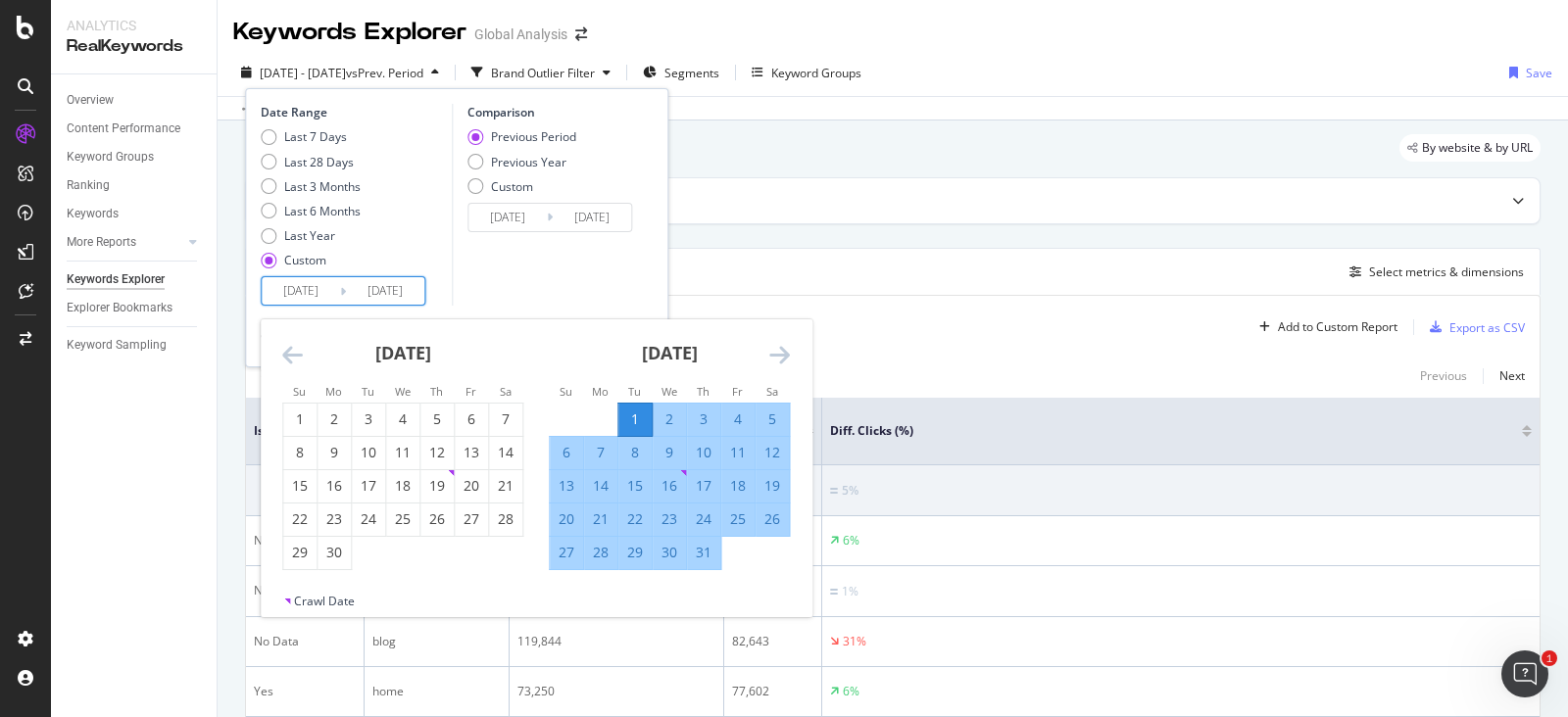 click at bounding box center (292, 355) 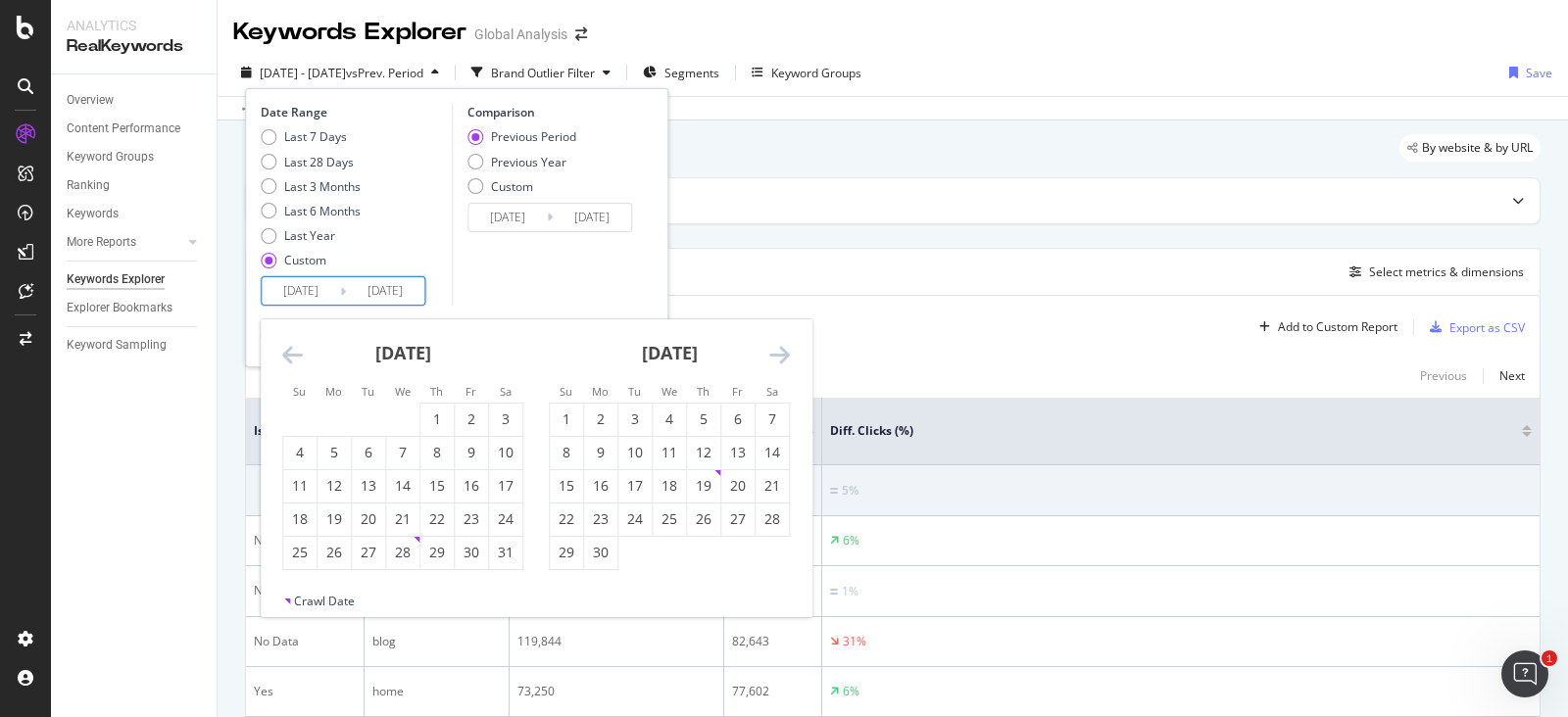 click at bounding box center [292, 355] 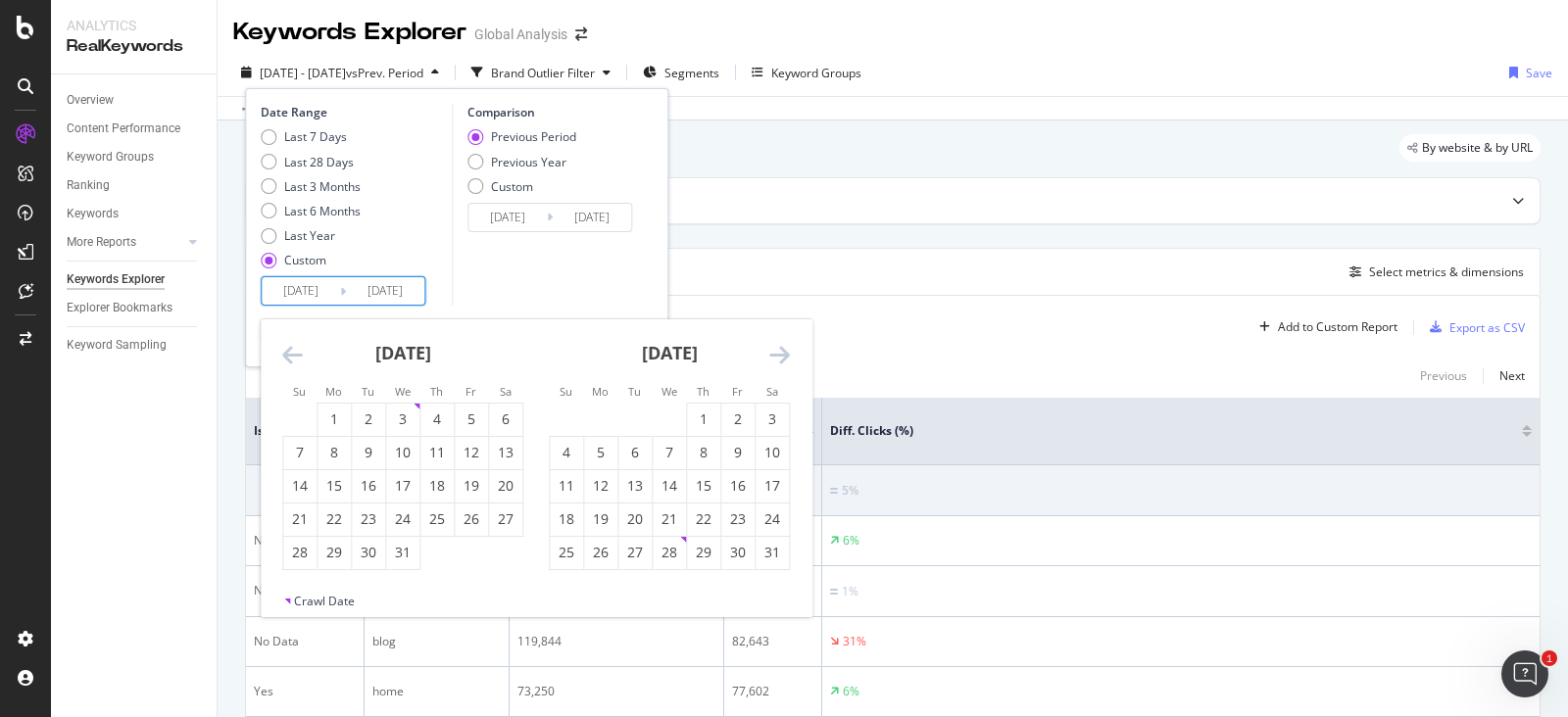 click at bounding box center (292, 355) 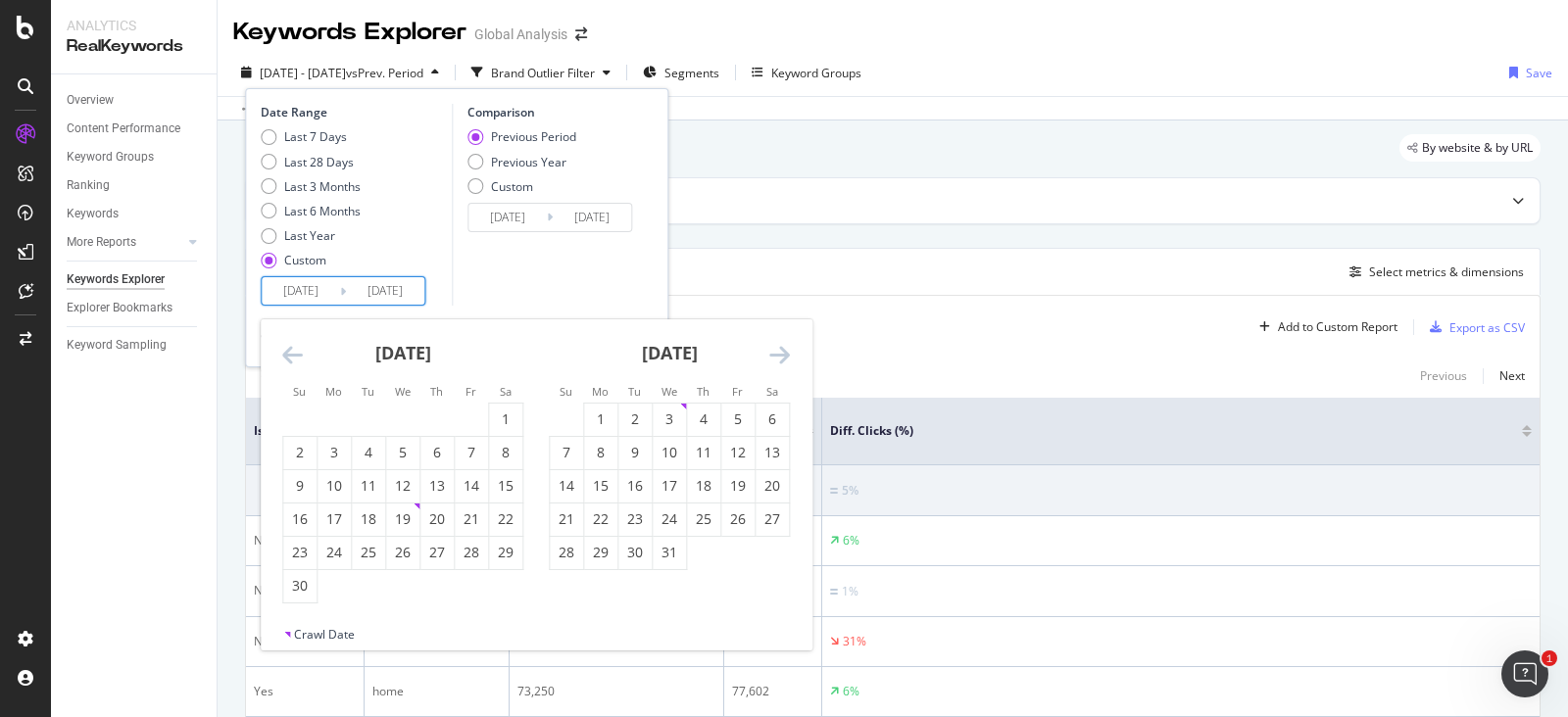 click at bounding box center (292, 355) 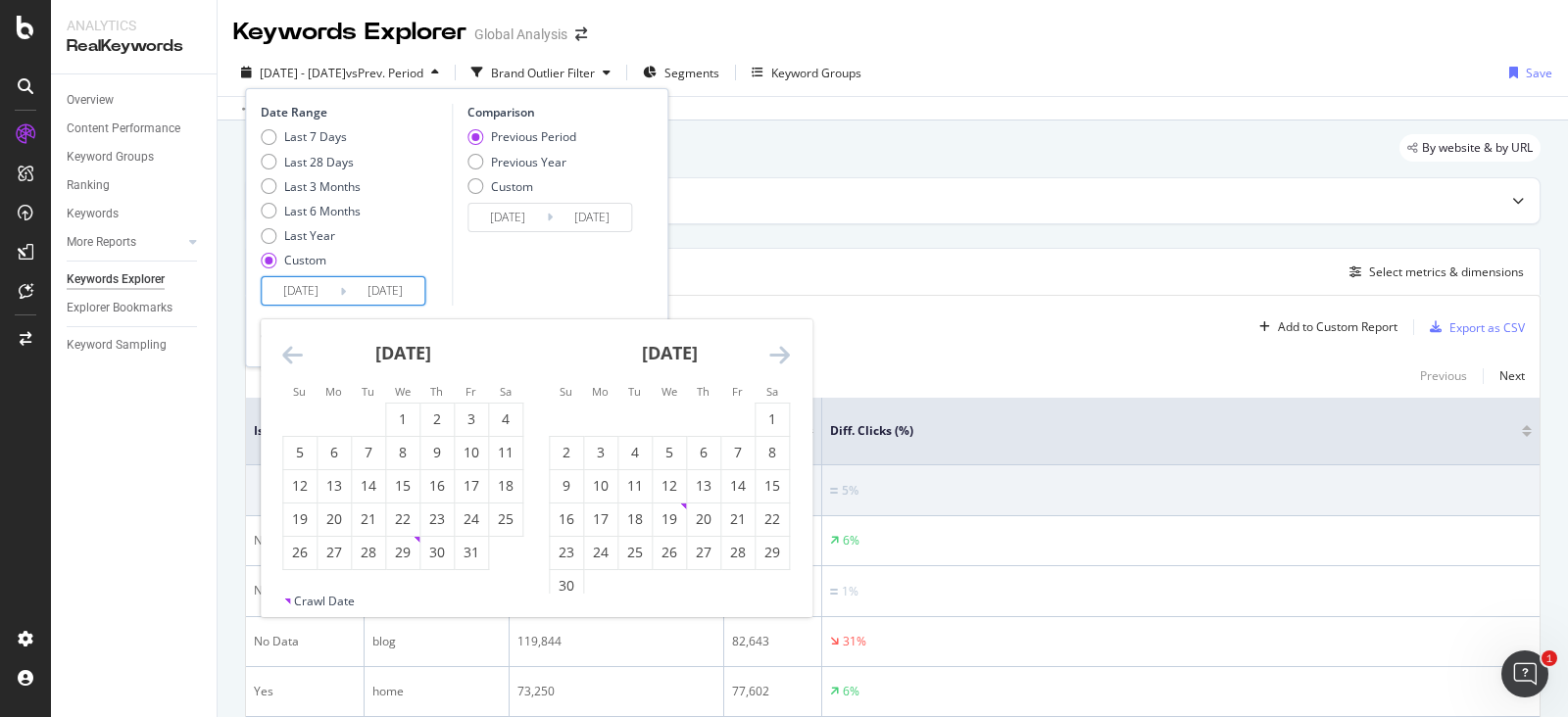 click at bounding box center [292, 355] 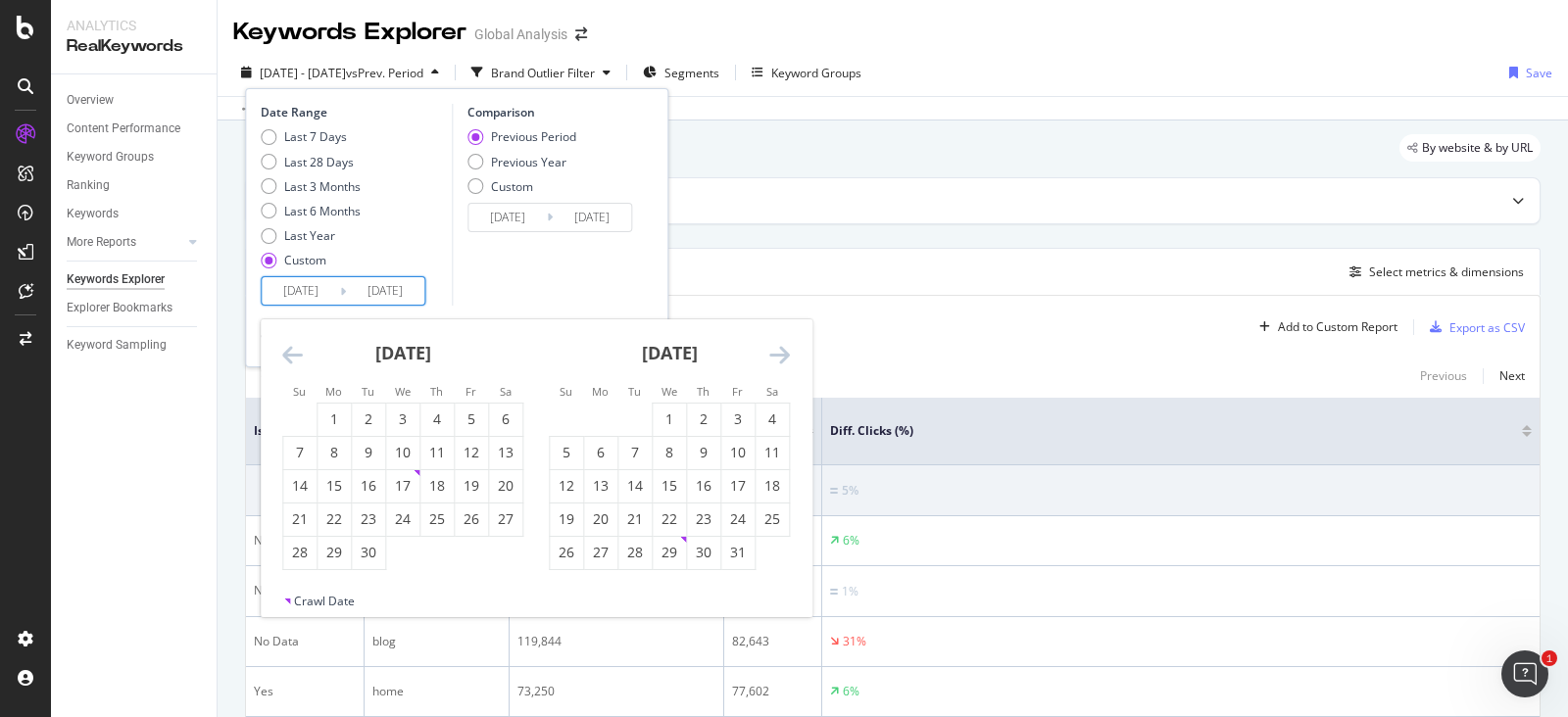 click at bounding box center [292, 355] 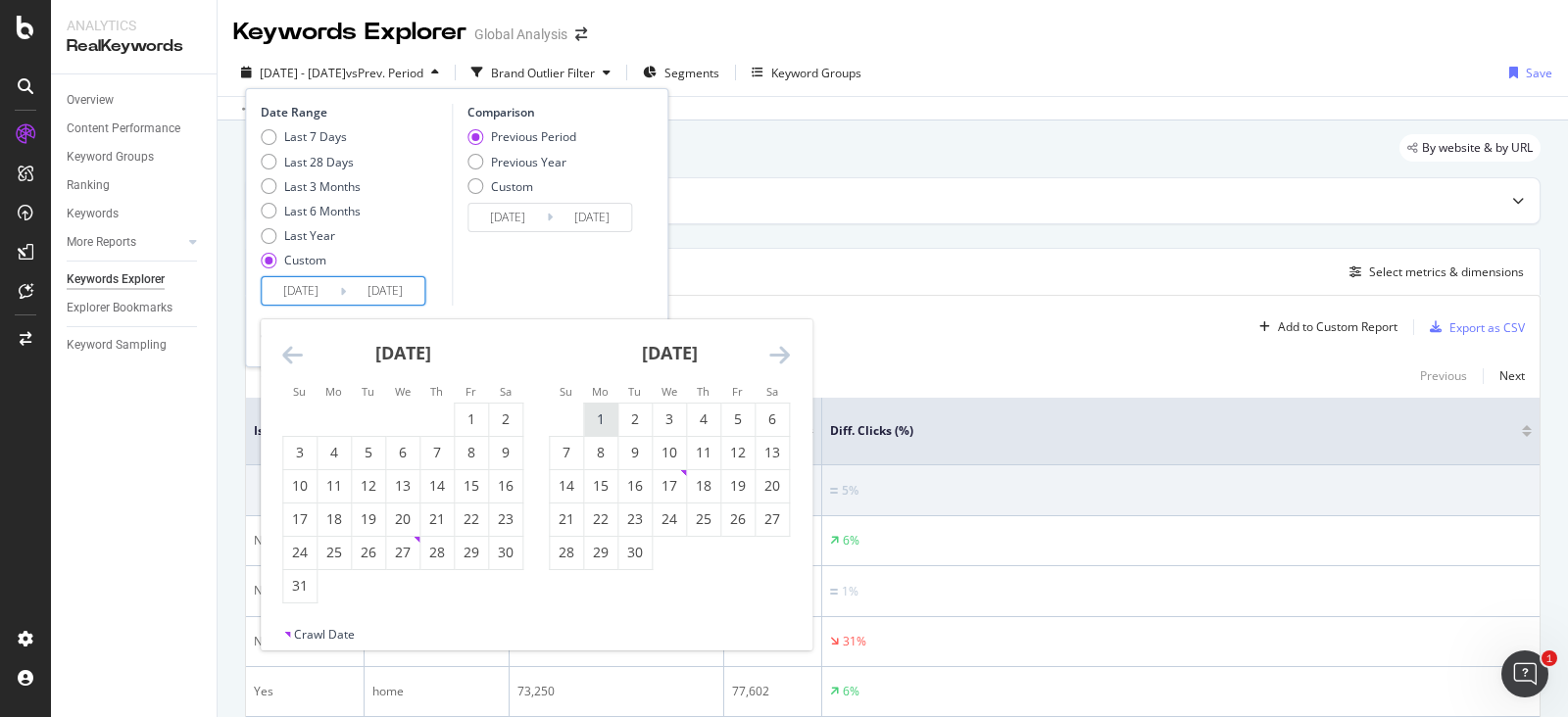 click on "1" at bounding box center (601, 419) 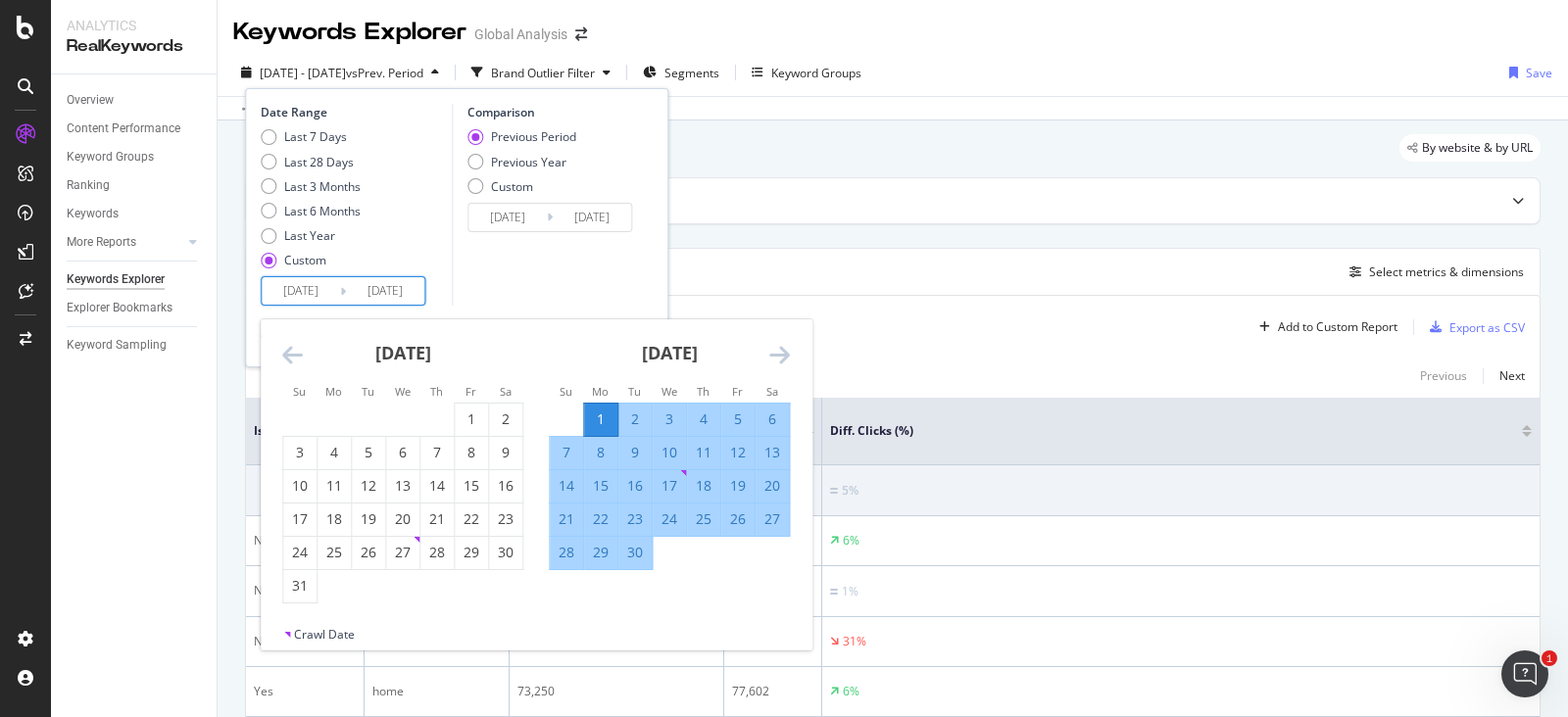 click on "[DATE]" at bounding box center [669, 360] 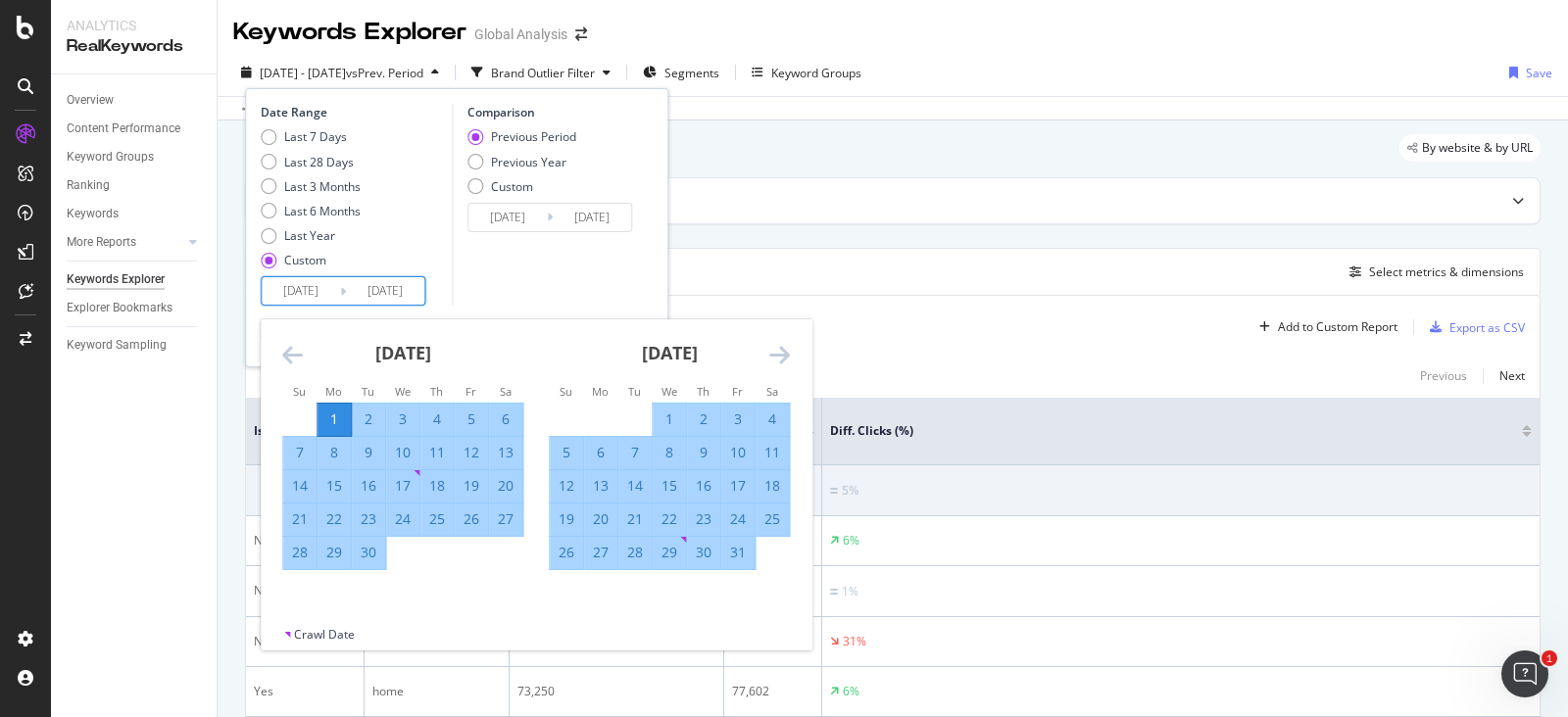 click at bounding box center [779, 355] 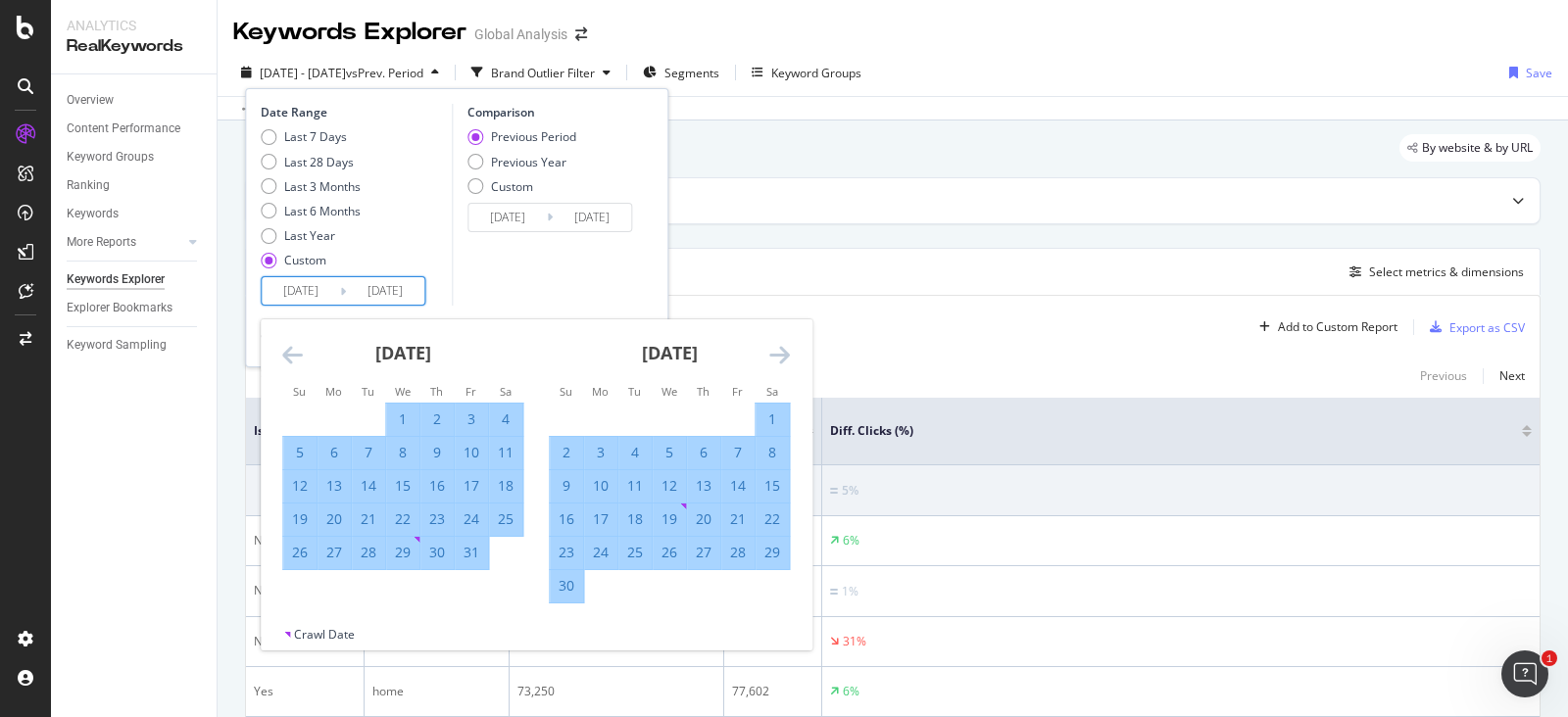 click on "30" at bounding box center (566, 586) 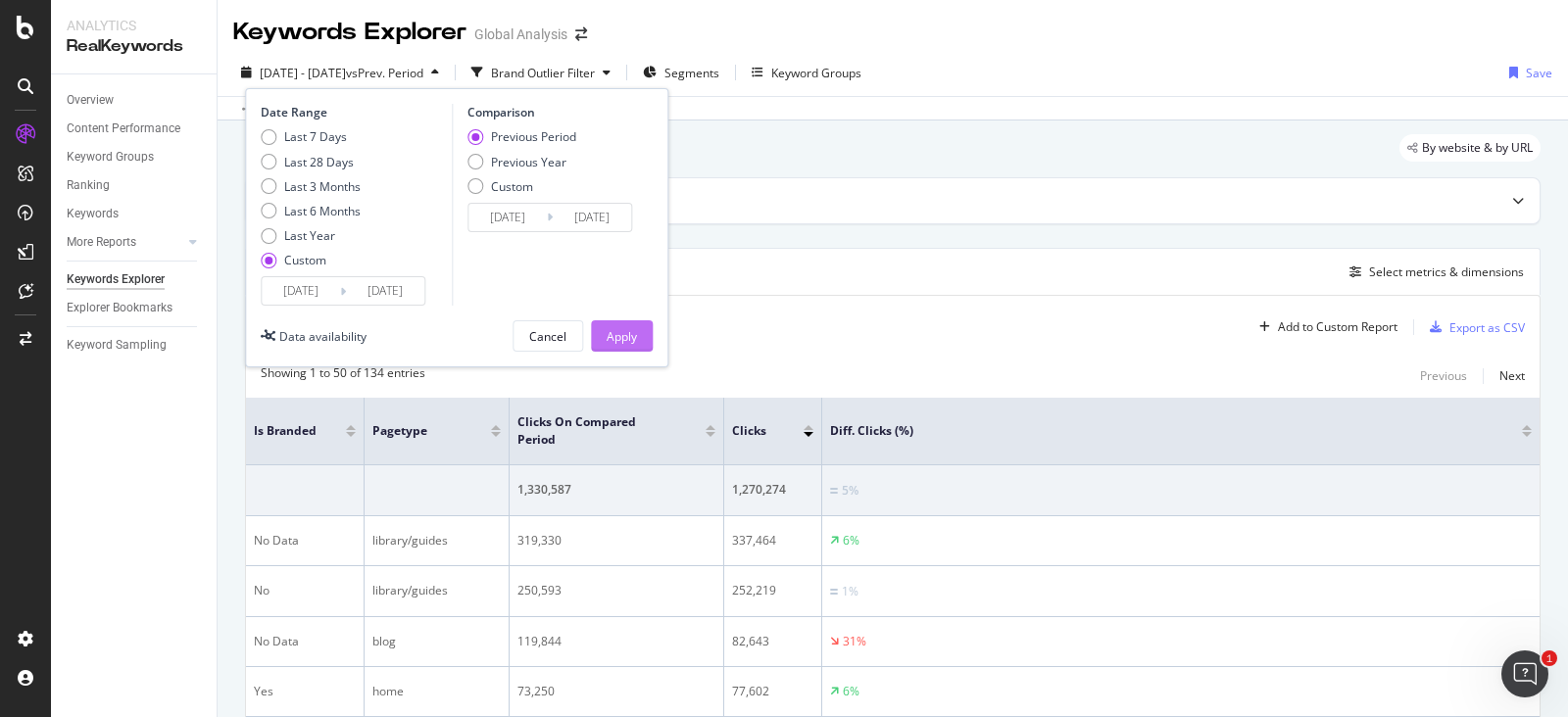 click on "Apply" at bounding box center (621, 336) 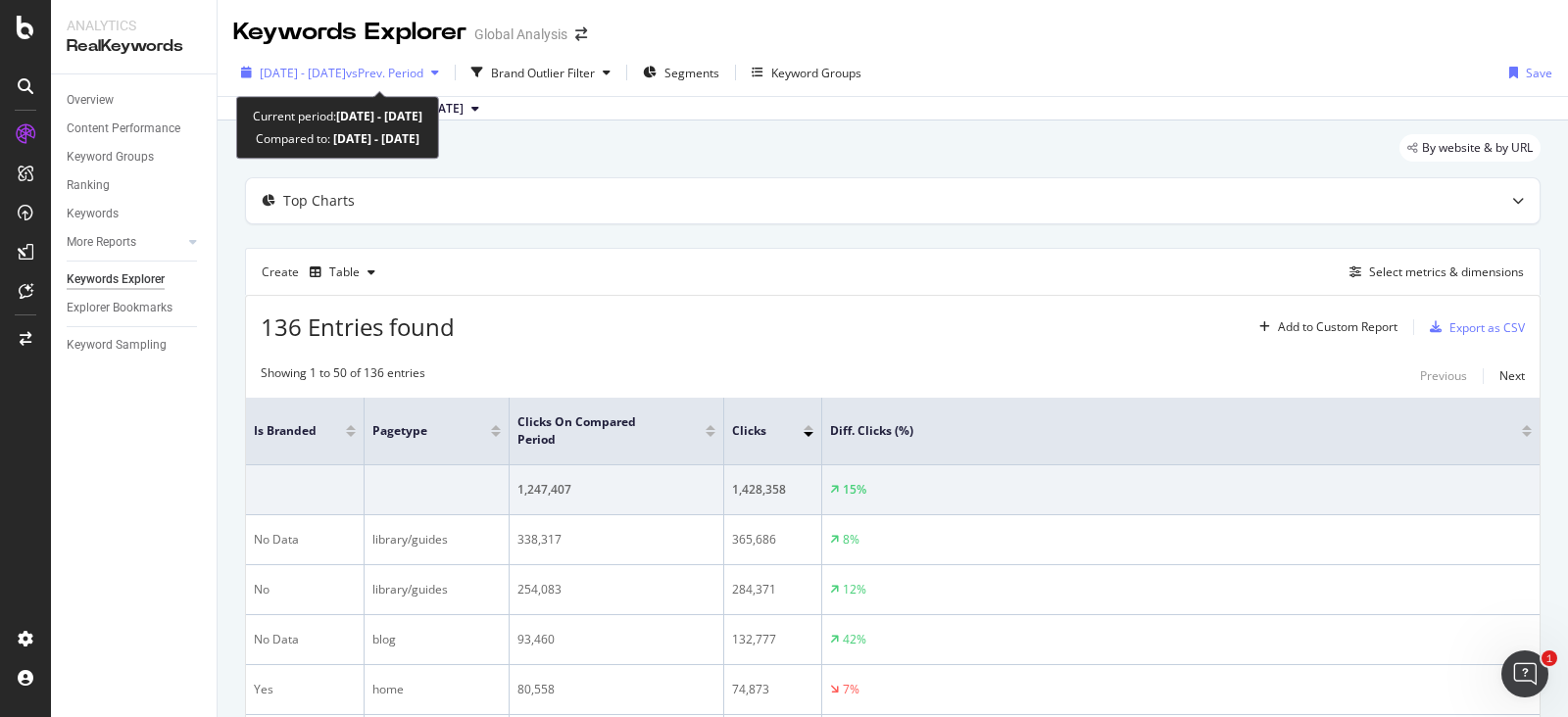 click on "[DATE] - [DATE]" at bounding box center [303, 72] 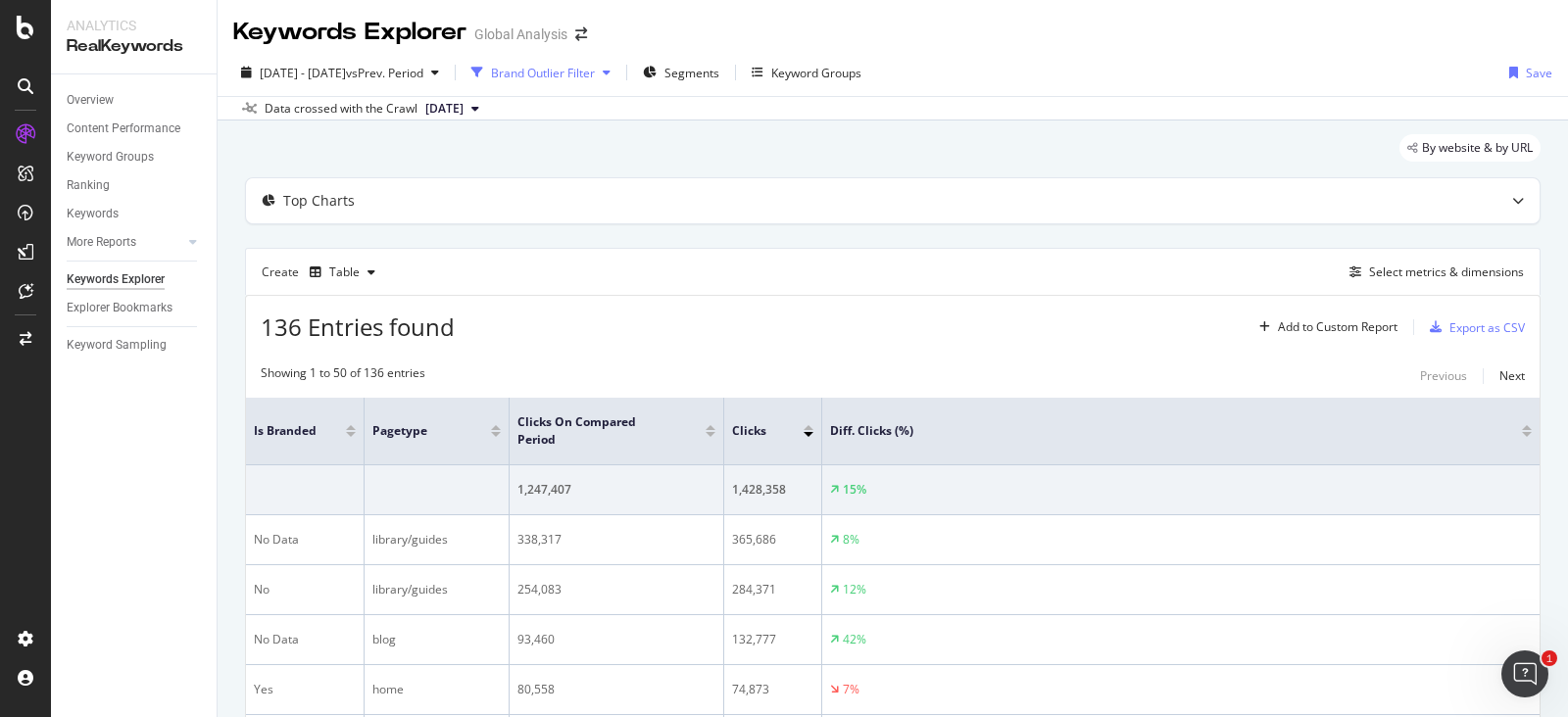 click on "Brand Outlier Filter" at bounding box center [543, 72] 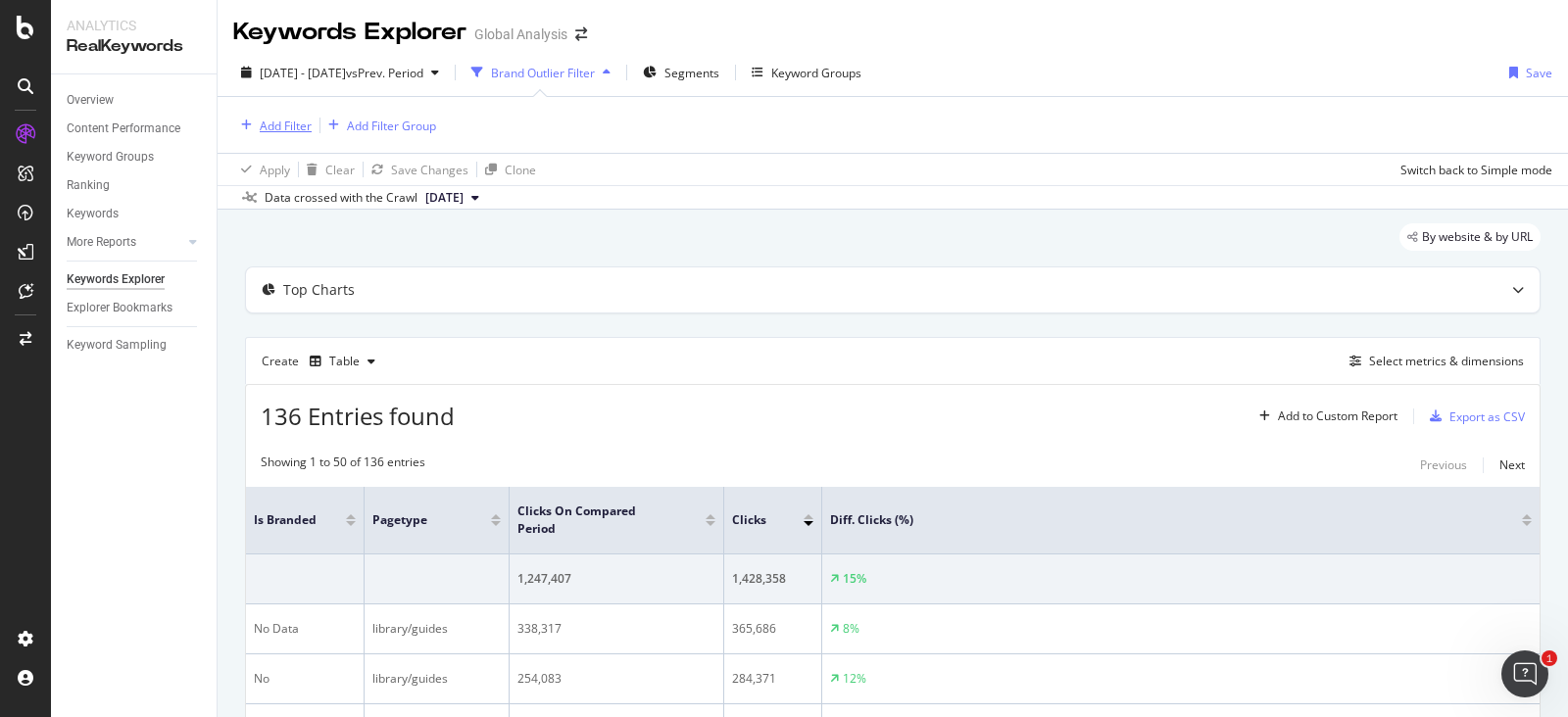 click on "Add Filter" at bounding box center [285, 125] 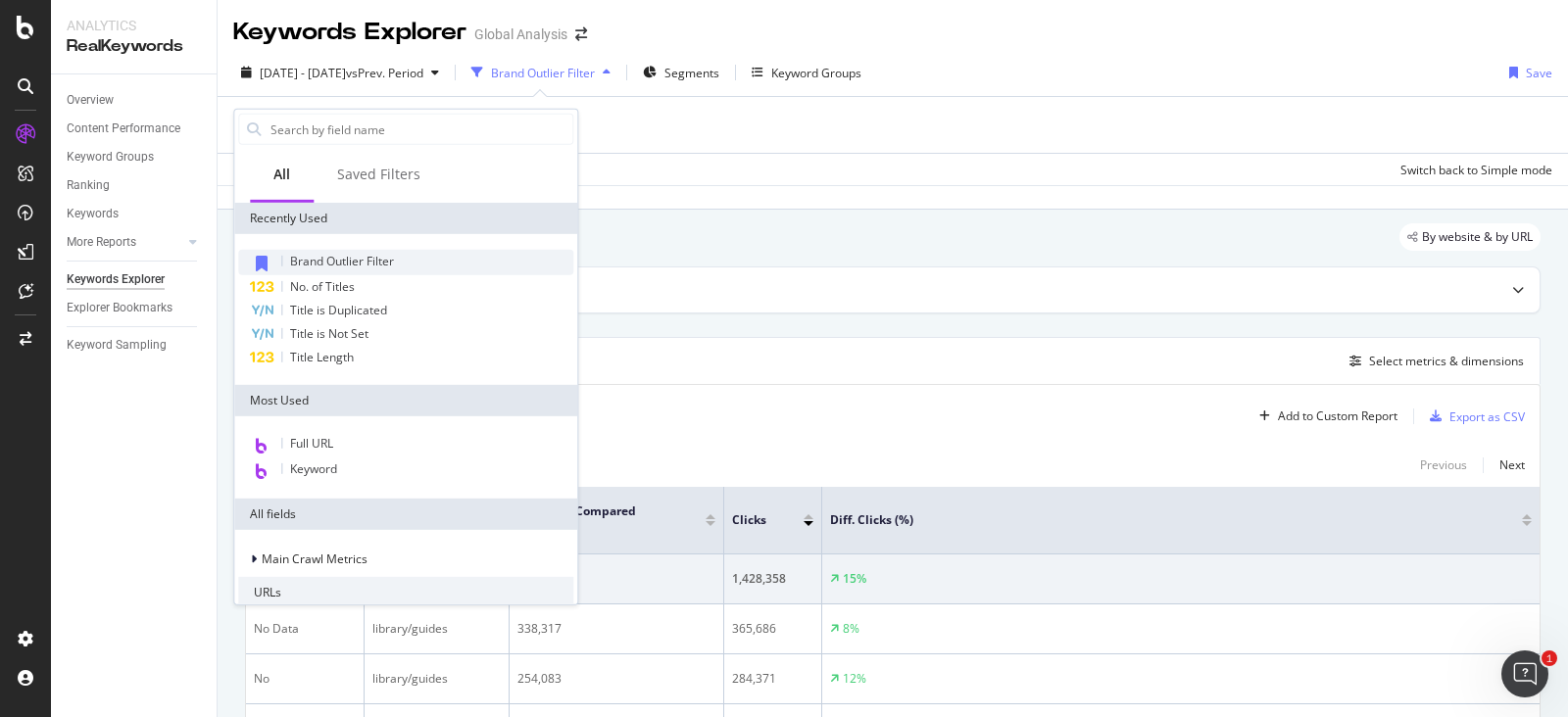 click on "Brand Outlier Filter" at bounding box center (342, 261) 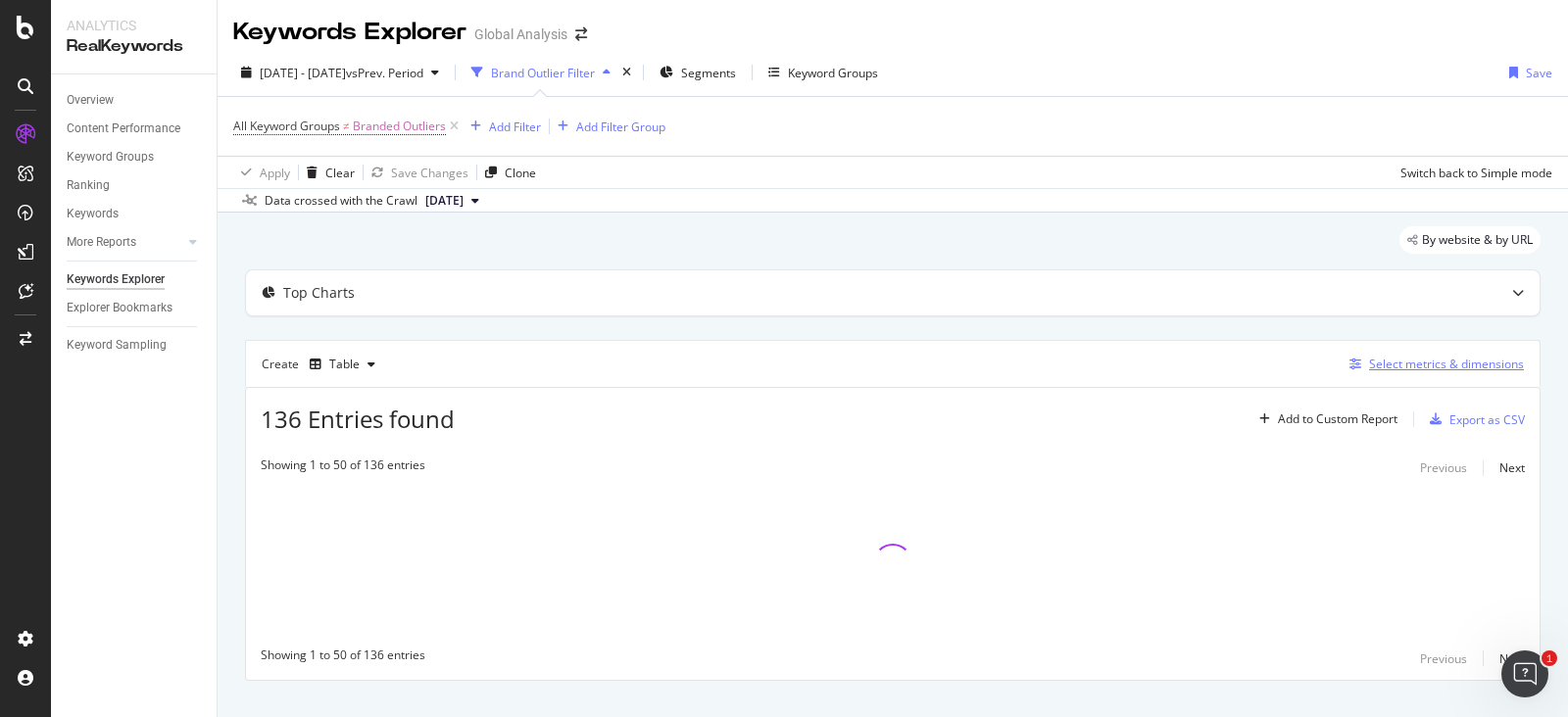 click on "Select metrics & dimensions" at bounding box center [1446, 363] 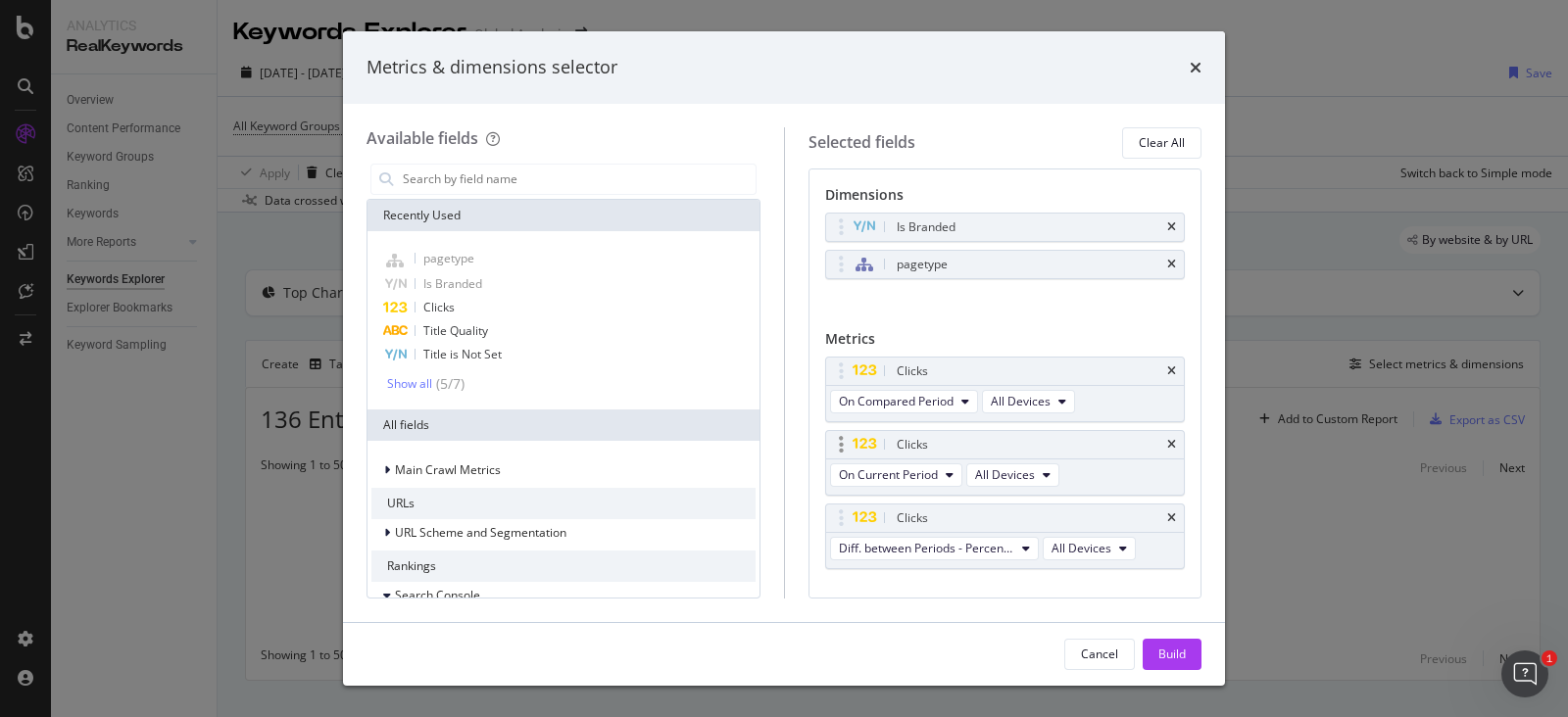 click at bounding box center [1171, 371] 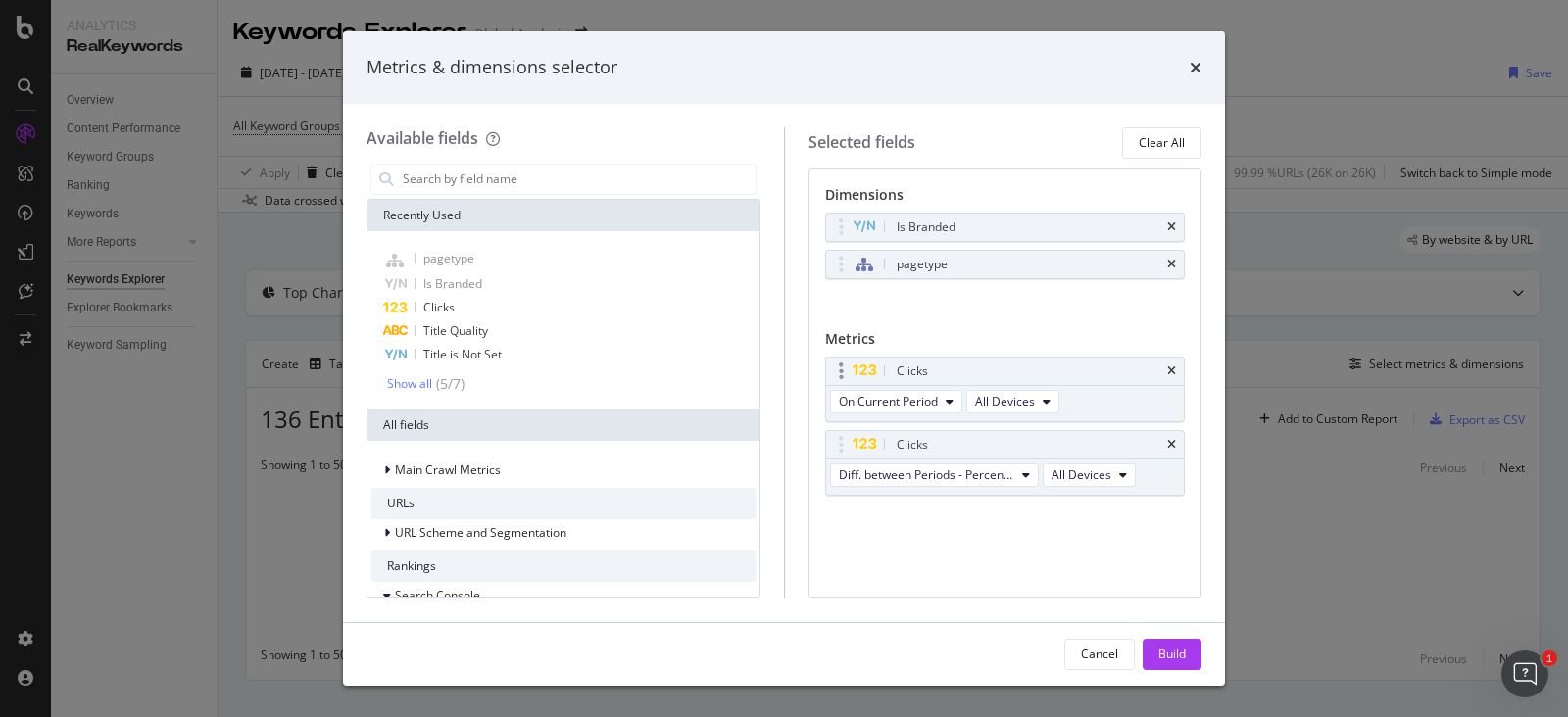click on "Clicks" at bounding box center [1028, 371] 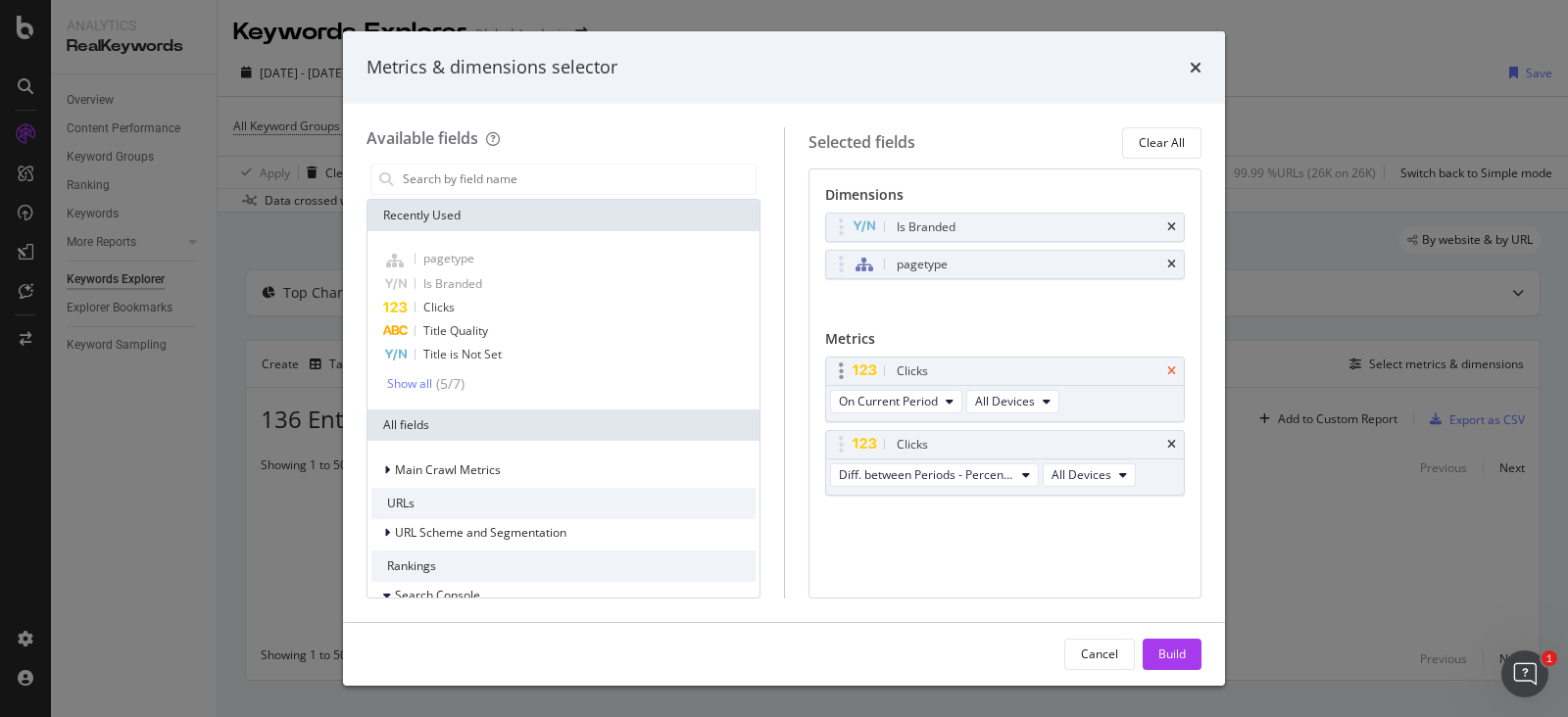 click at bounding box center [1171, 371] 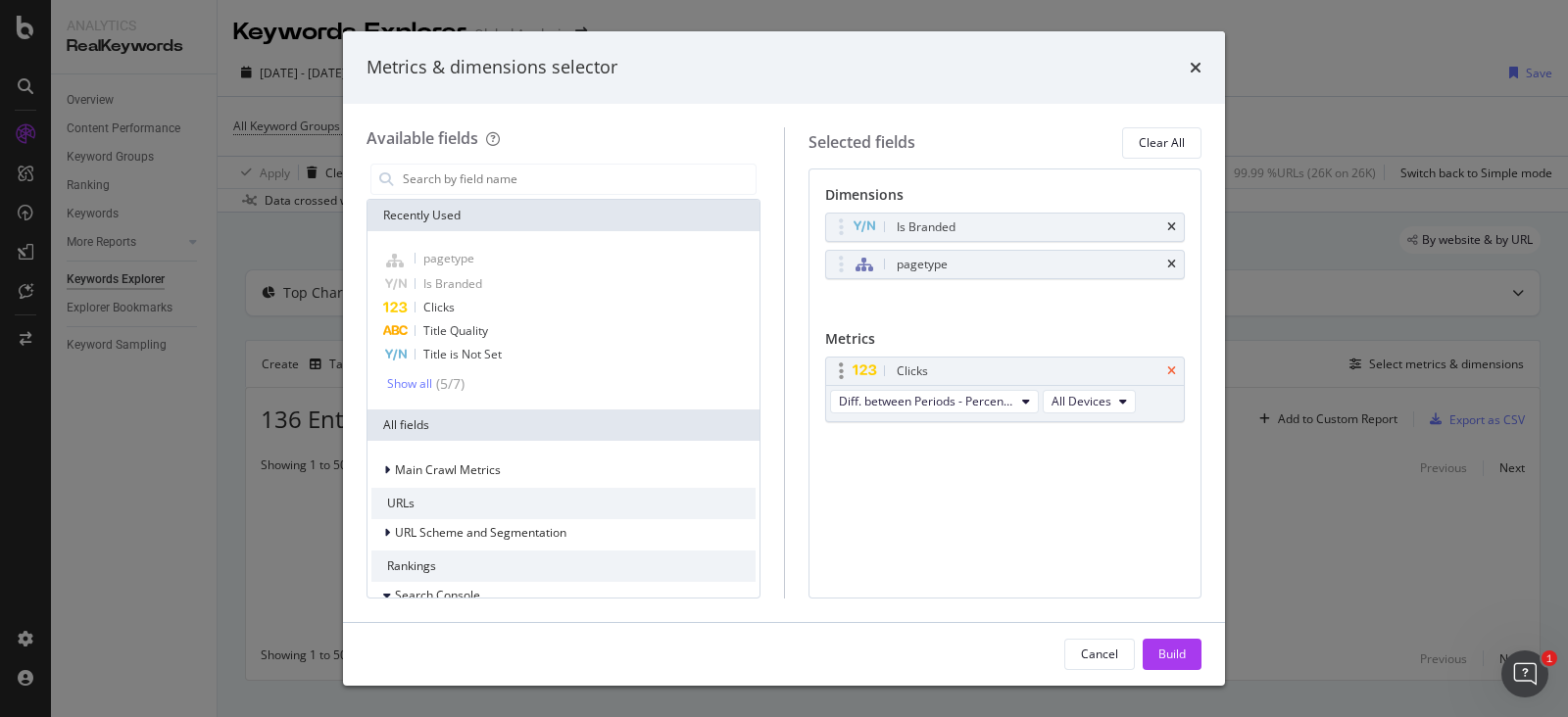 click at bounding box center (1171, 371) 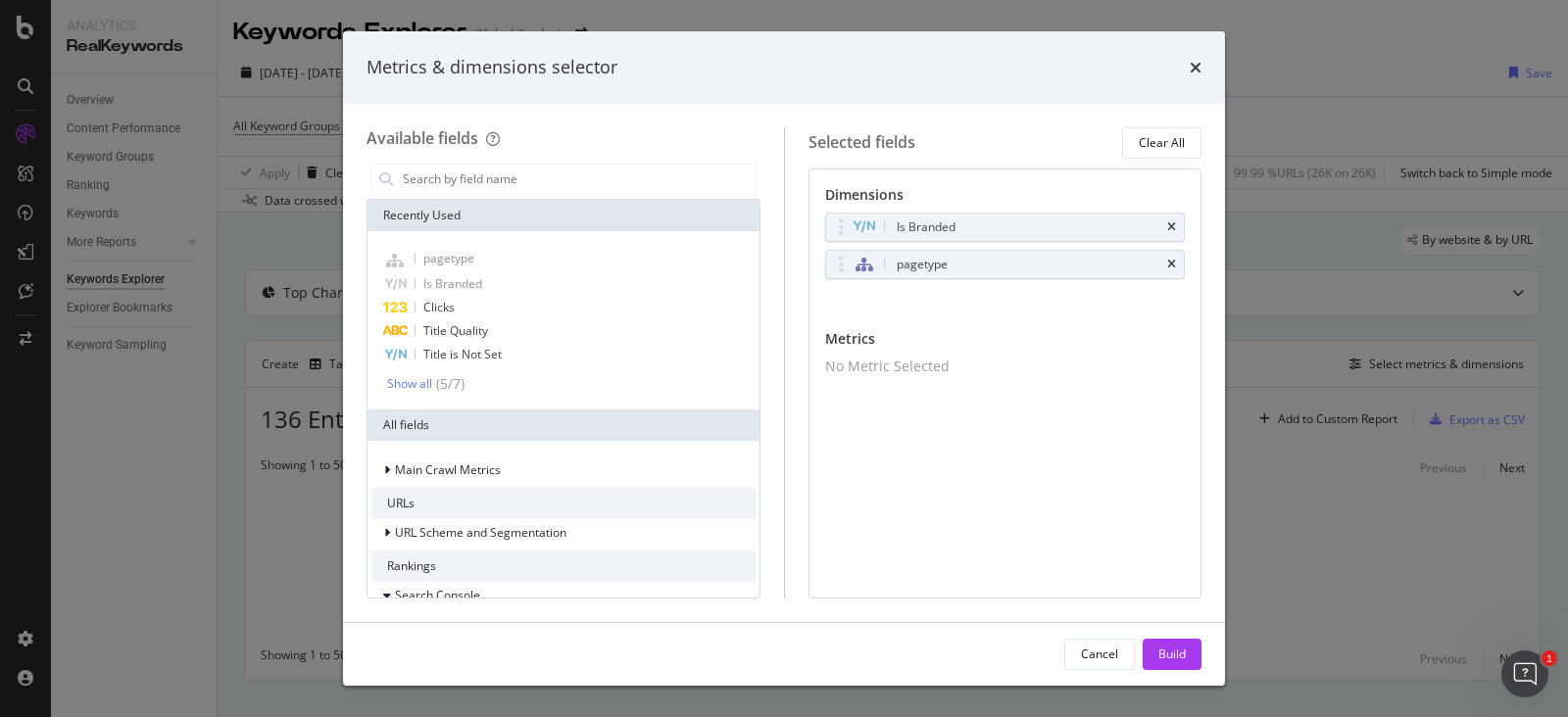 click at bounding box center [564, 179] 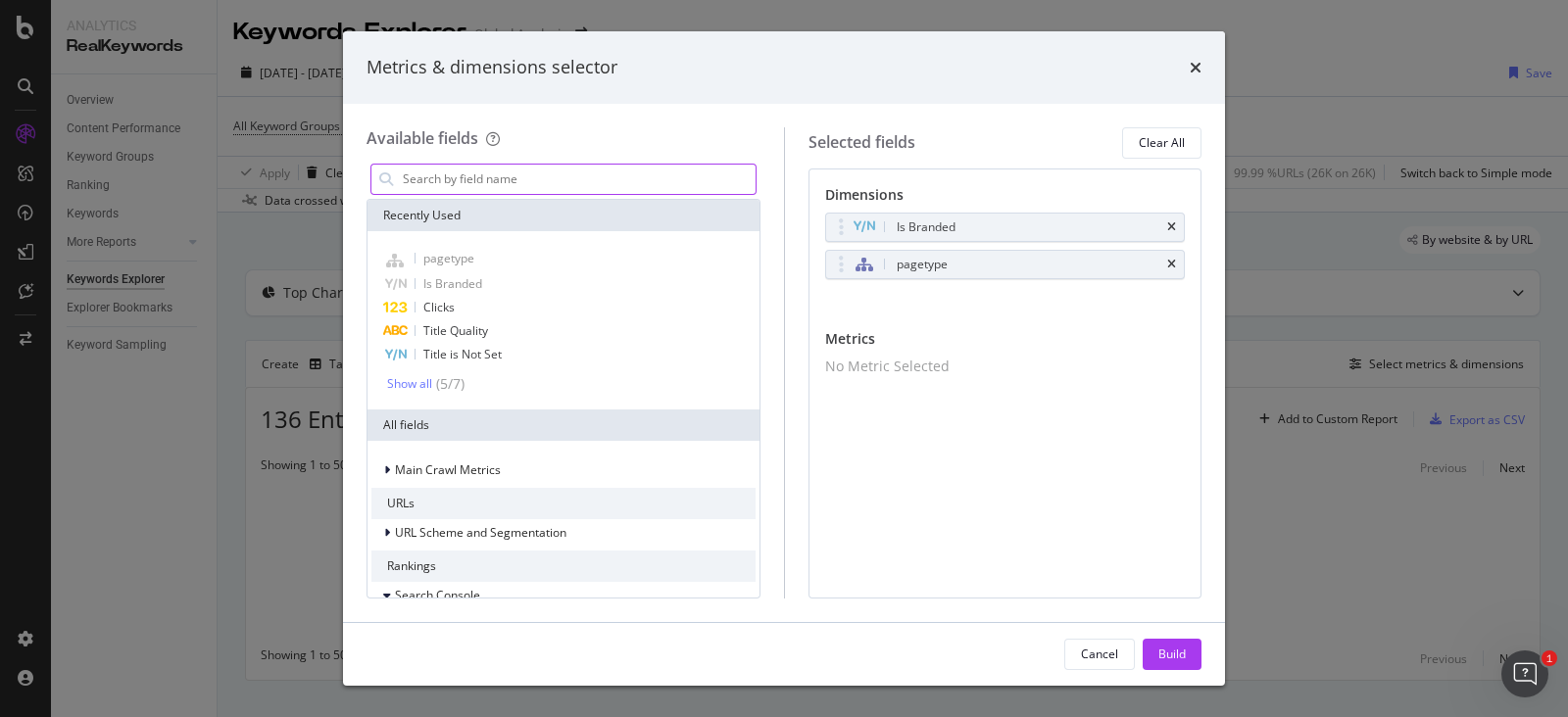 click at bounding box center (578, 179) 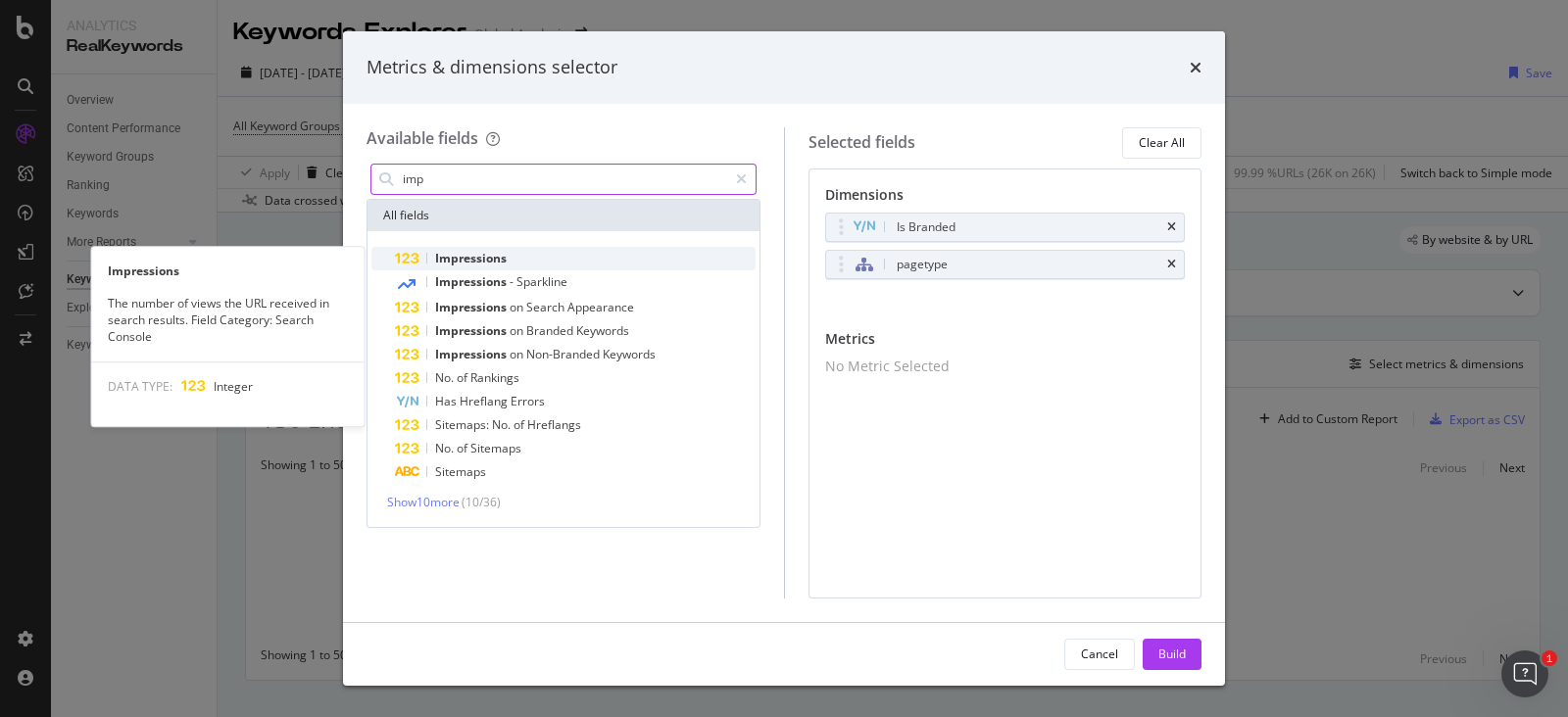 type on "imp" 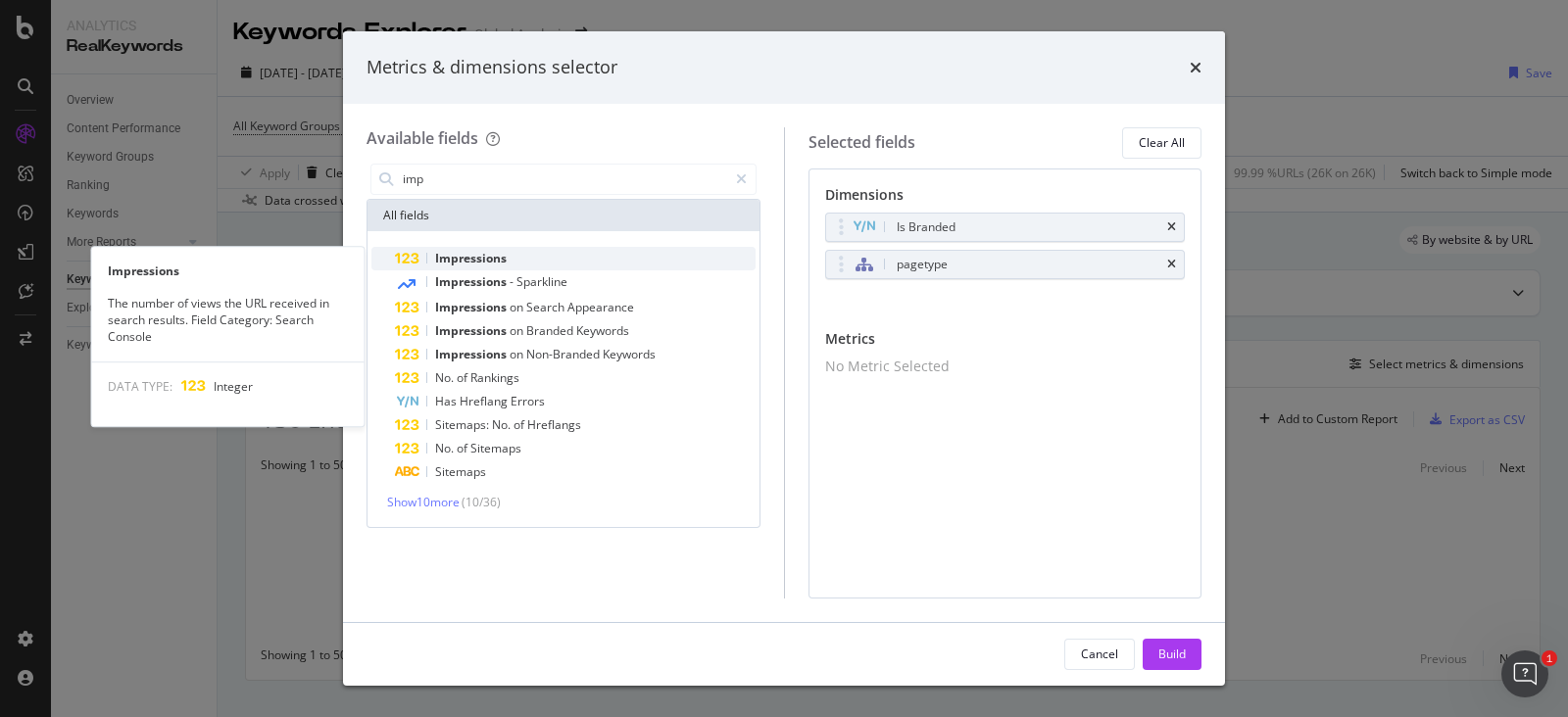 click on "Impressions" at bounding box center [470, 258] 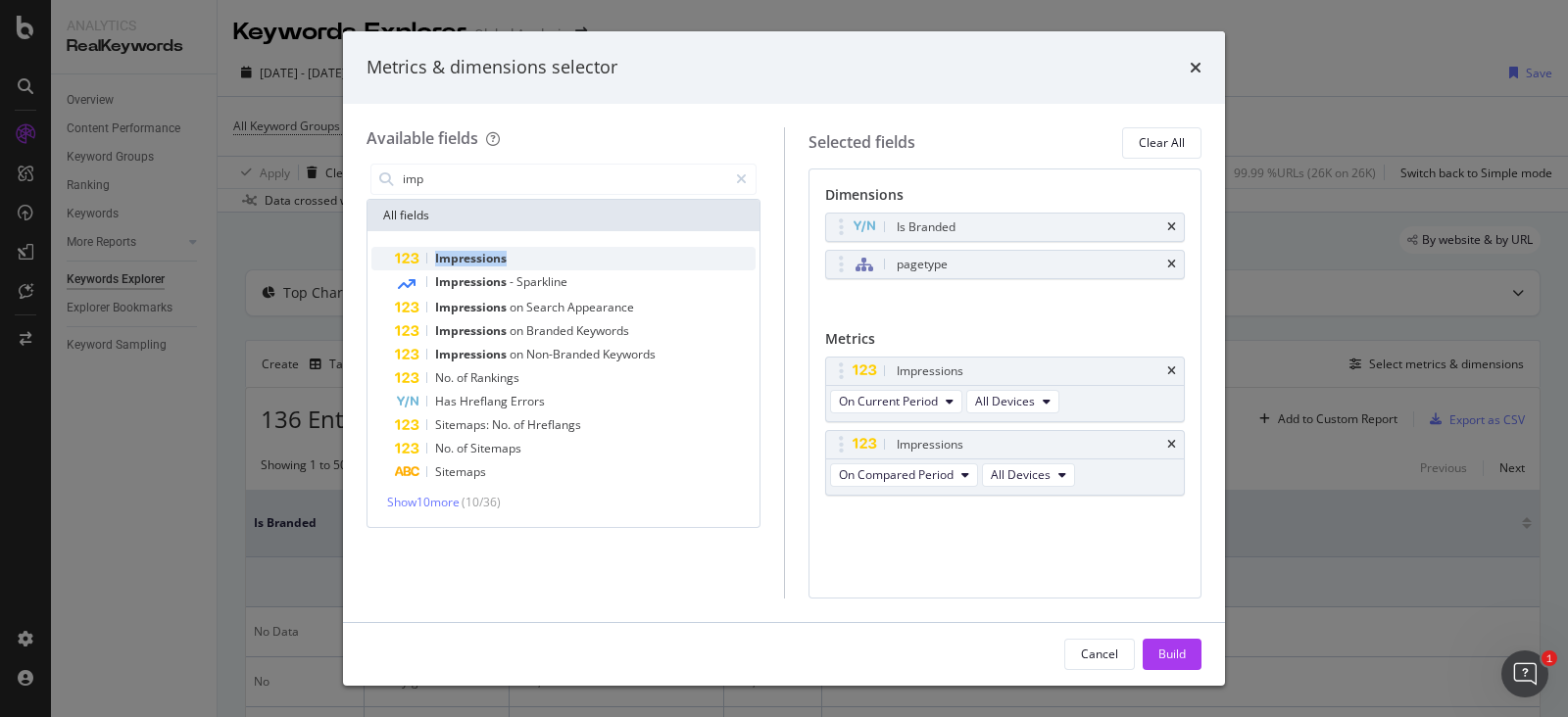 click on "Impressions" at bounding box center [470, 258] 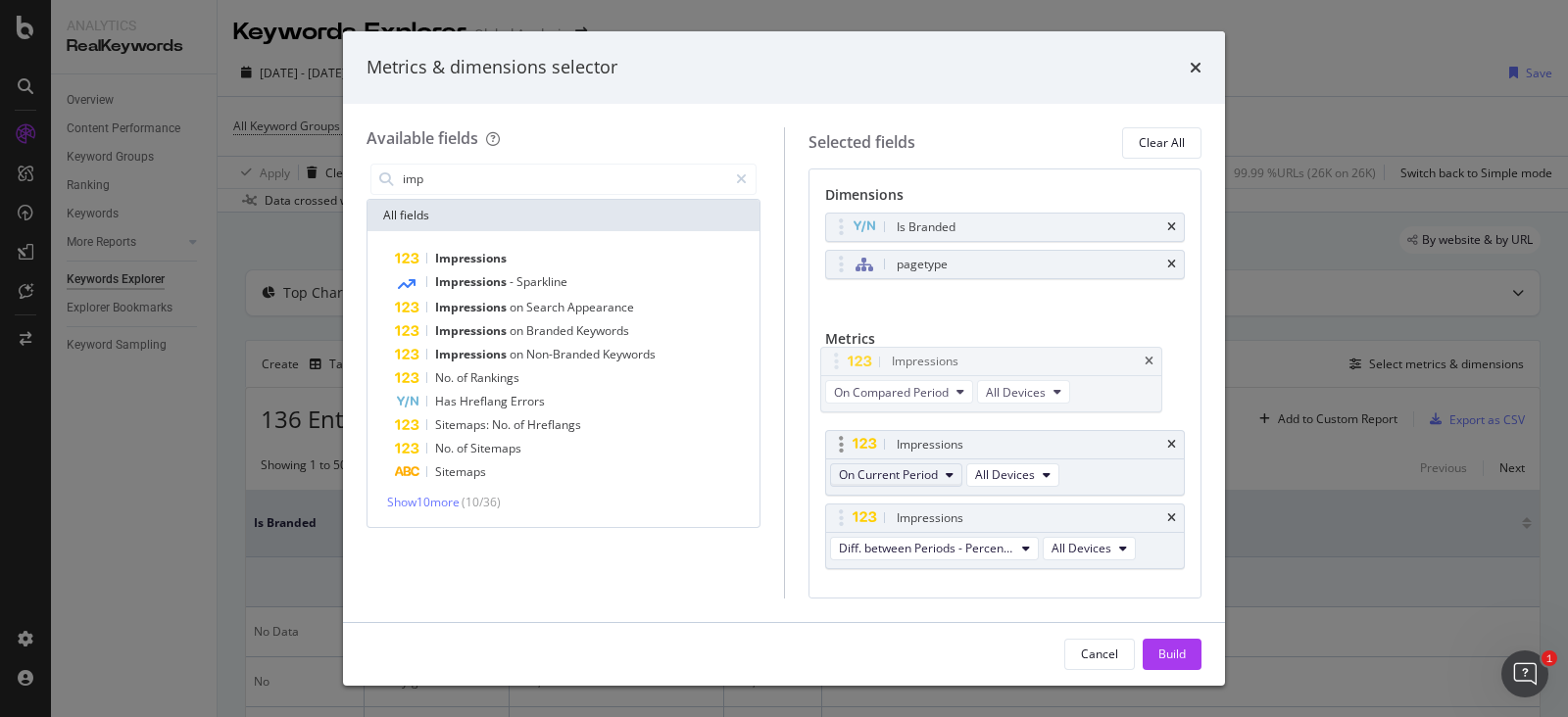 drag, startPoint x: 842, startPoint y: 445, endPoint x: 841, endPoint y: 399, distance: 46.010868 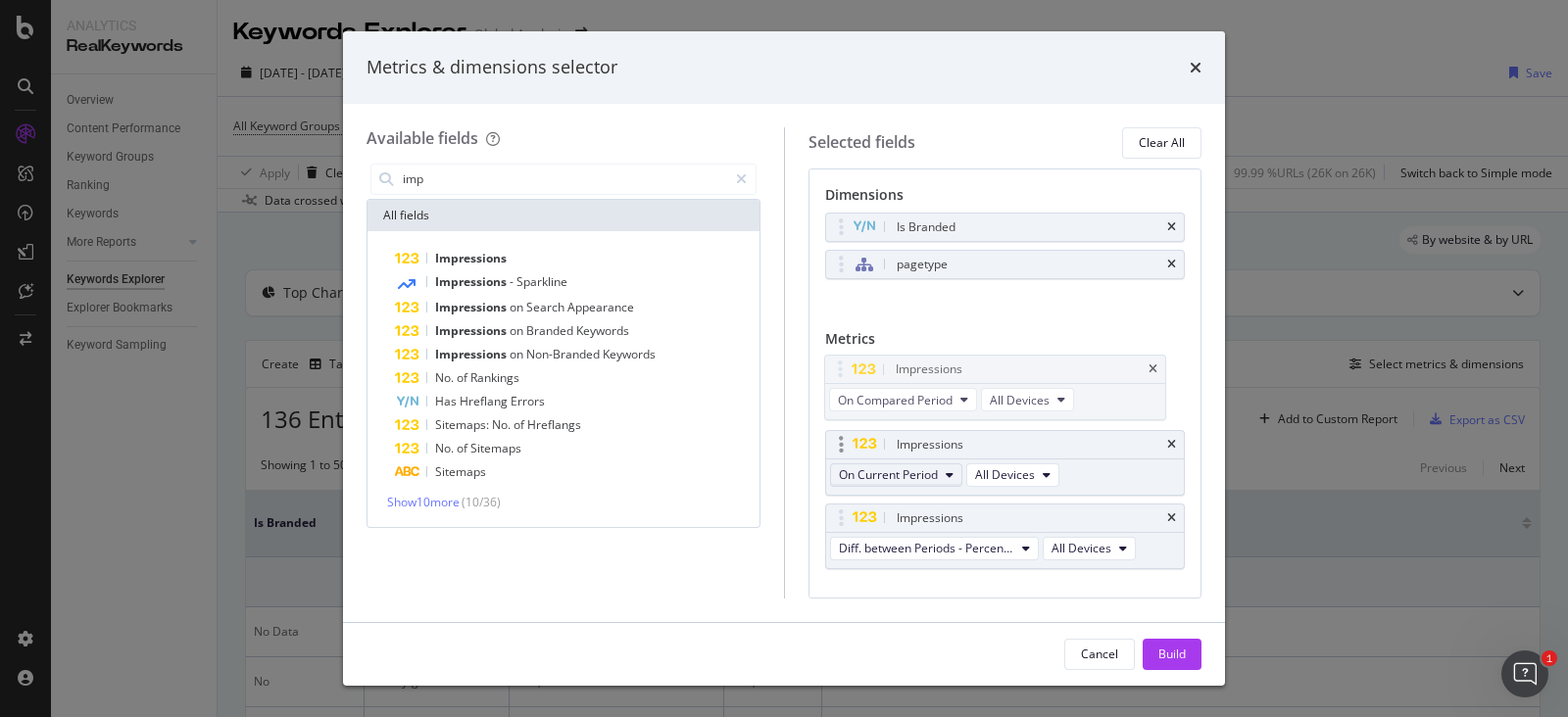 click on "Analytics RealKeywords Overview Content Performance Keyword Groups Ranking Keywords More Reports Countries Devices Content Structure Keywords Explorer Explorer Bookmarks Keyword Sampling Keywords Explorer Global Analysis [DATE] - [DATE]  vs  Prev. Period Brand Outlier Filter Segments Keyword Groups Save All Keyword Groups   ≠     Branded Outliers Add Filter Add Filter Group Apply Clear Save Changes Clone 99.54 %  Clicks ( 1M on 1M ) 99.99 %  URLs ( 26K on 26K ) Switch back to Simple mode Data crossed with the Crawl [DATE] By website & by URL Top Charts Create   Table Select metrics & dimensions 136 Entries found Add to Custom Report Export as CSV Showing 1 to 50 of 136 entries Previous Next Is Branded pagetype Clicks On Compared Period Clicks Diff. Clicks (%) 1,242,504 1,422,037 14% No Data library/guides 338,317 365,686 8% No library/guides 254,070 284,350 12% No Data blog 93,460 132,777 42% Yes home 77,735 70,487 9% No blog 32,241 65,892 104% Yes products 42,397 44,778 6% No Data 4%" at bounding box center [784, 358] 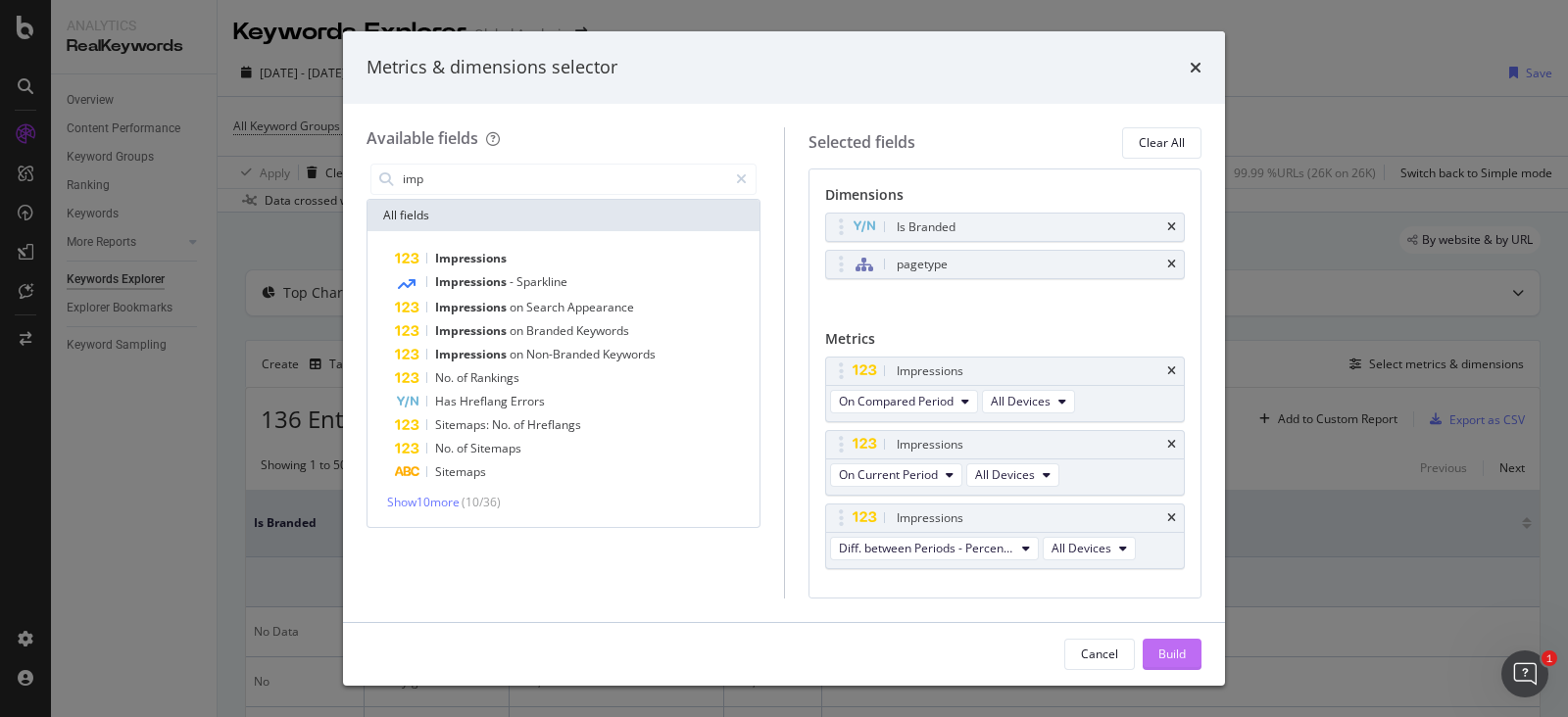 click on "Build" at bounding box center (1172, 654) 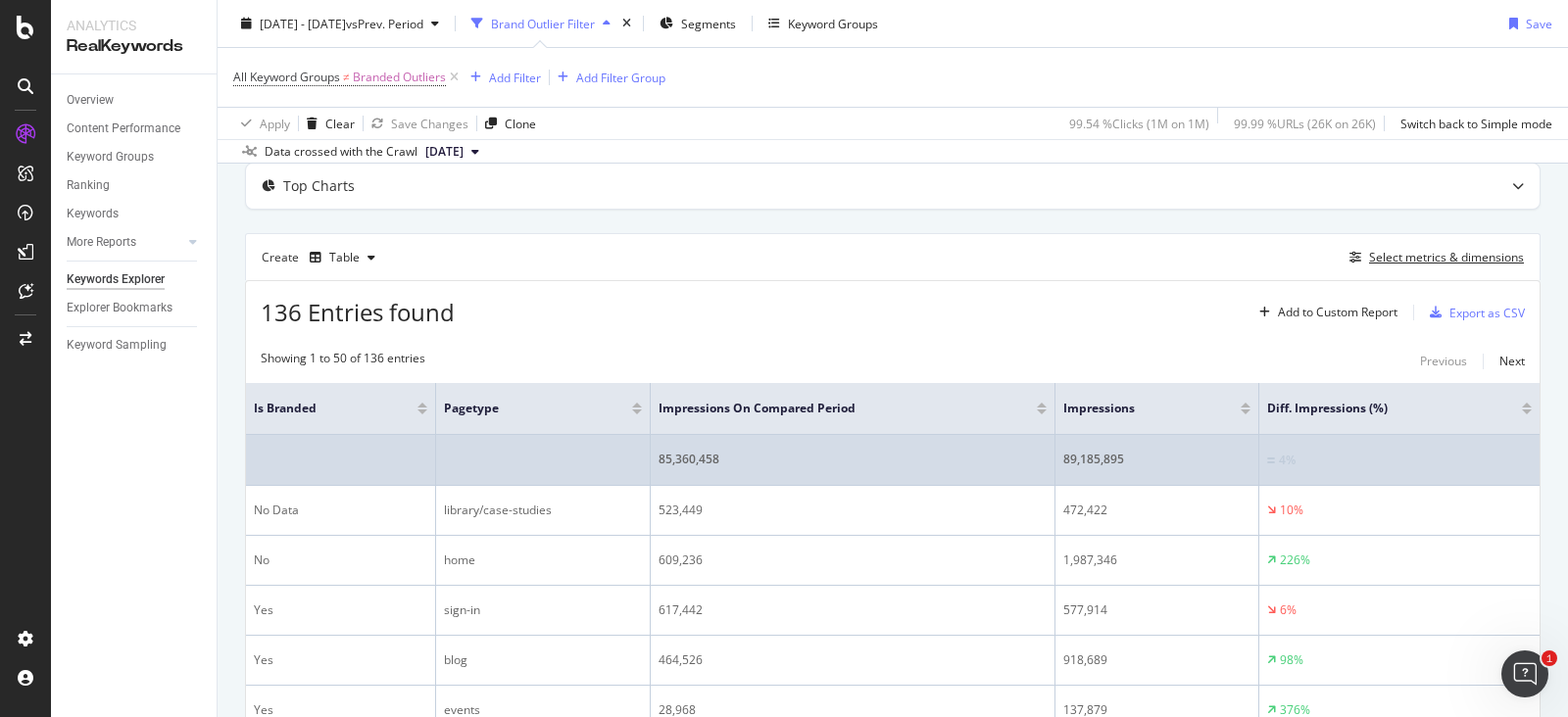 scroll, scrollTop: 107, scrollLeft: 0, axis: vertical 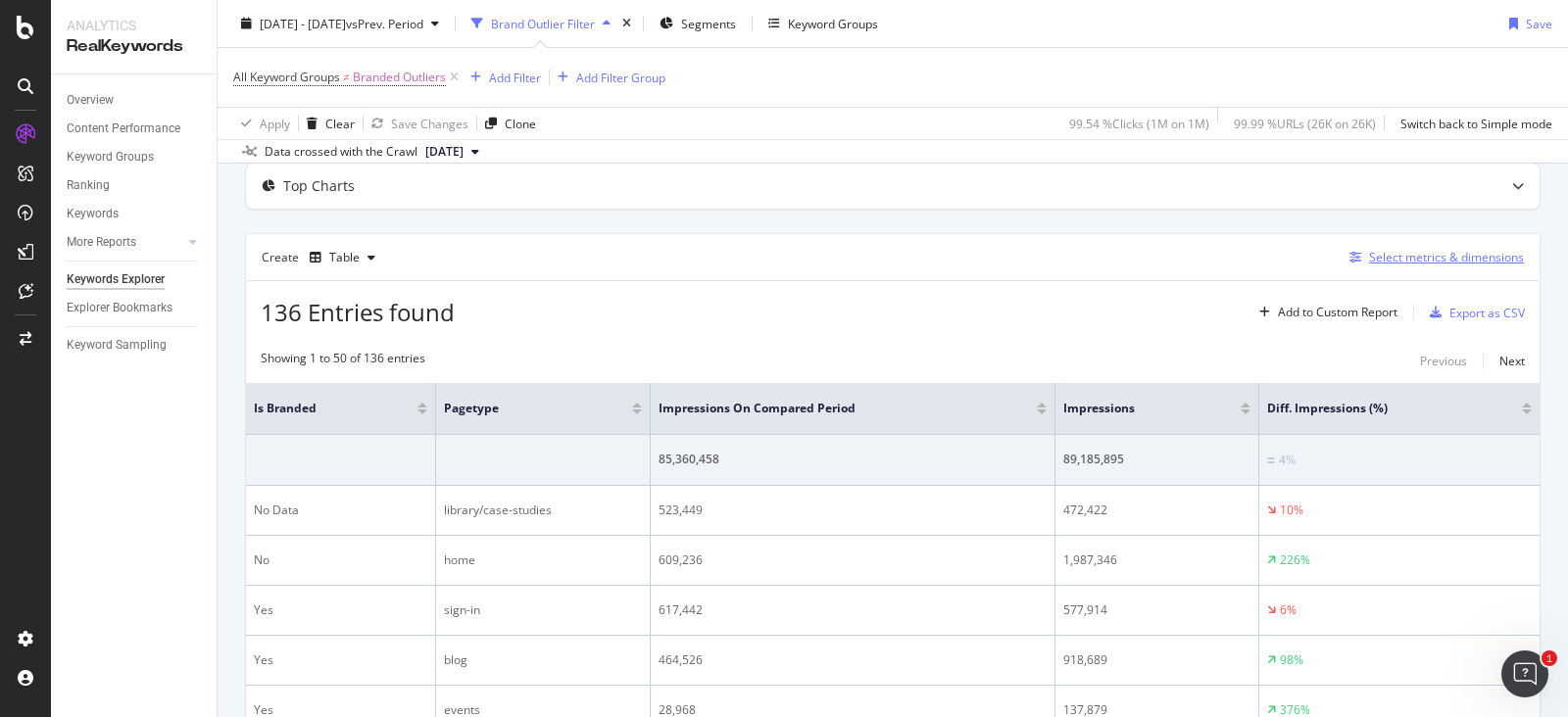 click on "Select metrics & dimensions" at bounding box center [1446, 257] 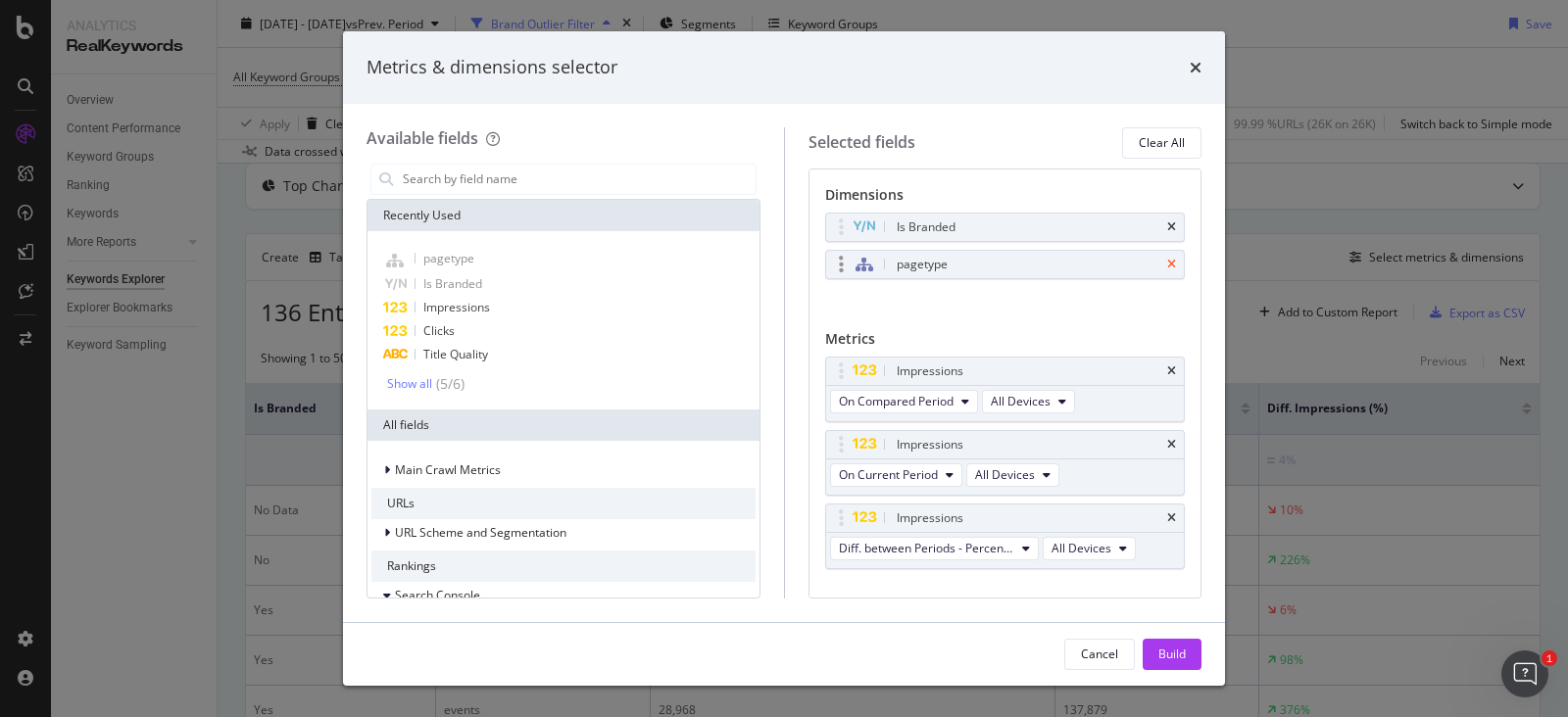 click at bounding box center (1171, 264) 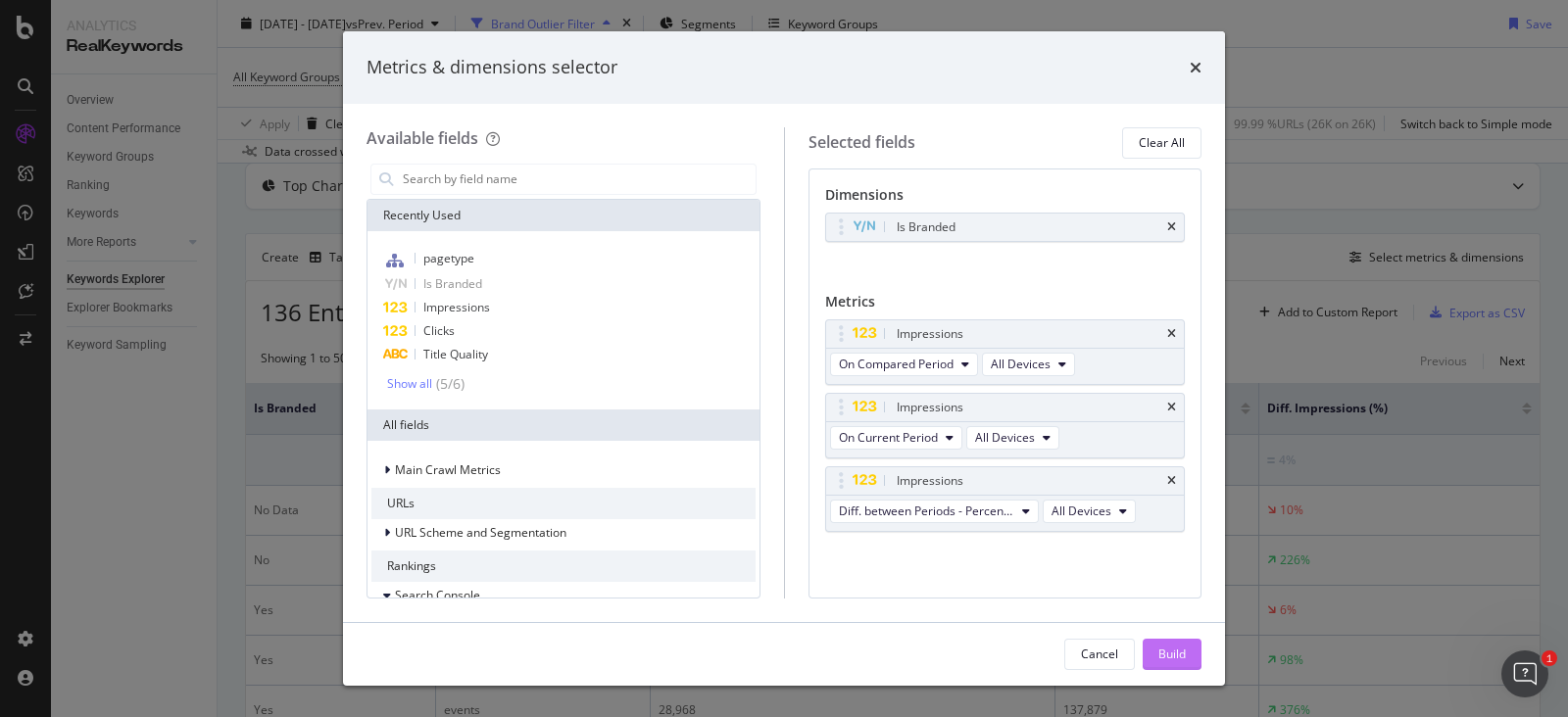 click on "Build" at bounding box center [1172, 653] 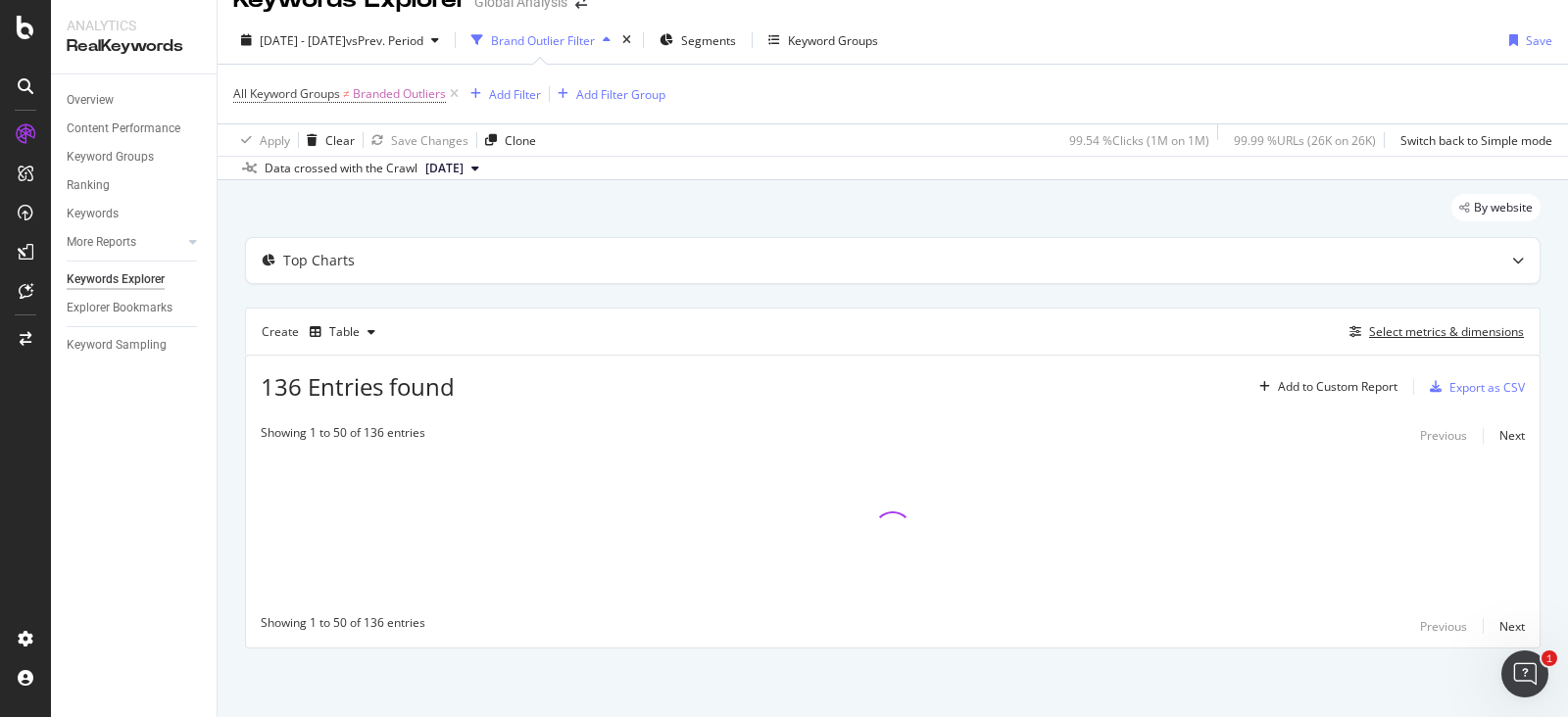 scroll, scrollTop: 32, scrollLeft: 0, axis: vertical 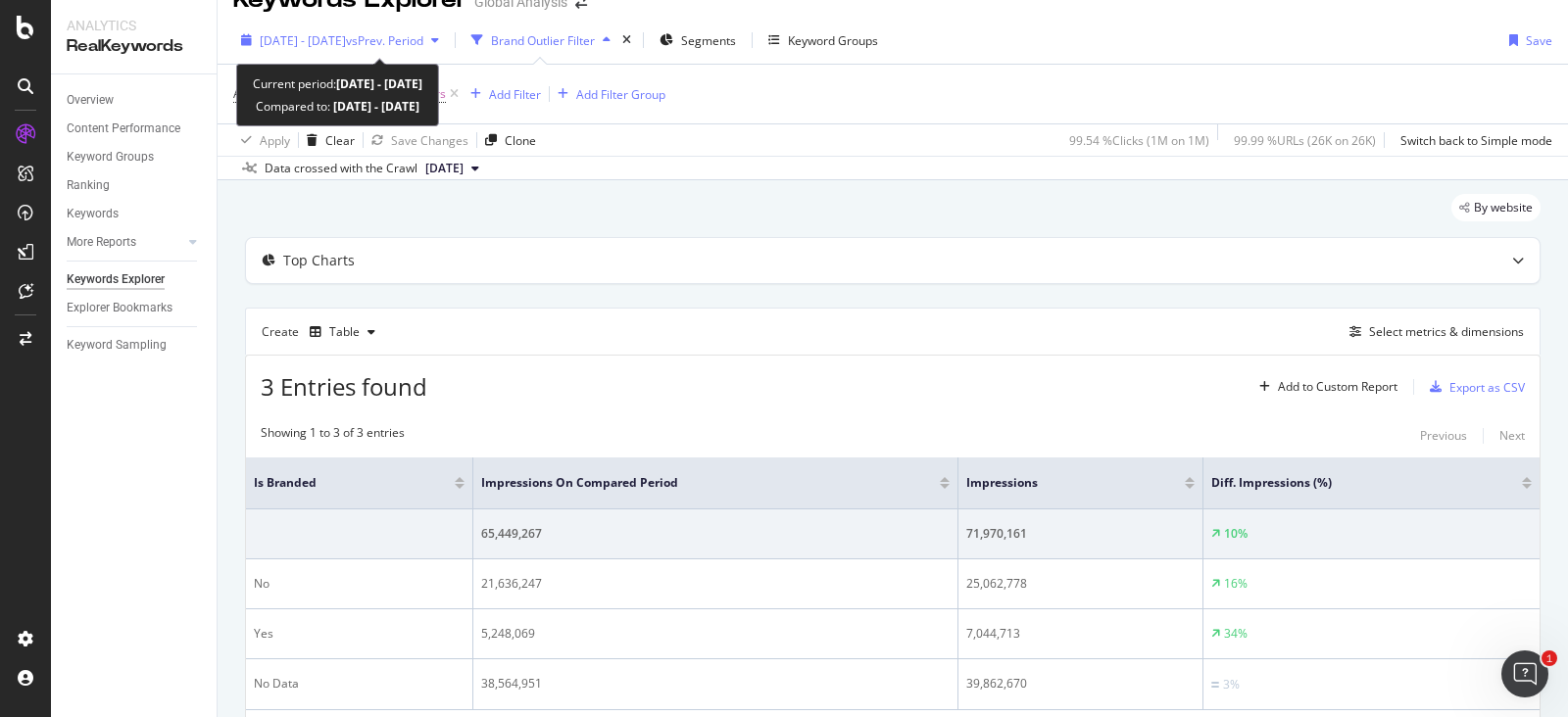 click on "[DATE] - [DATE]" at bounding box center [303, 40] 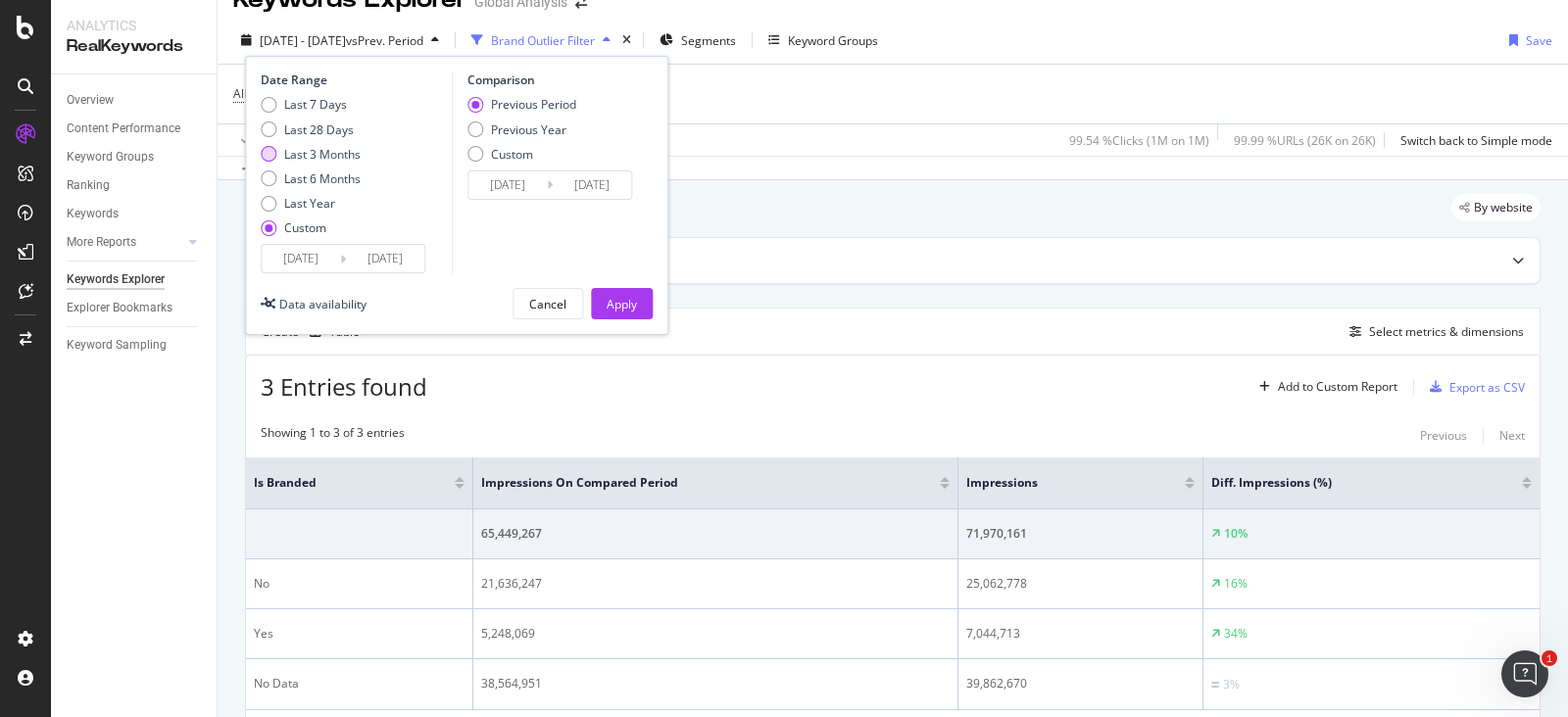 click on "Last 3 Months" at bounding box center [322, 154] 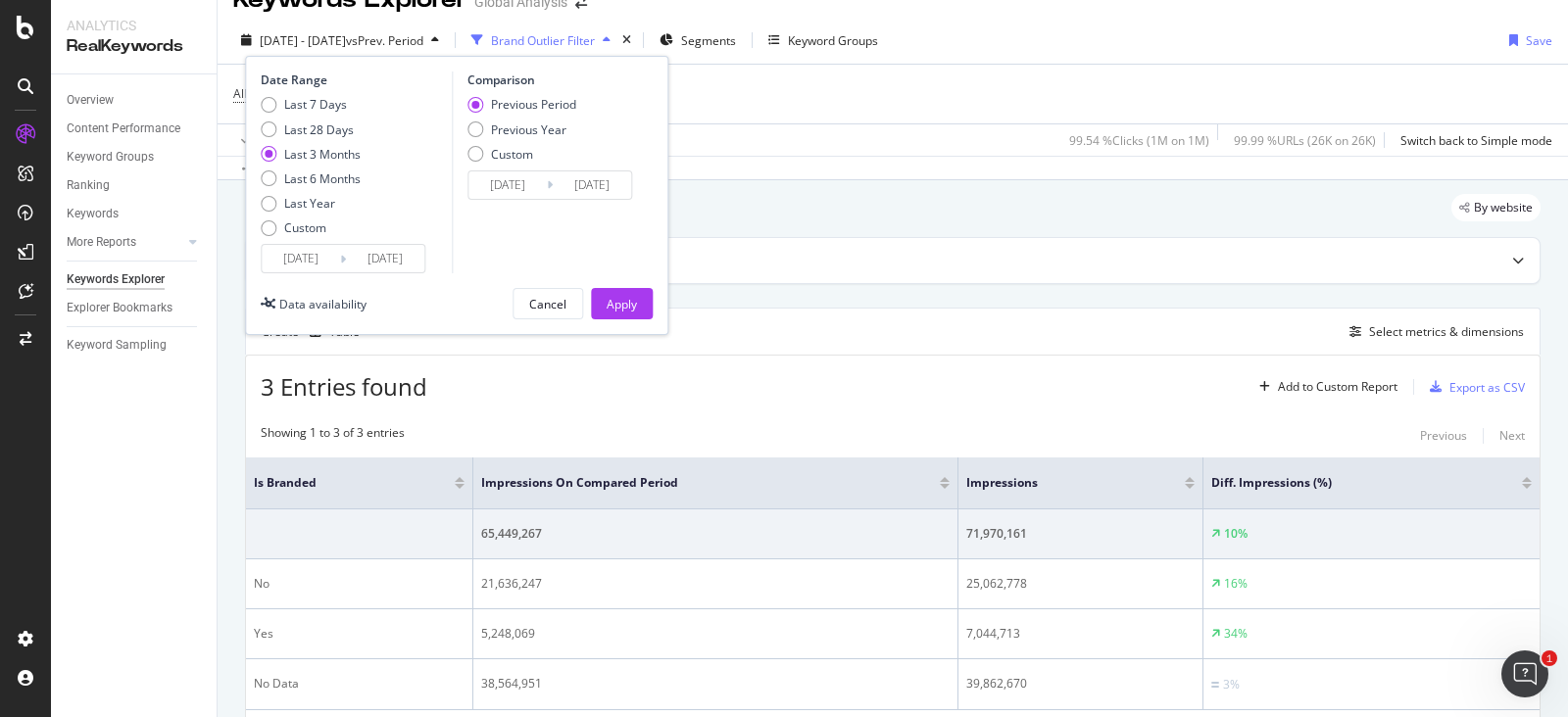 click on "[DATE]" at bounding box center (301, 259) 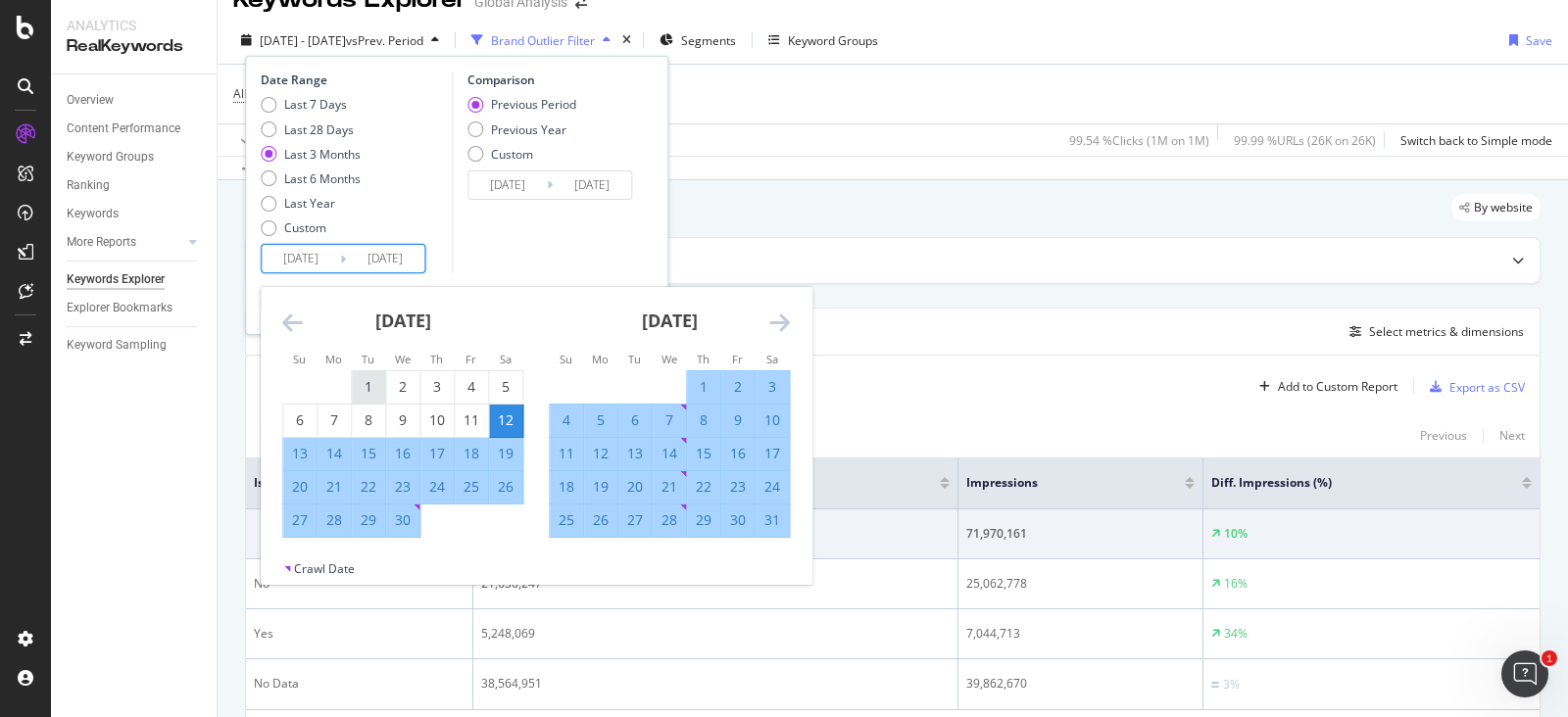 click on "1" at bounding box center (368, 387) 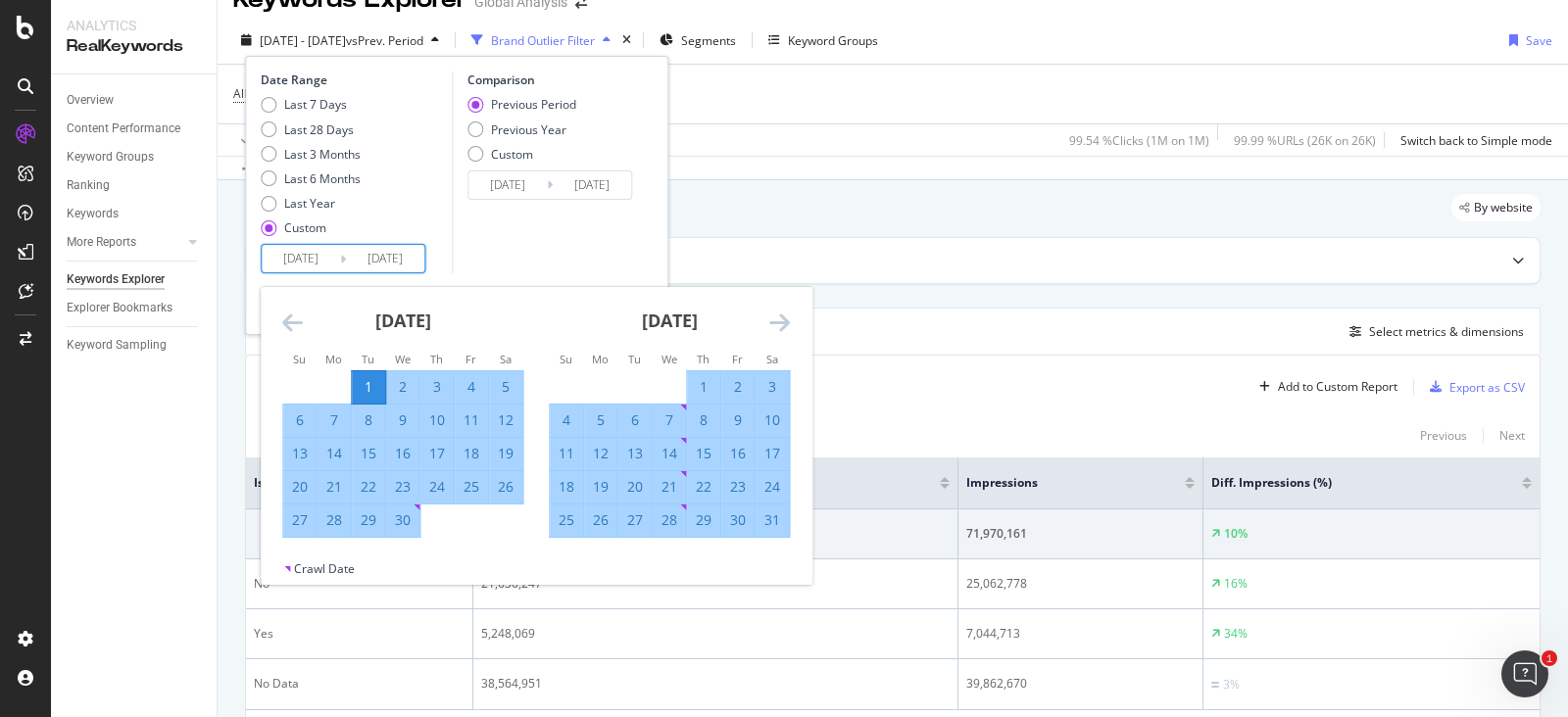 click at bounding box center (779, 322) 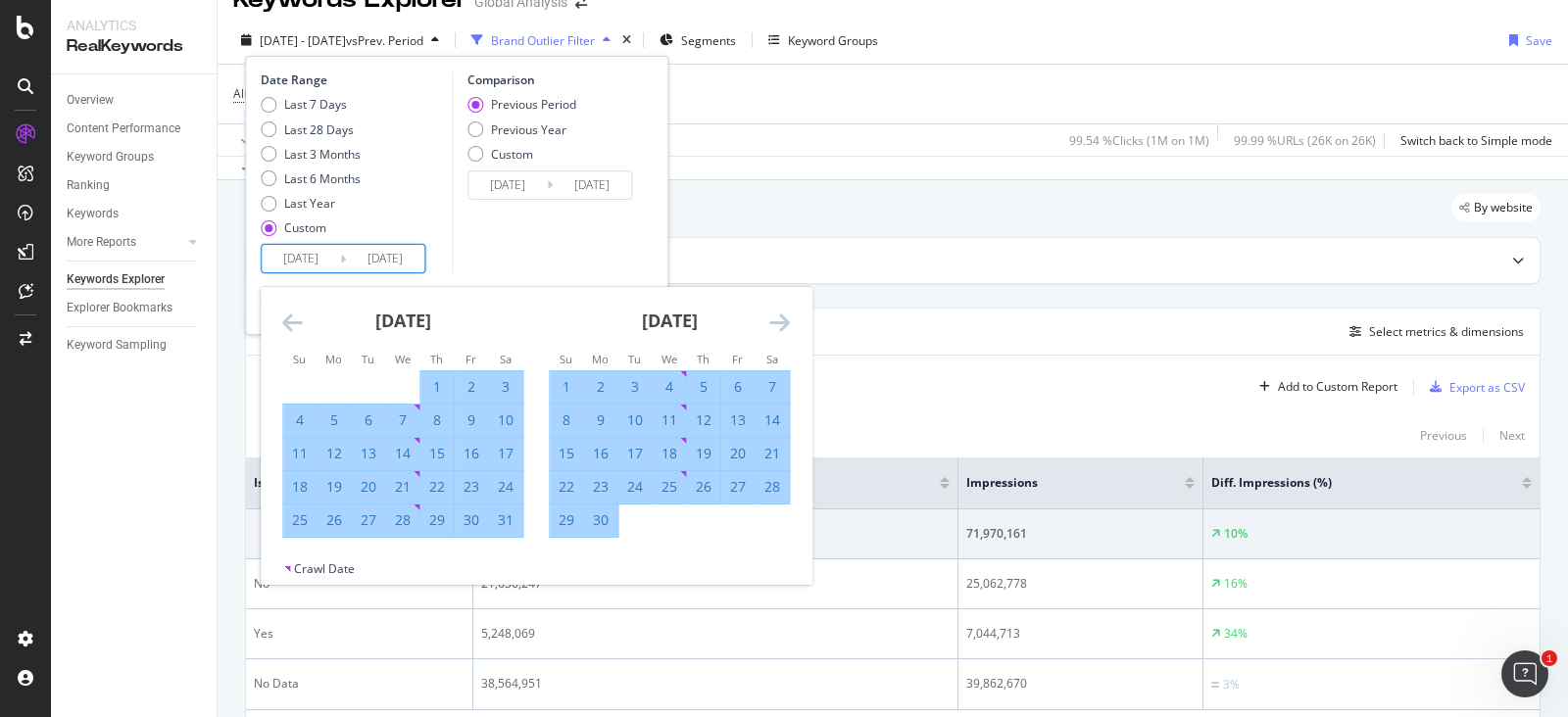 click on "30" at bounding box center (601, 520) 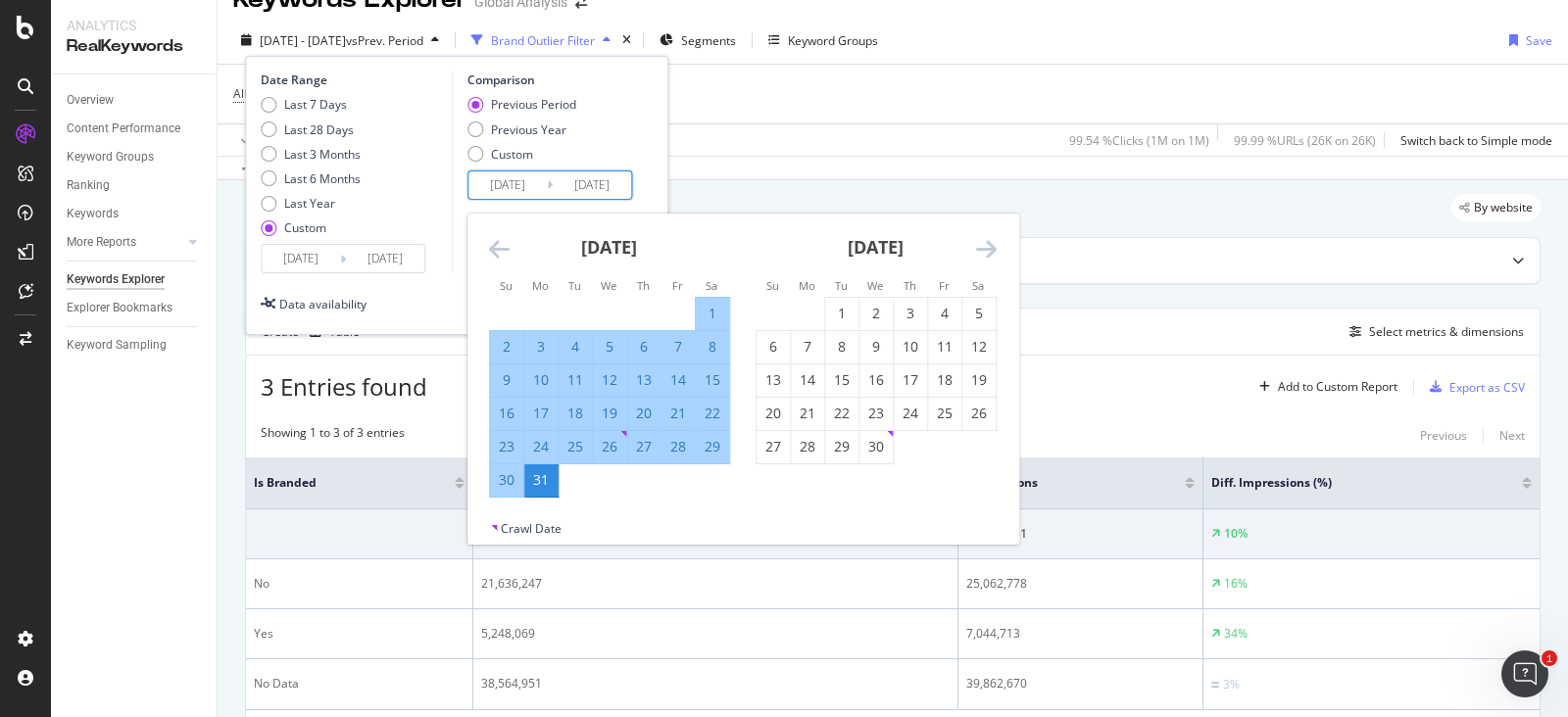 click on "[DATE]" at bounding box center [508, 185] 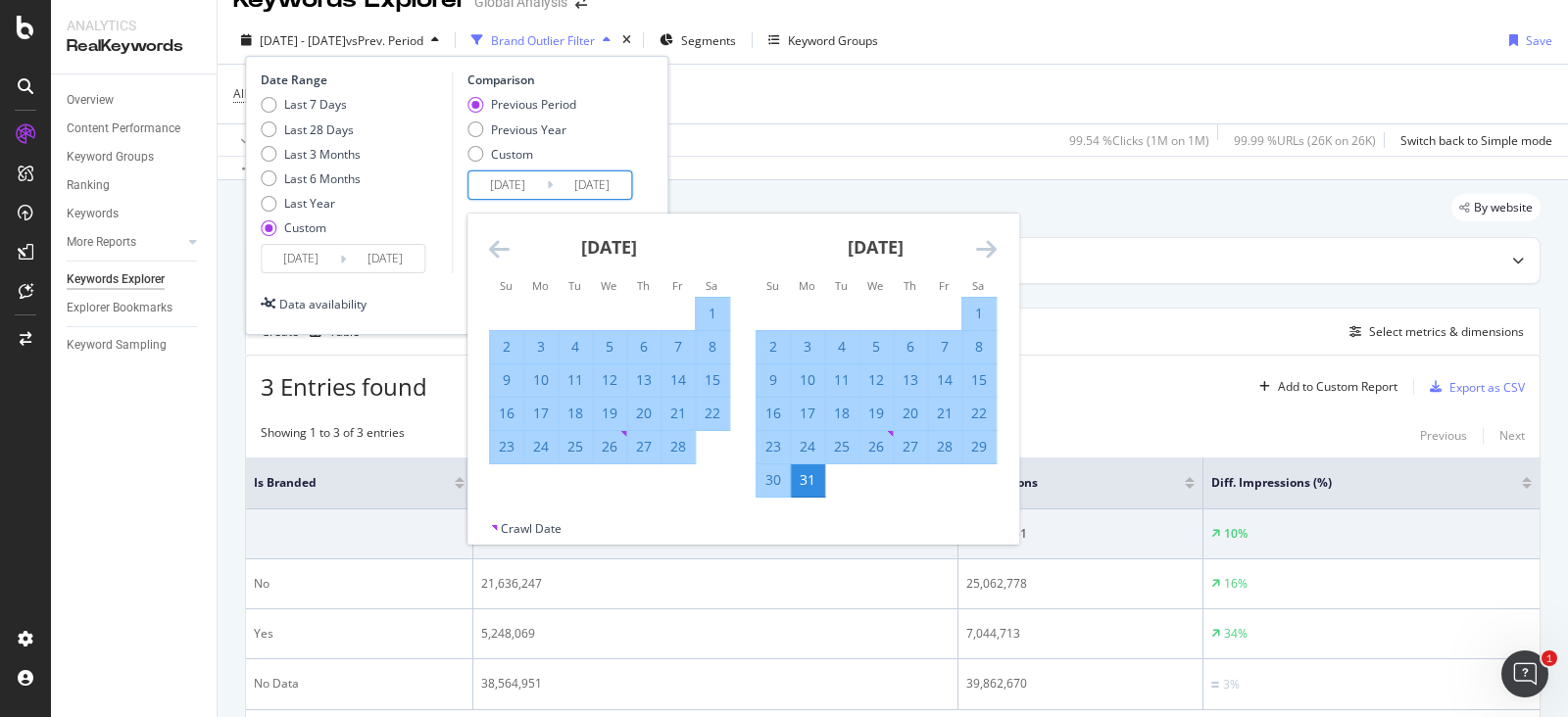 click at bounding box center [499, 249] 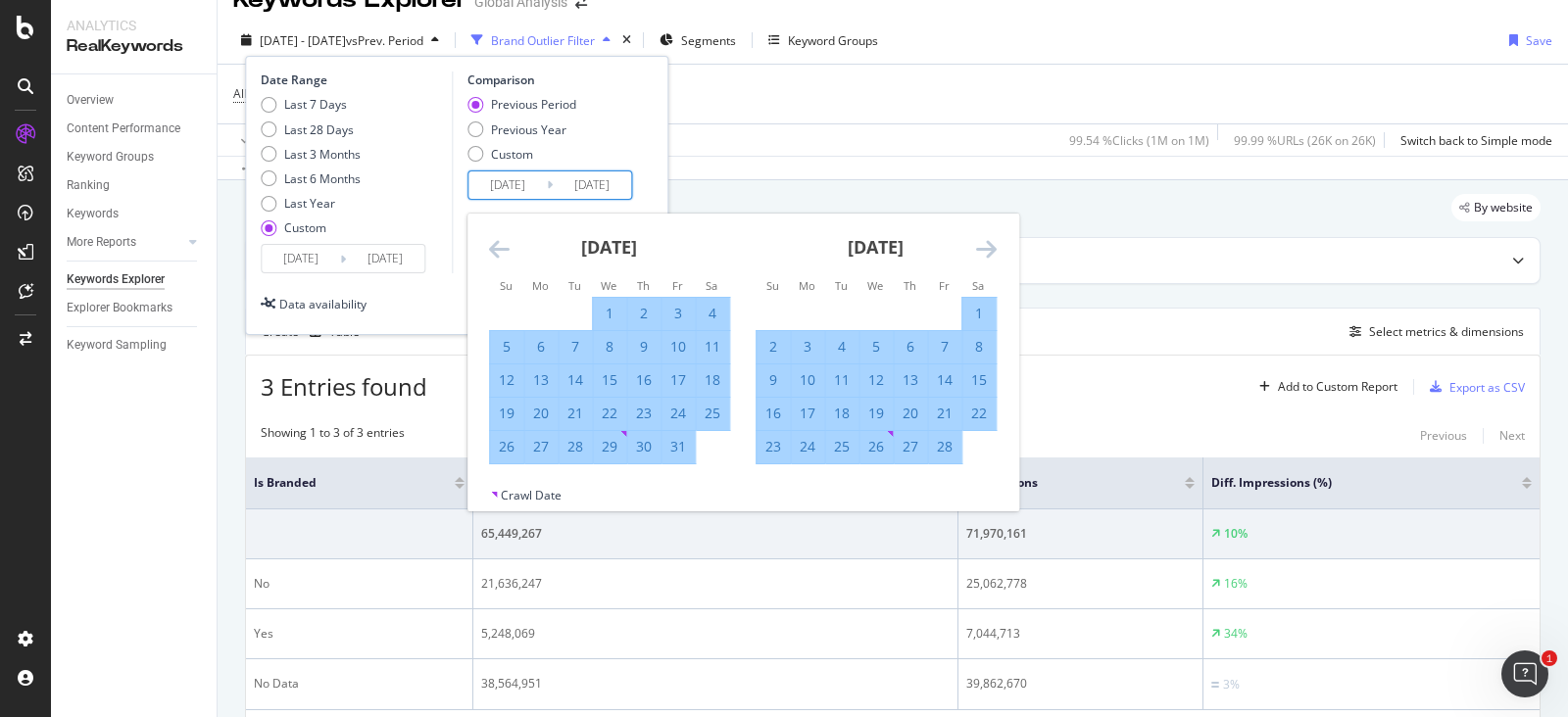 click on "1" at bounding box center (610, 313) 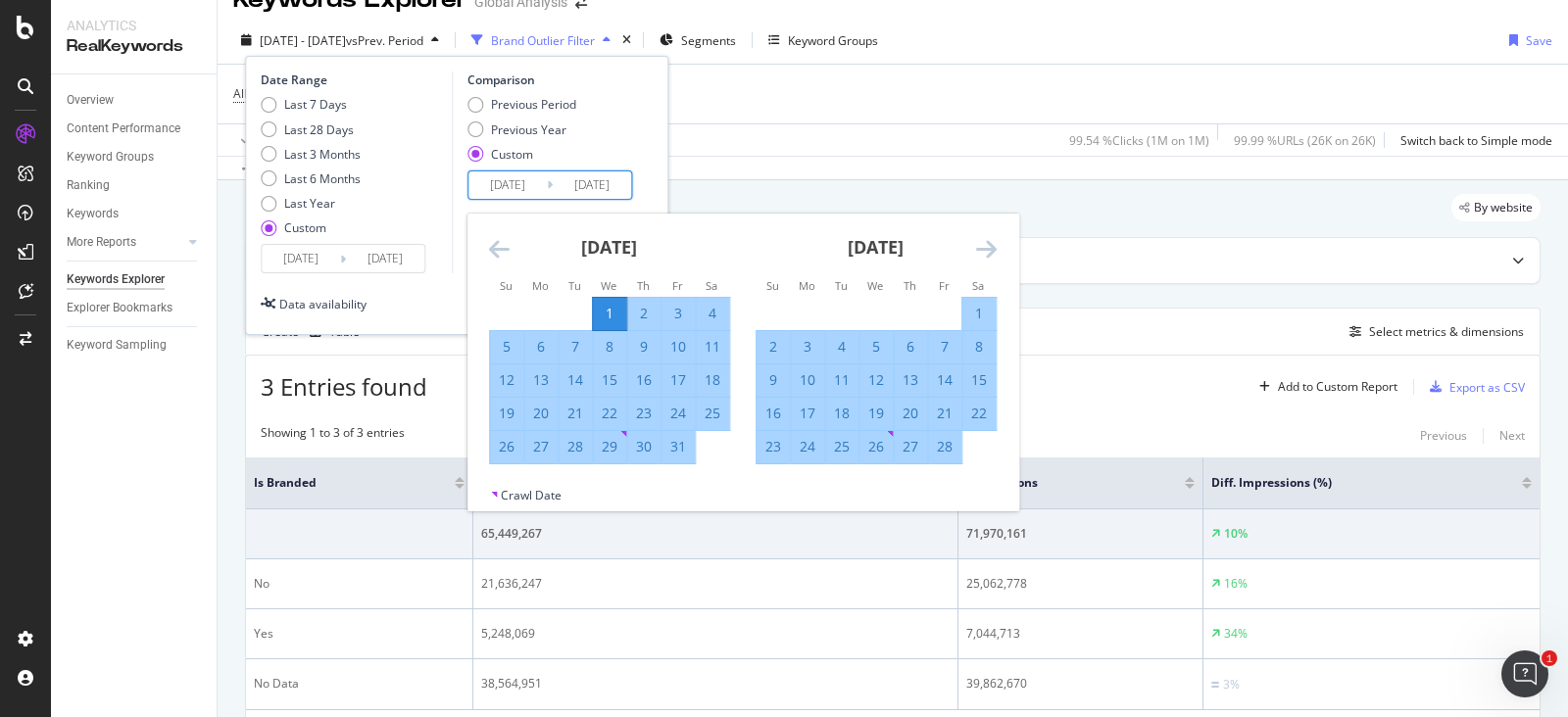 click at bounding box center [986, 249] 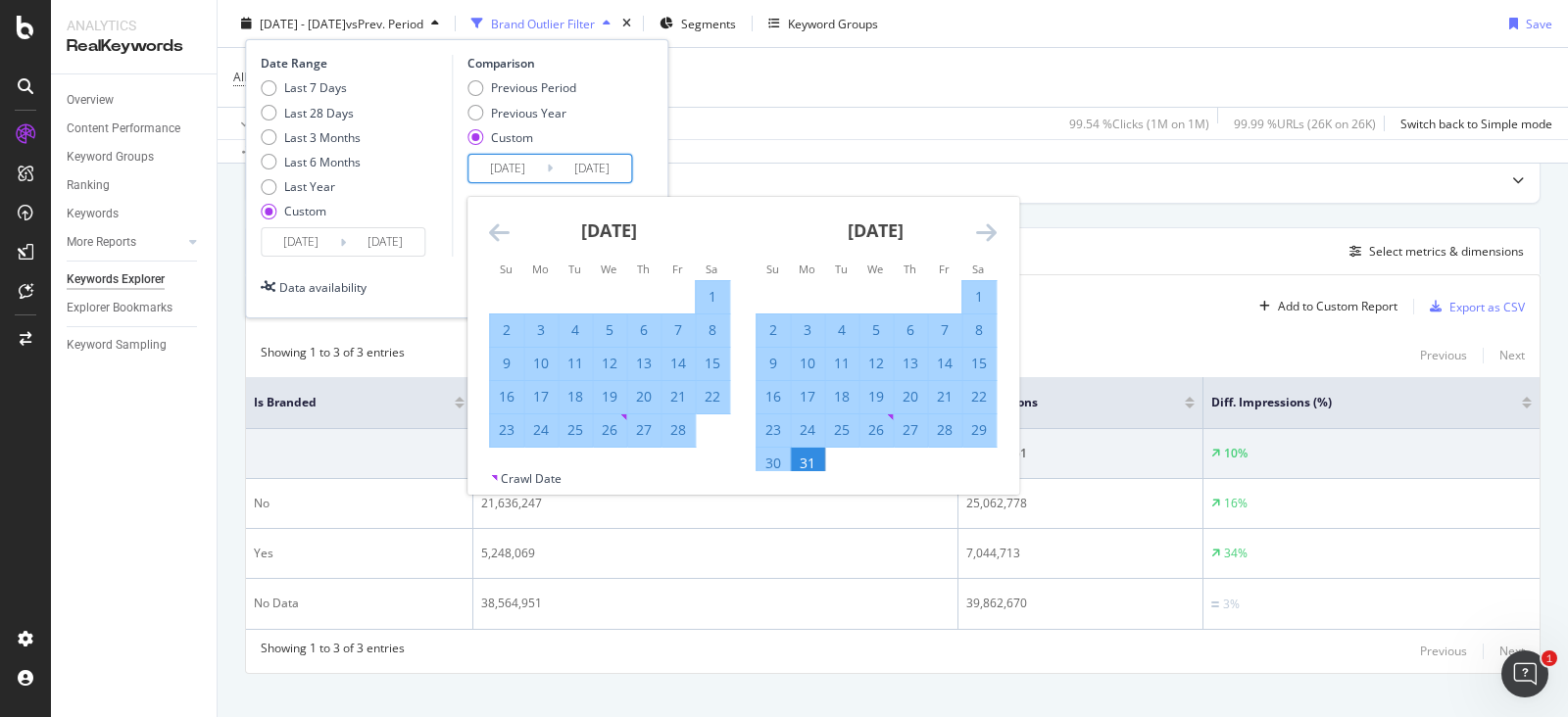 scroll, scrollTop: 0, scrollLeft: 0, axis: both 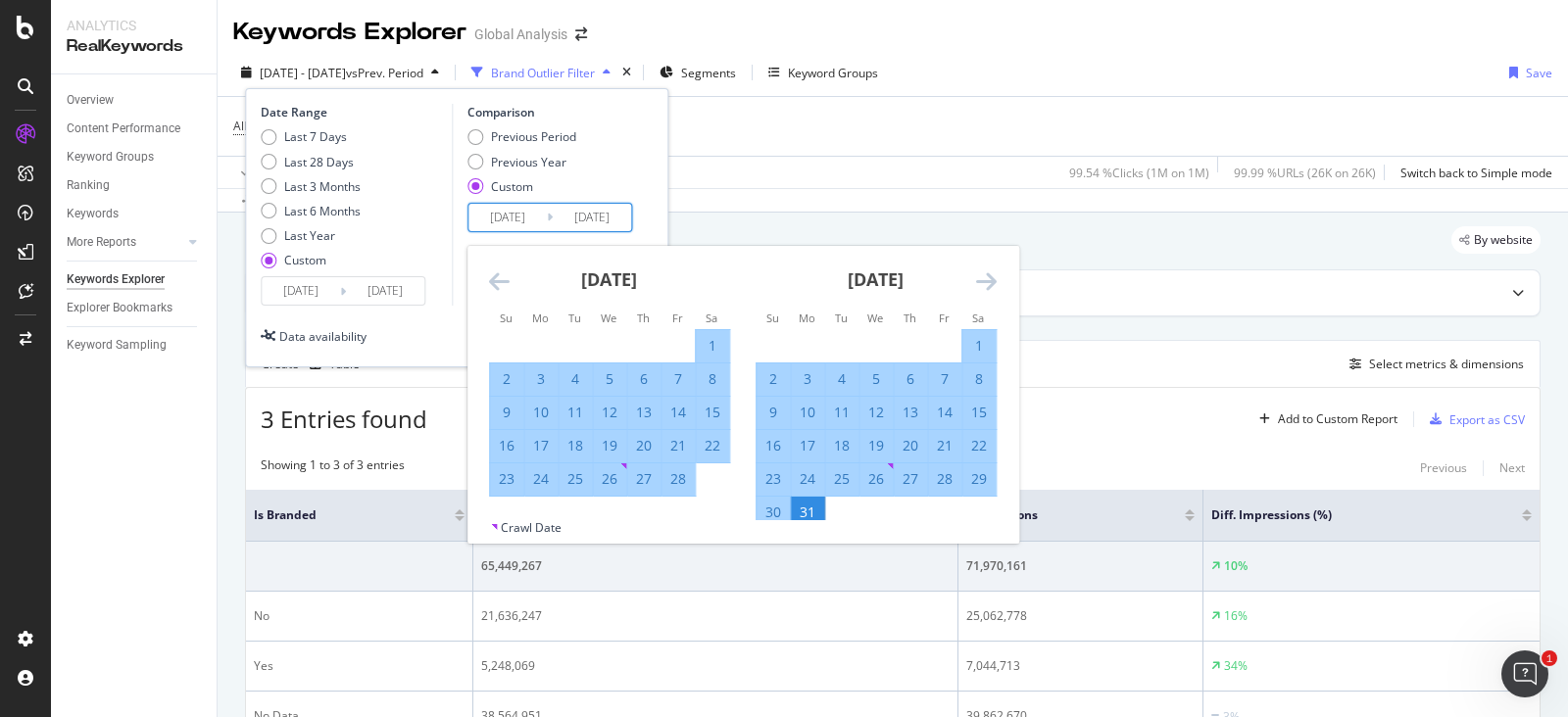 click on "Date Range Last 7 Days Last 28 Days Last 3 Months Last 6 Months Last Year Custom [DATE] Navigate forward to interact with the calendar and select a date. Press the question mark key to get the keyboard shortcuts for changing dates. [DATE] Navigate backward to interact with the calendar and select a date. Press the question mark key to get the keyboard shortcuts for changing dates. Comparison Previous Period Previous Year Custom [DATE] Navigate forward to interact with the calendar and select a date. Press the question mark key to get the keyboard shortcuts for changing dates. Su Mo Tu We Th Fr Sa Su Mo Tu We Th Fr Sa [DATE] 1 2 3 4 5 6 7 8 9 10 11 12 13 14 15 16 17 18 19 20 21 22 23 24 25 26 27 28 29 30 31 [DATE] 1 2 3 4 5 6 7 8 9 10 11 12 13 14 15 16 17 18 19 20 21 22 23 24 25 26 27 [DATE] 1 2 3 4 5 6 7 8 9 10 11 12 13 14 15 16 17 18 19 20 21 22 23 24 25 26 27 28 29 30 31 [DATE] 1 2 3 4 5 6 7 8 9 10 11 12 13 14 15 16 17 18 19 20 21 22 23 24 25 26 27 28 29 30 Crawl Date" at bounding box center [457, 227] 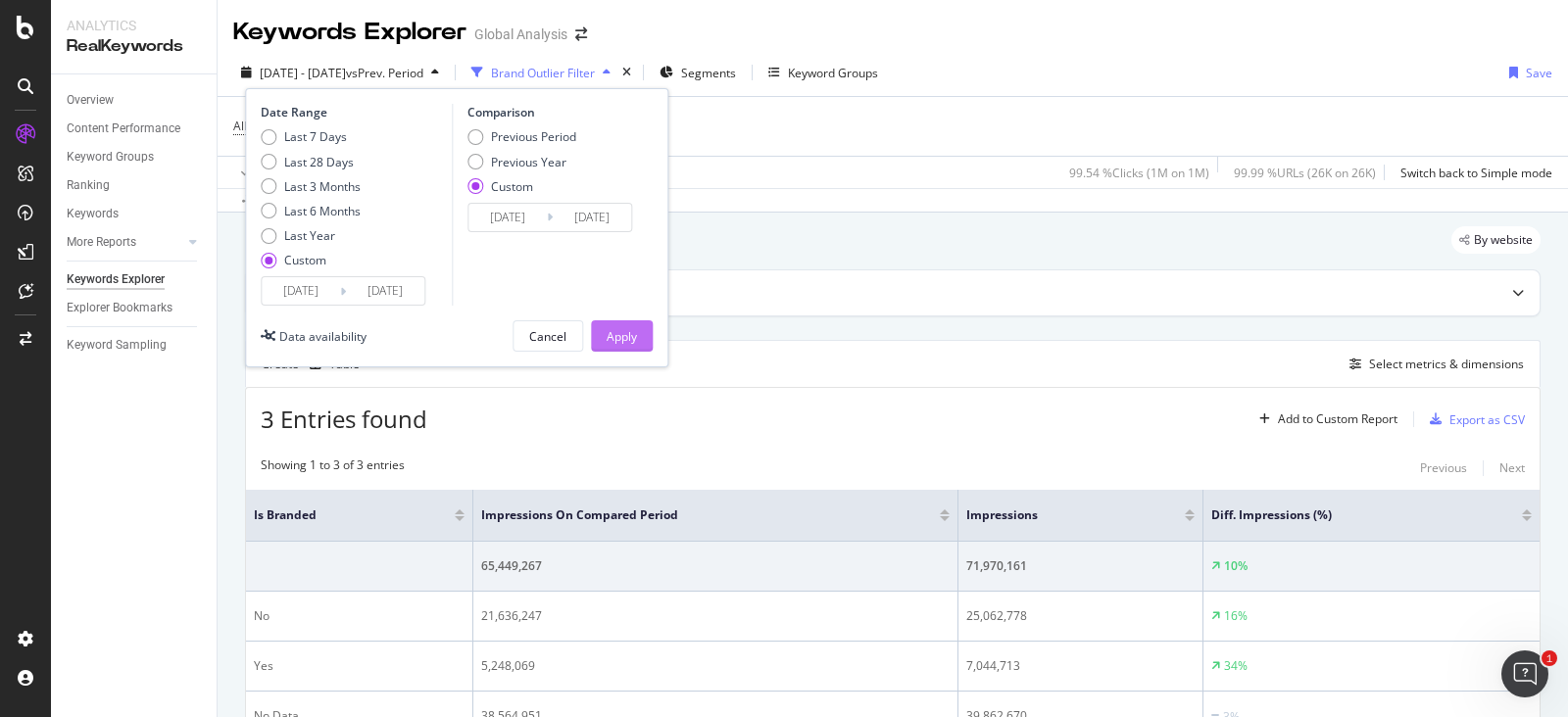 click on "Apply" at bounding box center [621, 336] 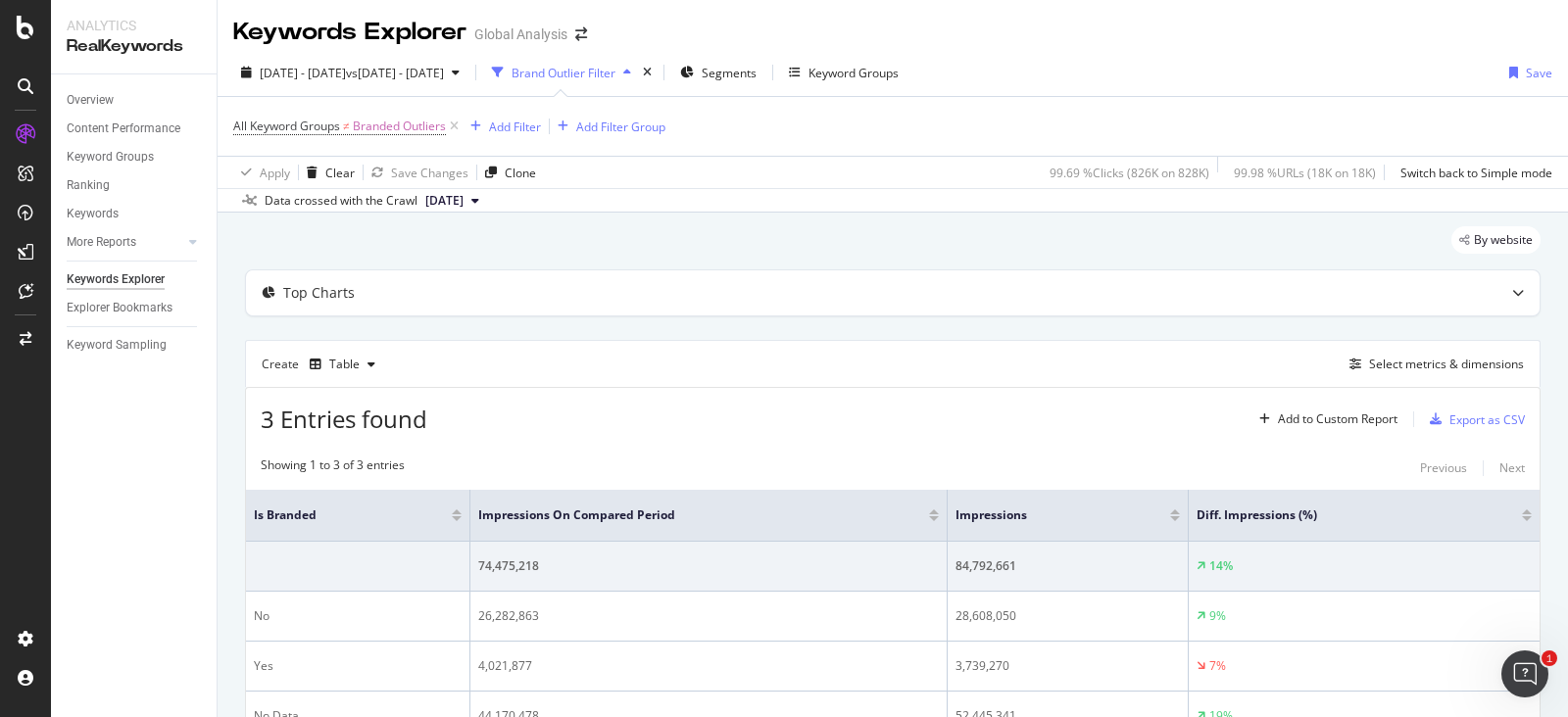 scroll, scrollTop: 137, scrollLeft: 0, axis: vertical 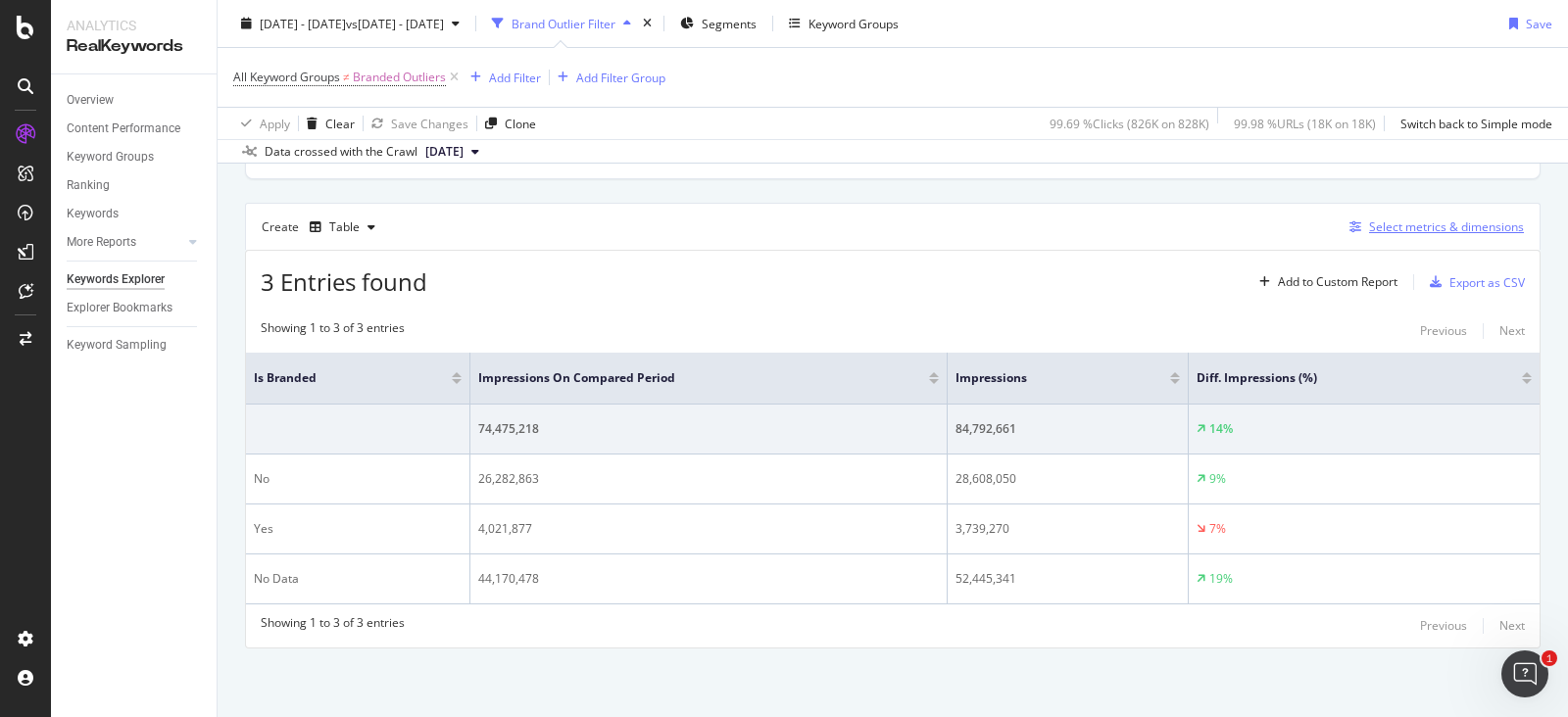 click on "Select metrics & dimensions" at bounding box center (1446, 226) 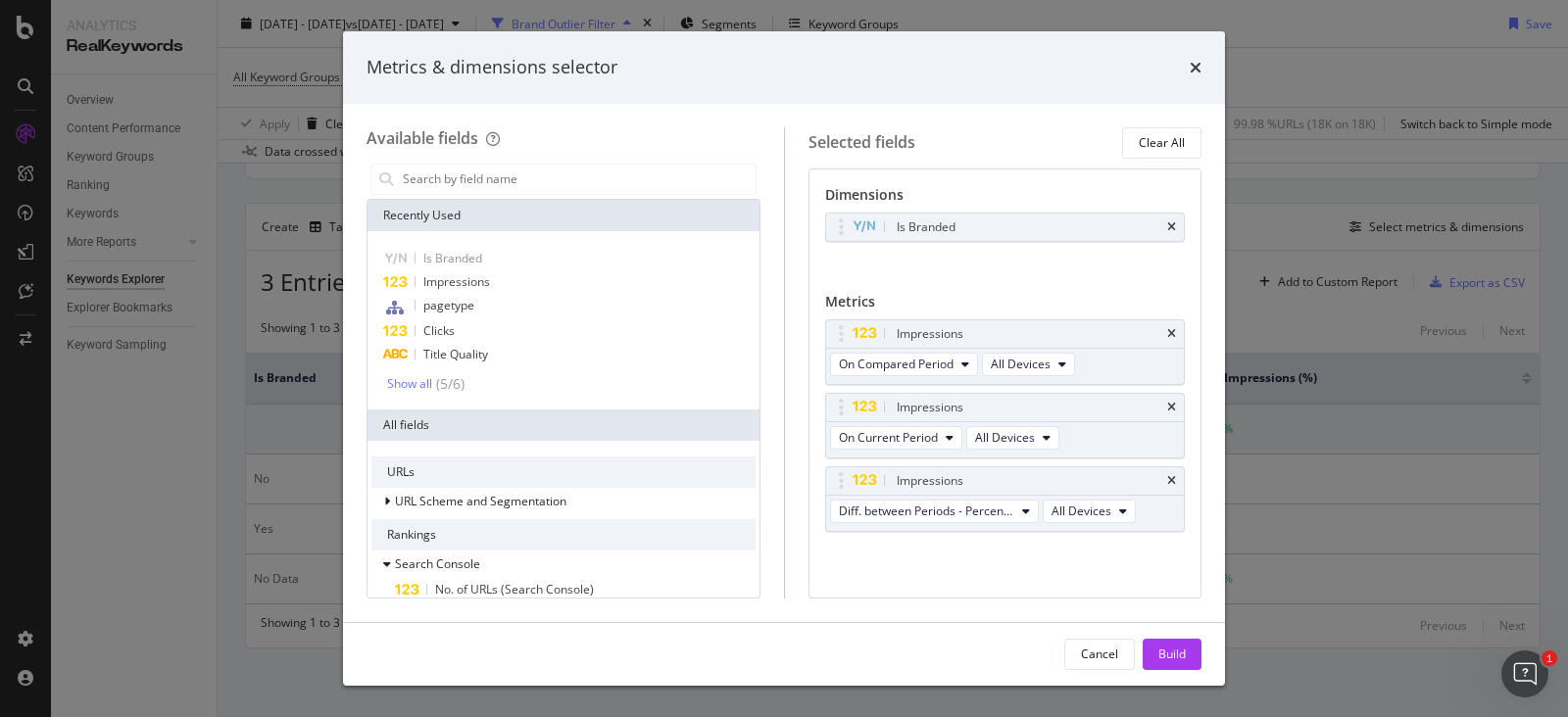 click on "Cancel Build" at bounding box center [784, 654] 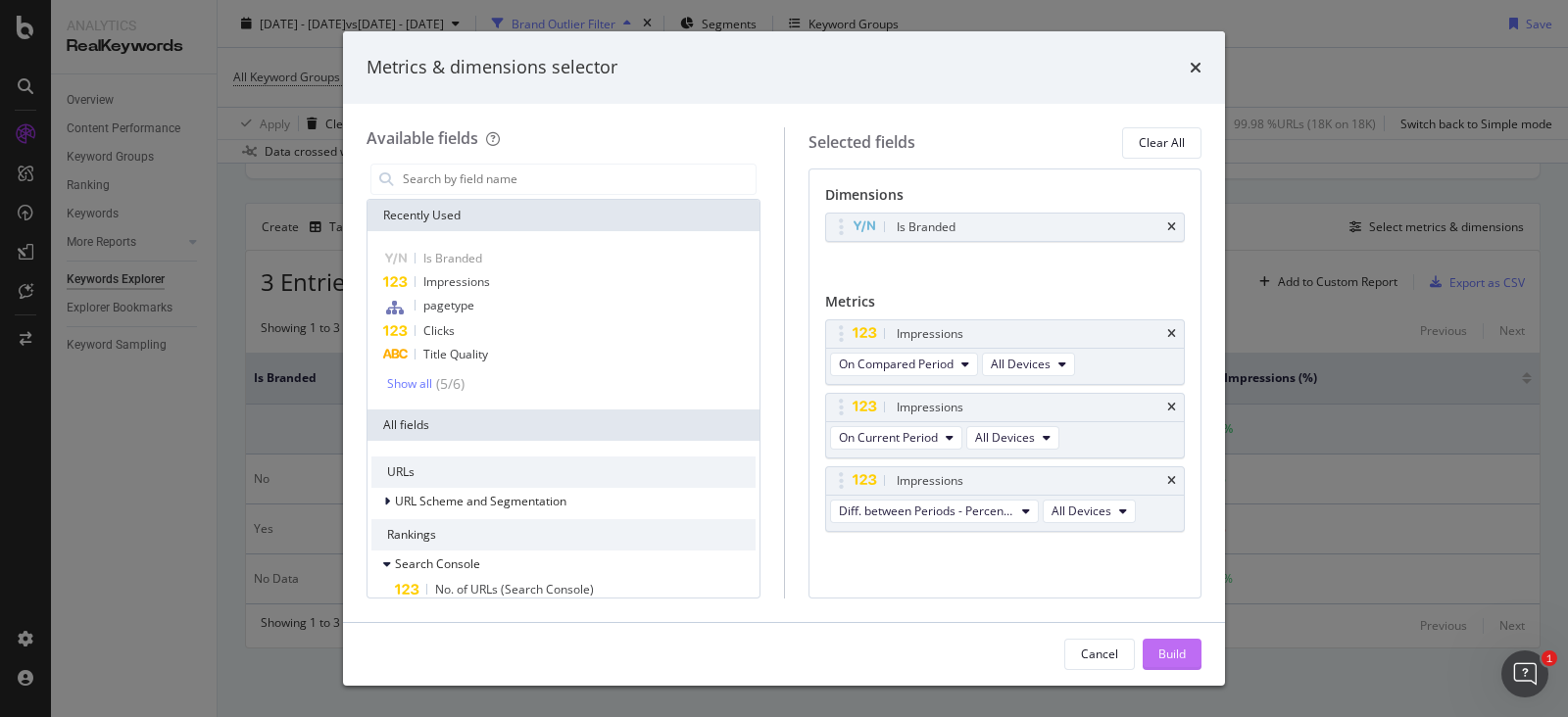 click on "Build" at bounding box center [1172, 654] 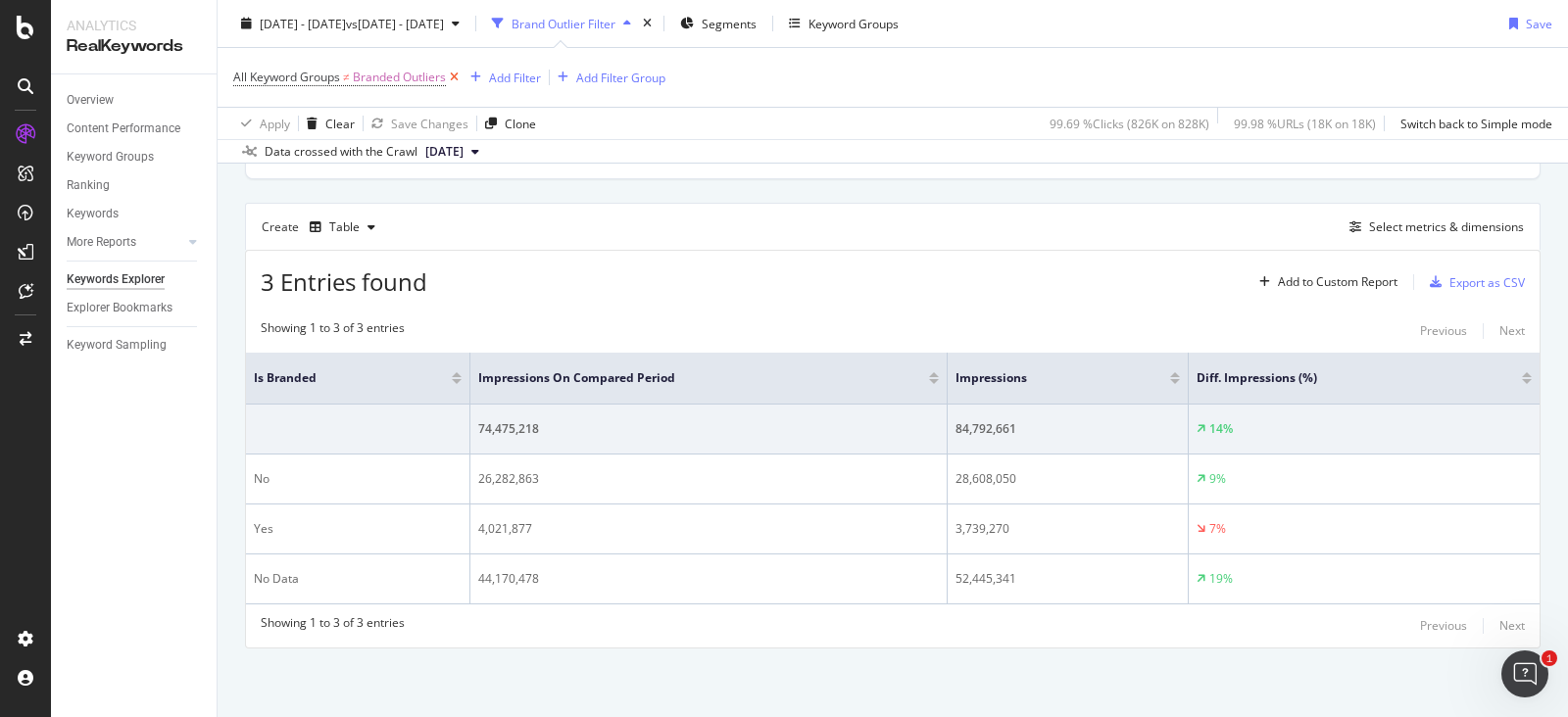click at bounding box center (454, 77) 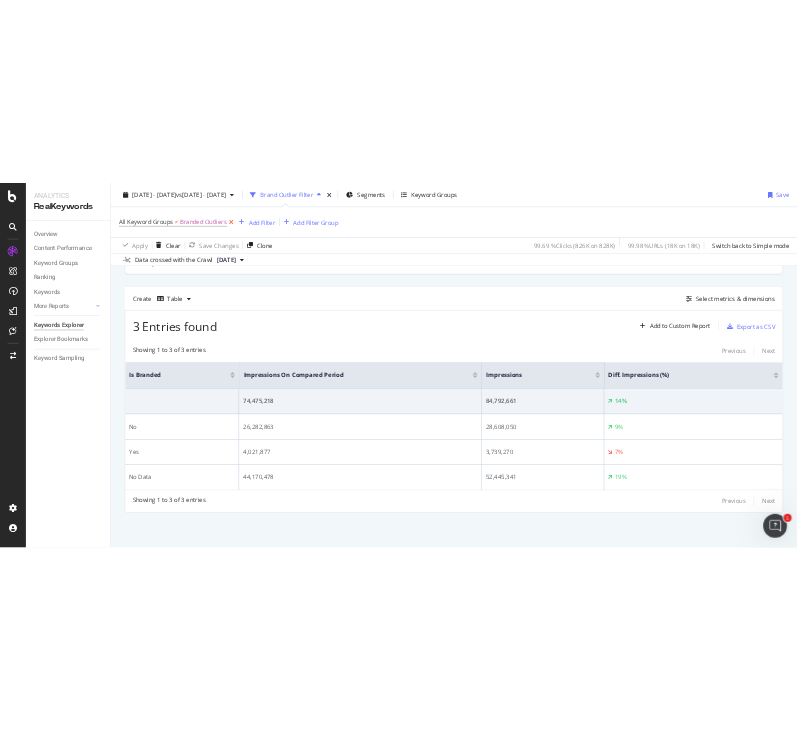 scroll, scrollTop: 29, scrollLeft: 0, axis: vertical 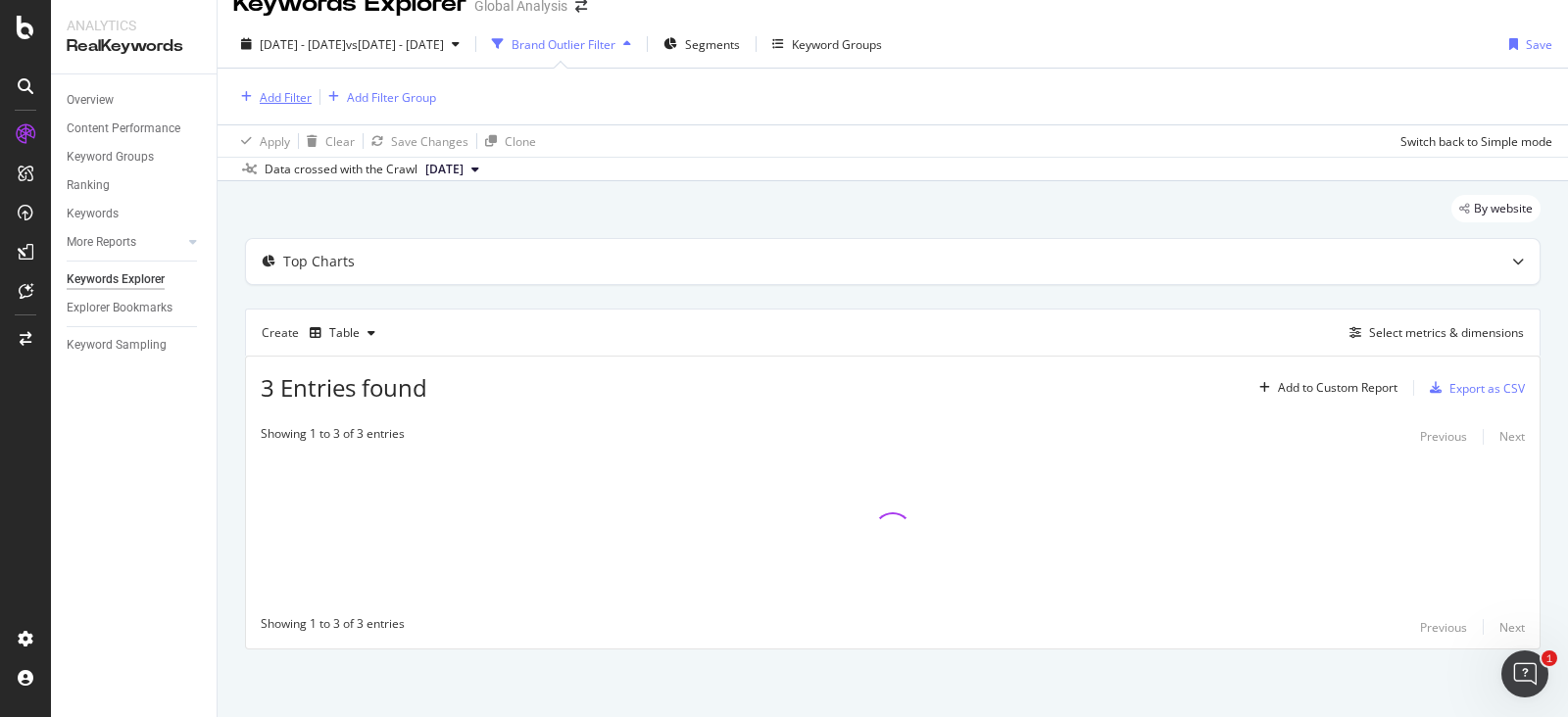 click on "Add Filter" at bounding box center [285, 97] 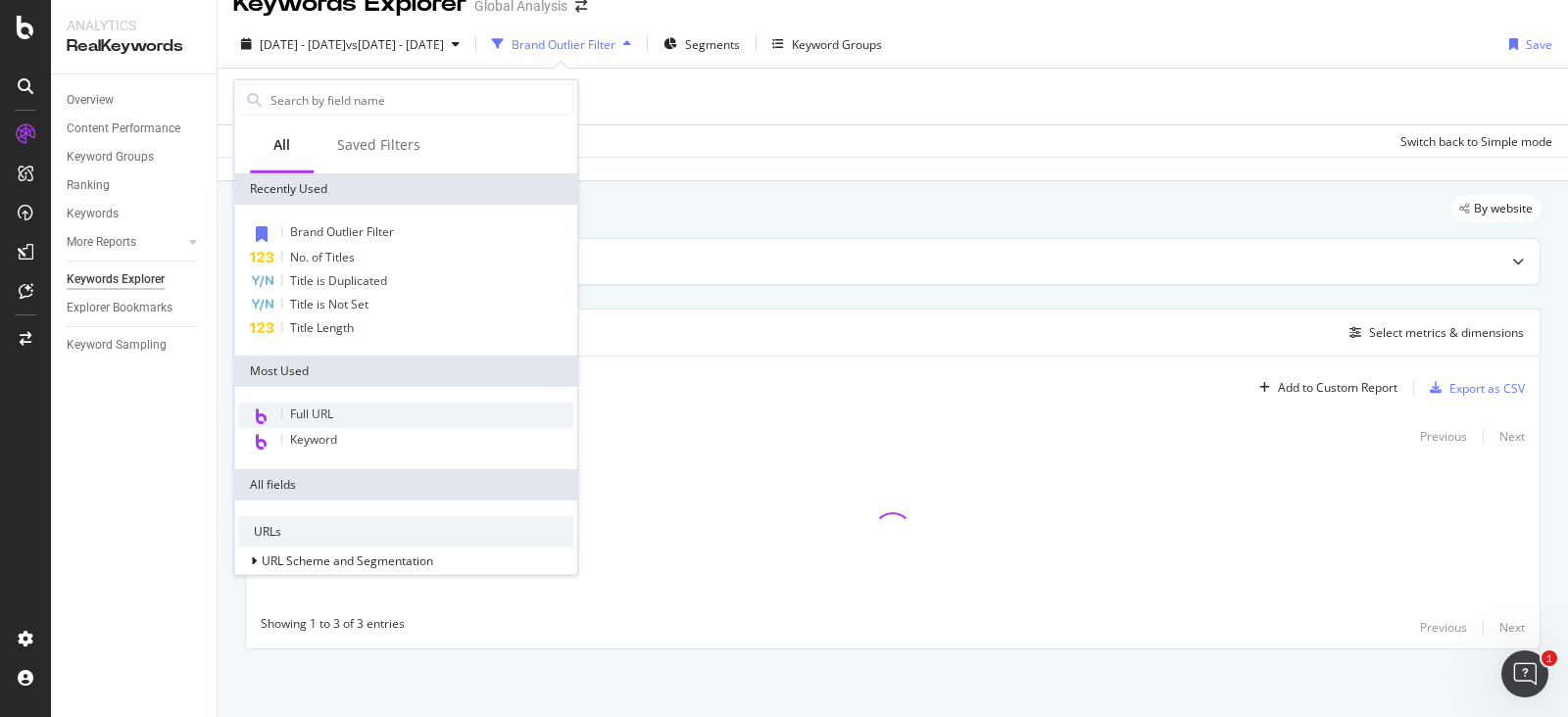 click on "Full URL" at bounding box center (406, 415) 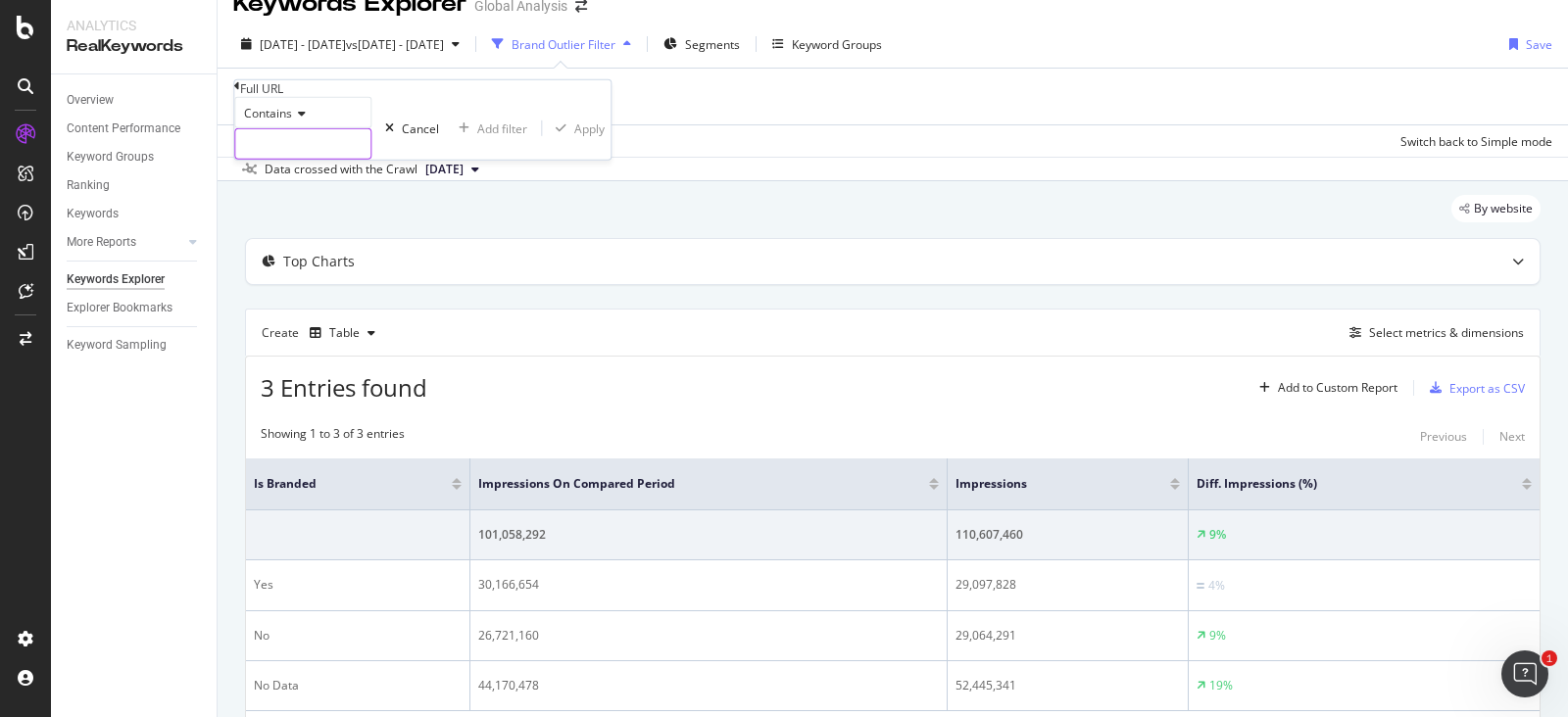 click at bounding box center (303, 144) 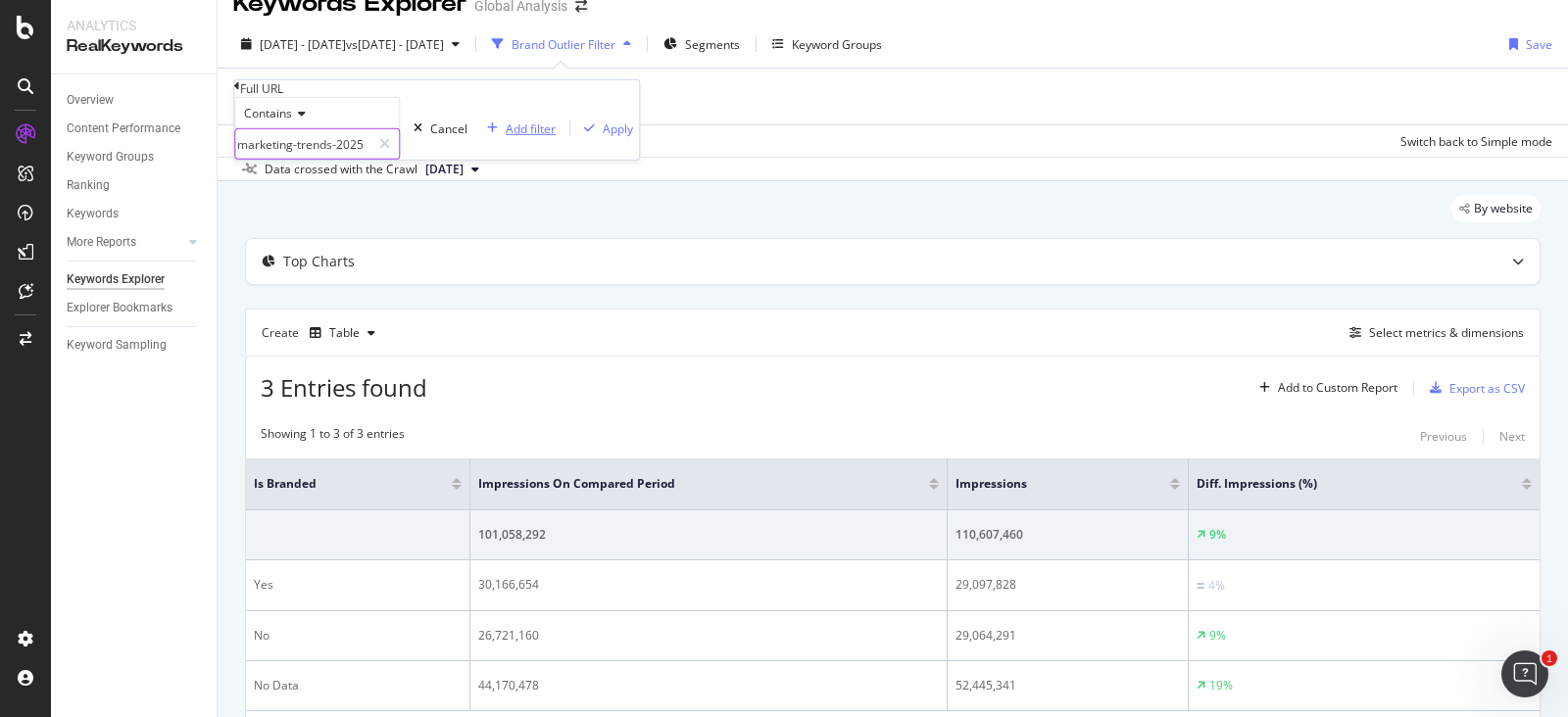 type on "marketing-trends-2025" 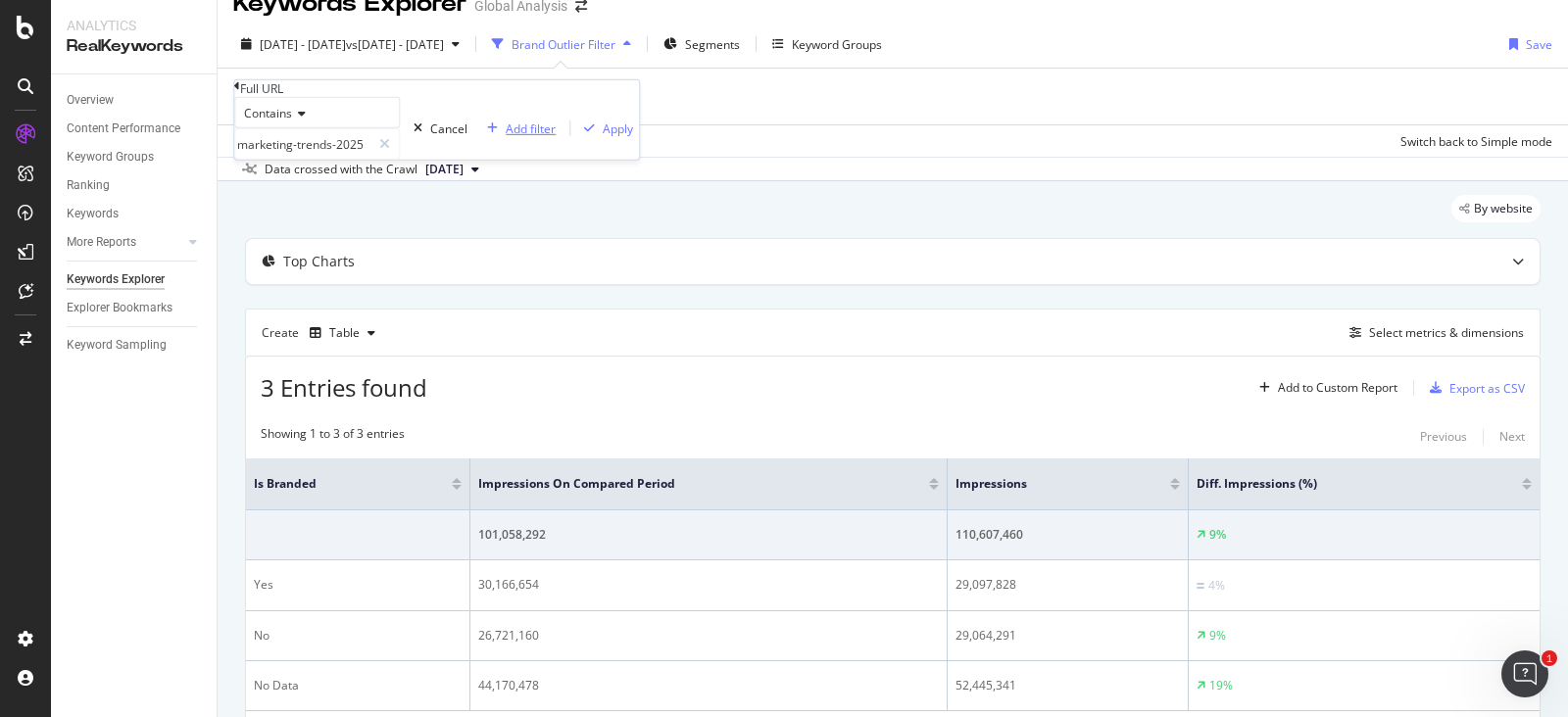 click on "Add filter" at bounding box center [530, 127] 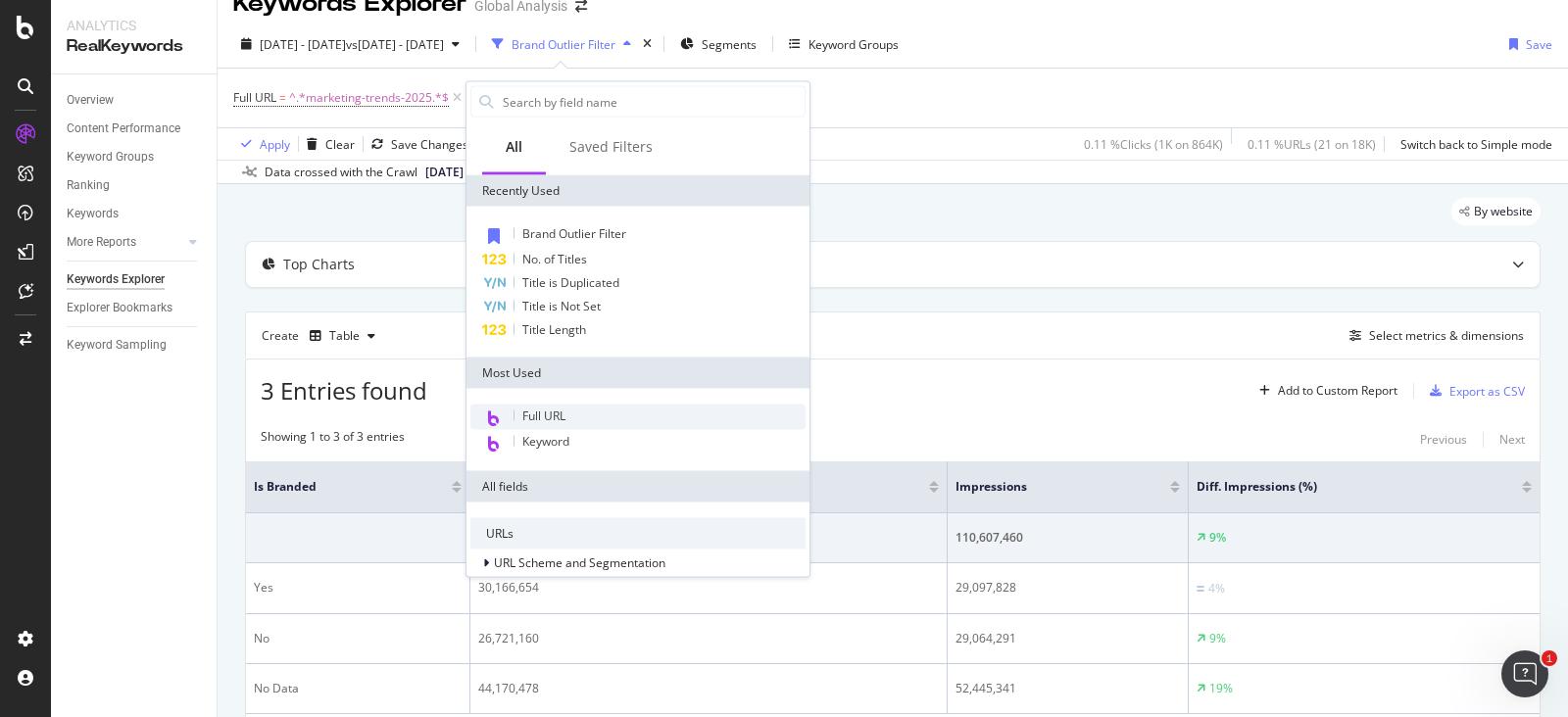 click on "Full URL" at bounding box center [638, 417] 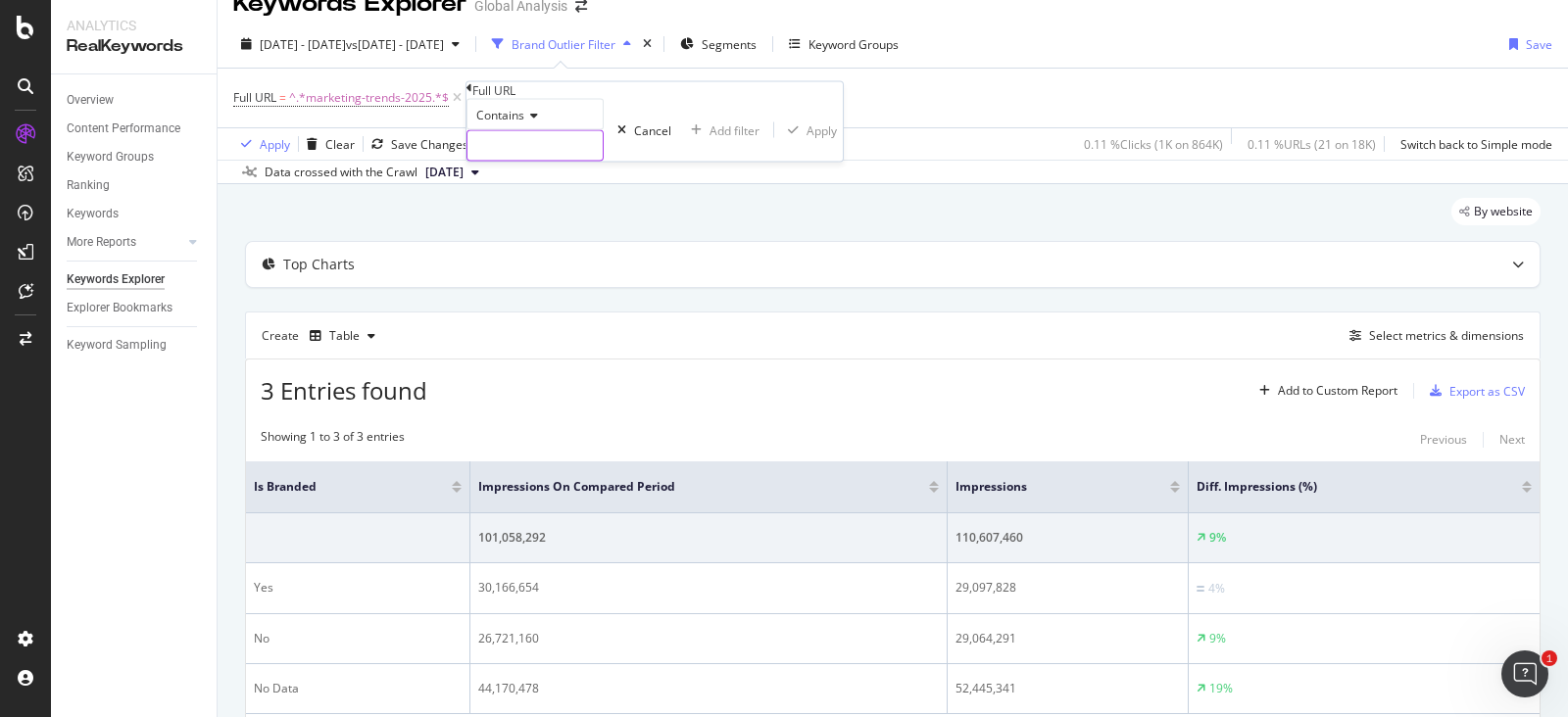 click at bounding box center (535, 146) 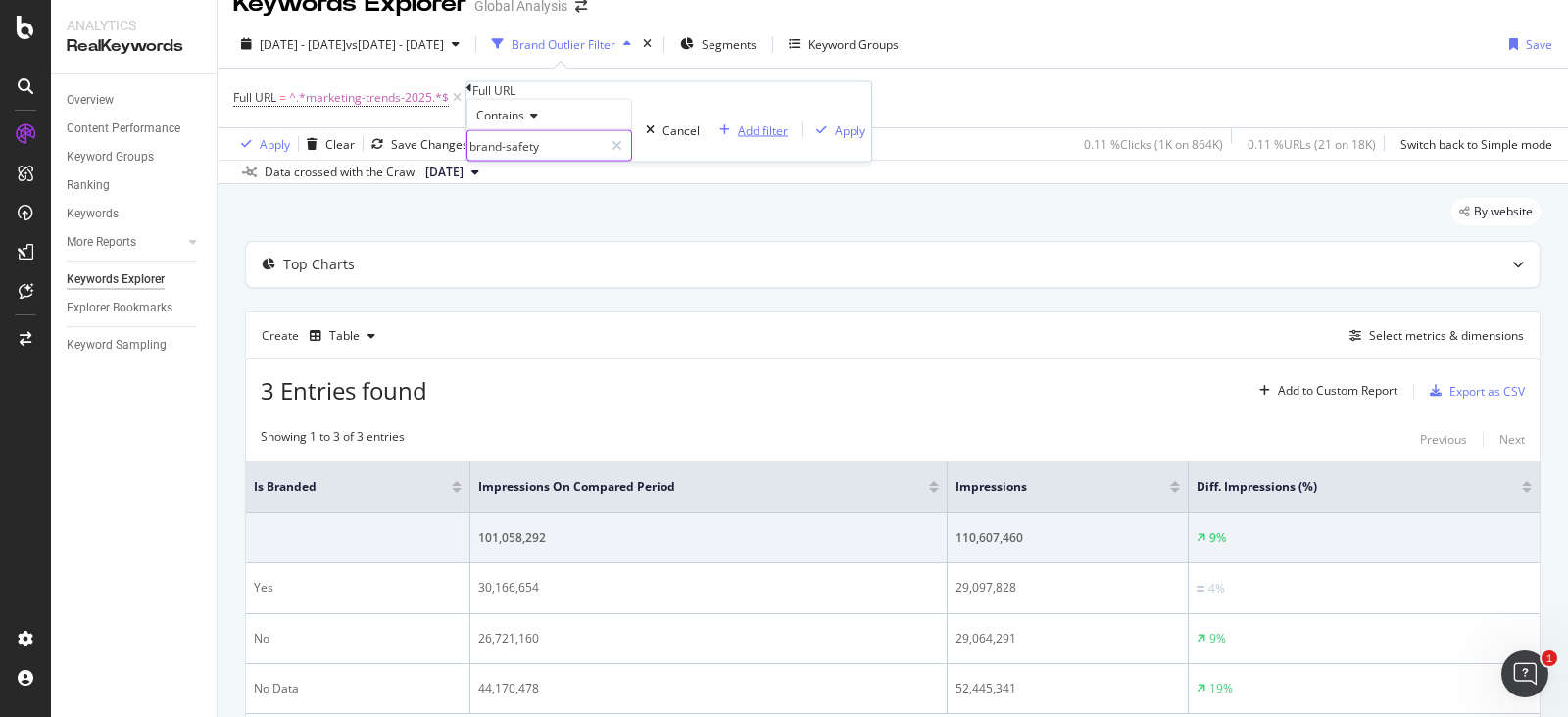 type on "brand-safety" 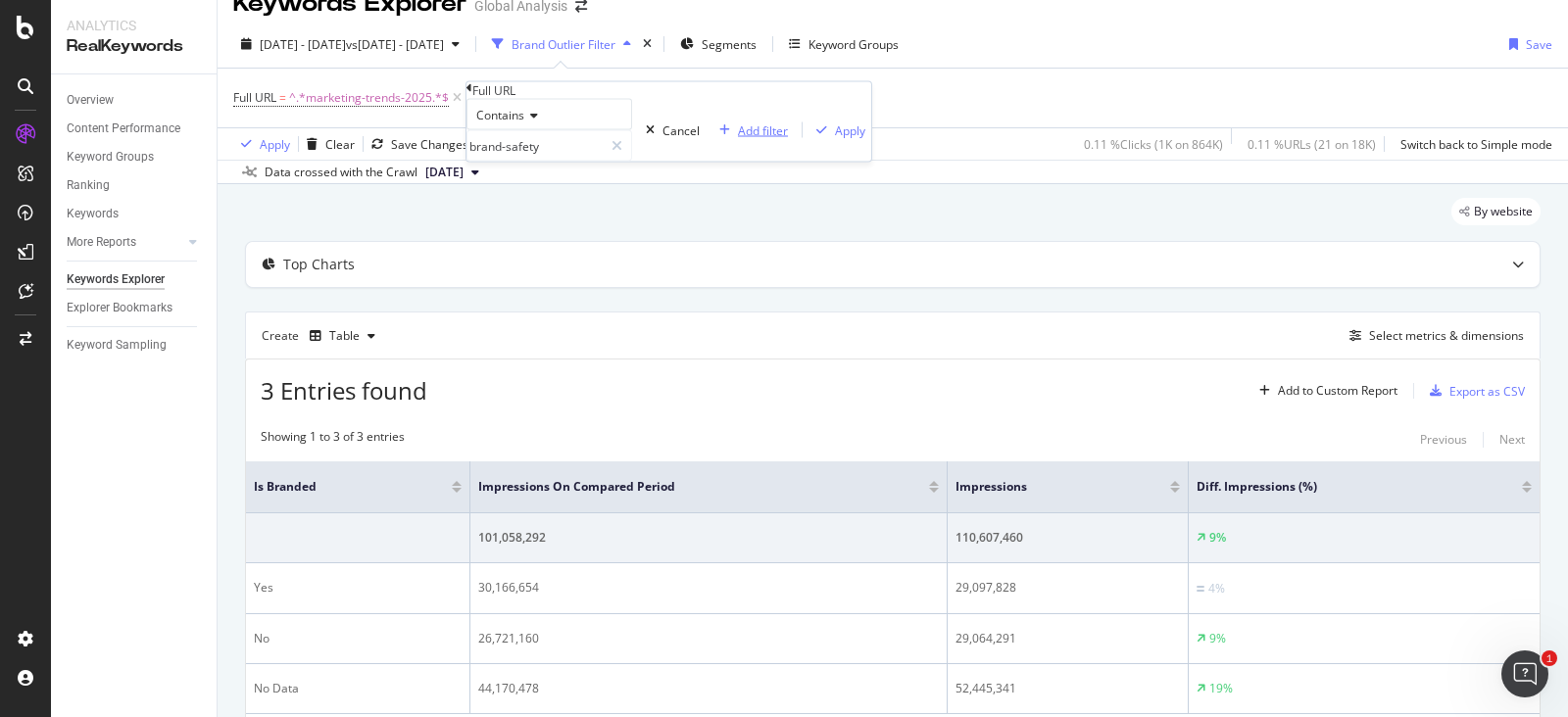 click on "Add filter" at bounding box center (762, 129) 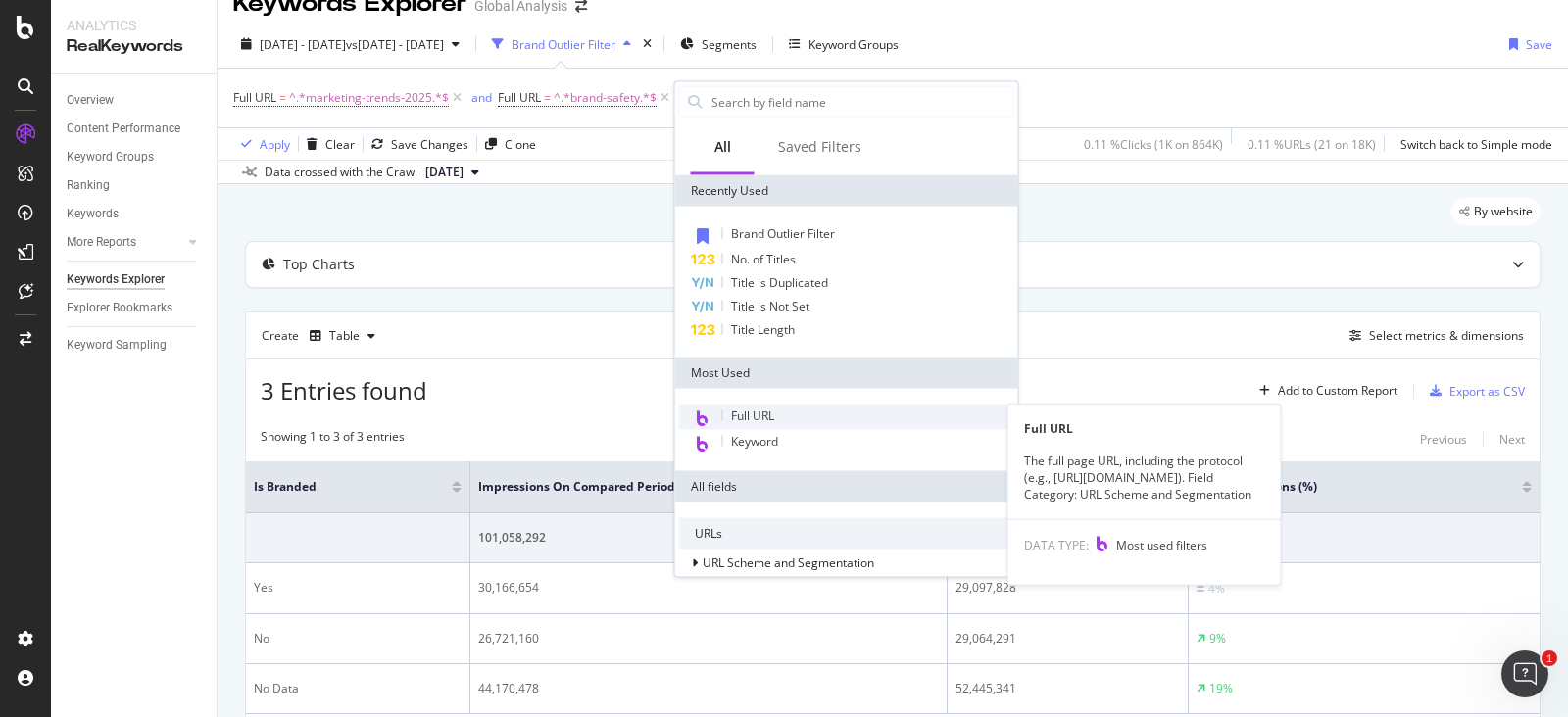 click on "Full URL" at bounding box center (753, 415) 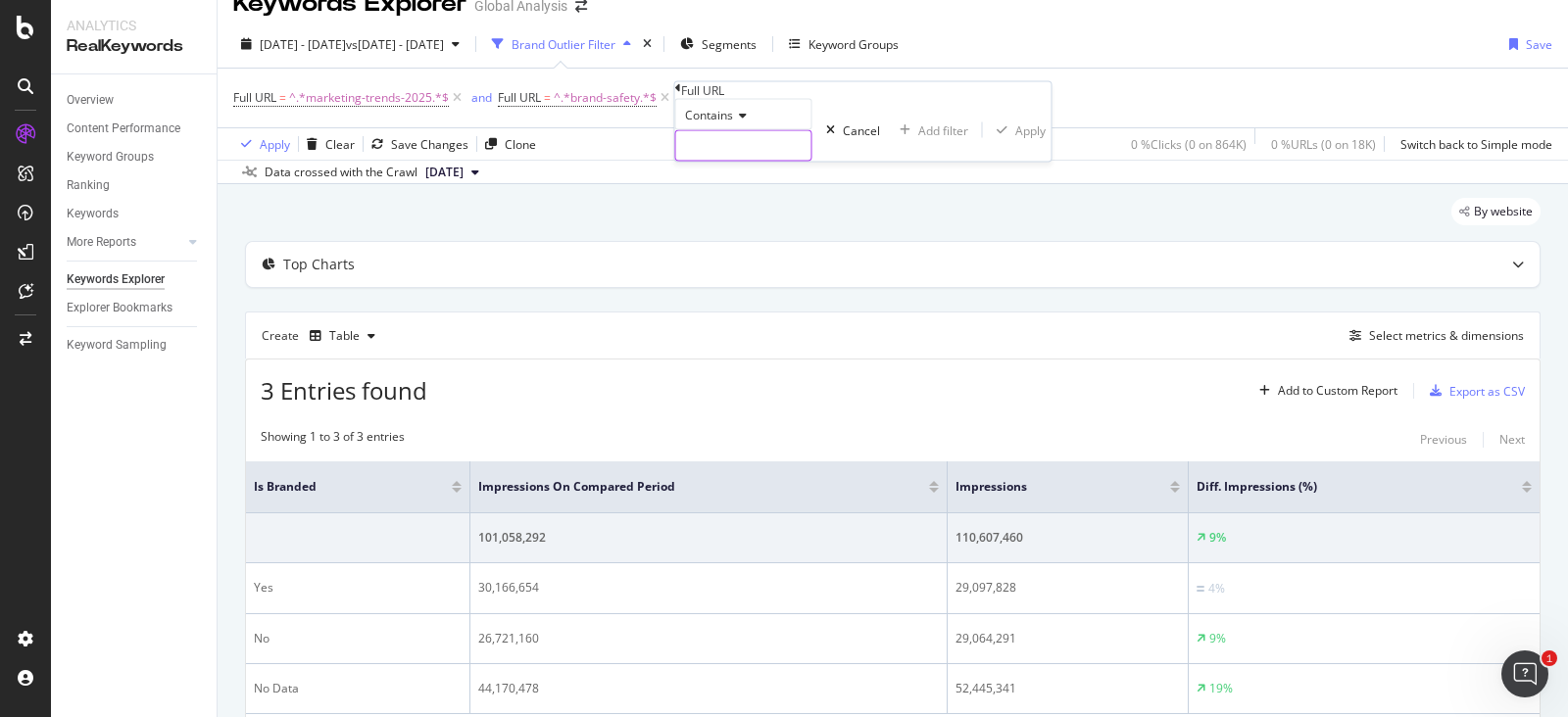 click at bounding box center (744, 146) 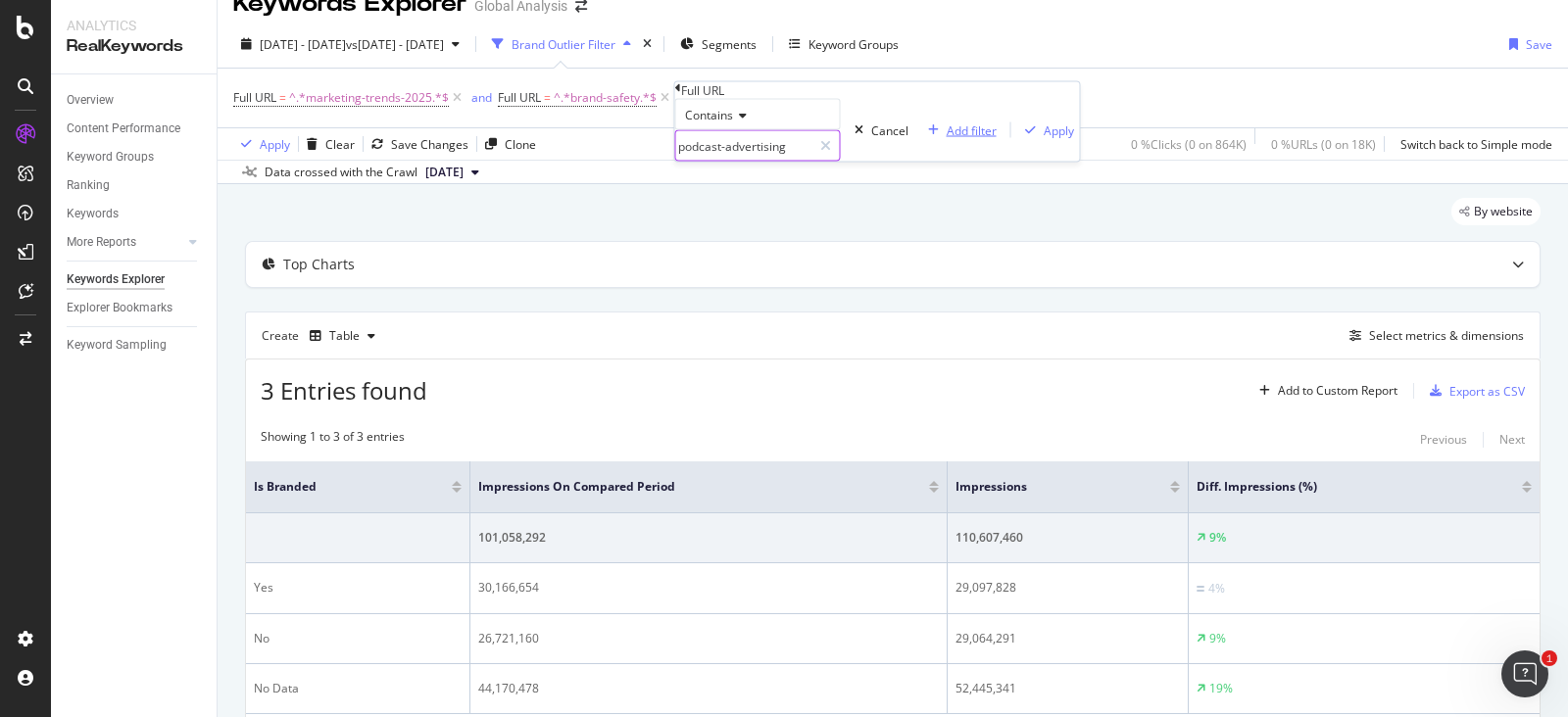 type on "podcast-advertising" 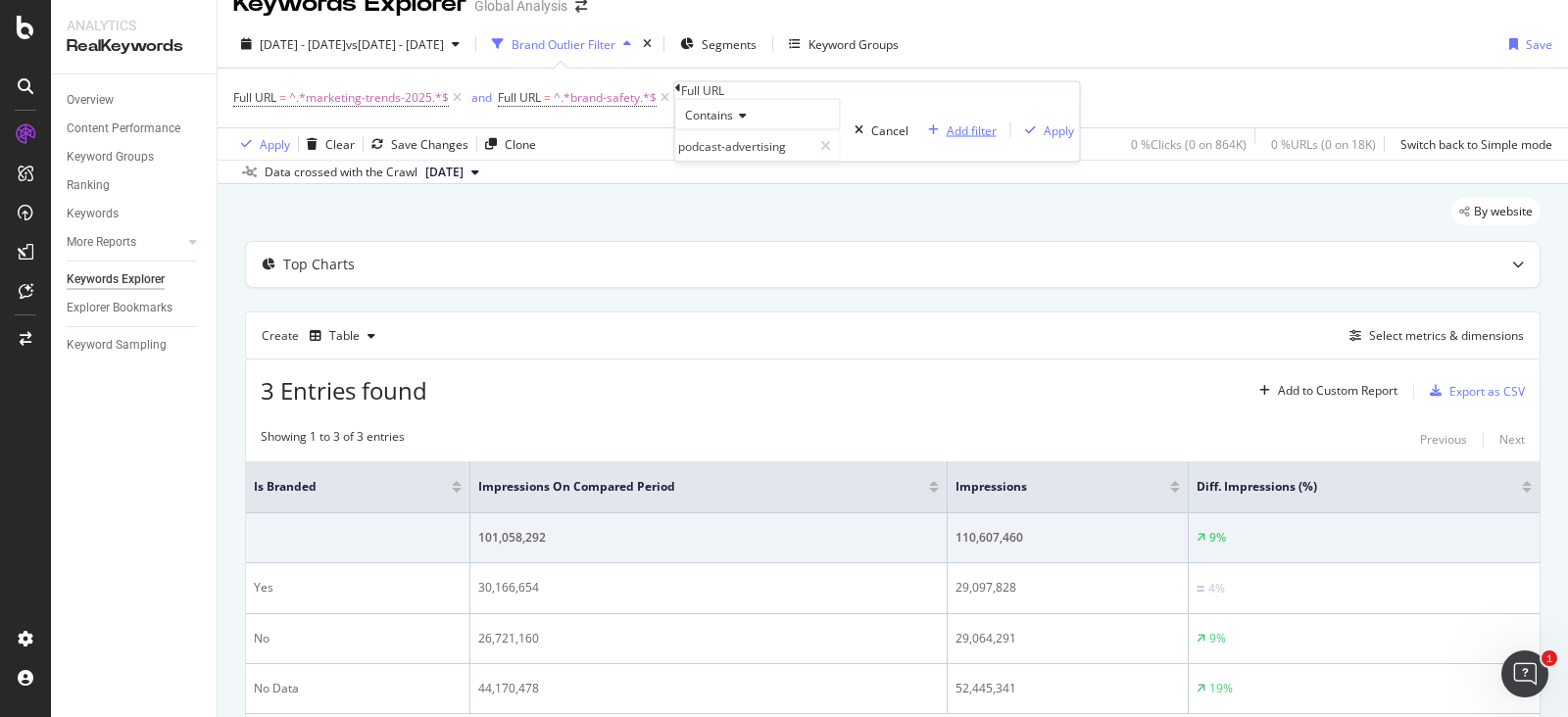 click on "Add filter" at bounding box center [971, 129] 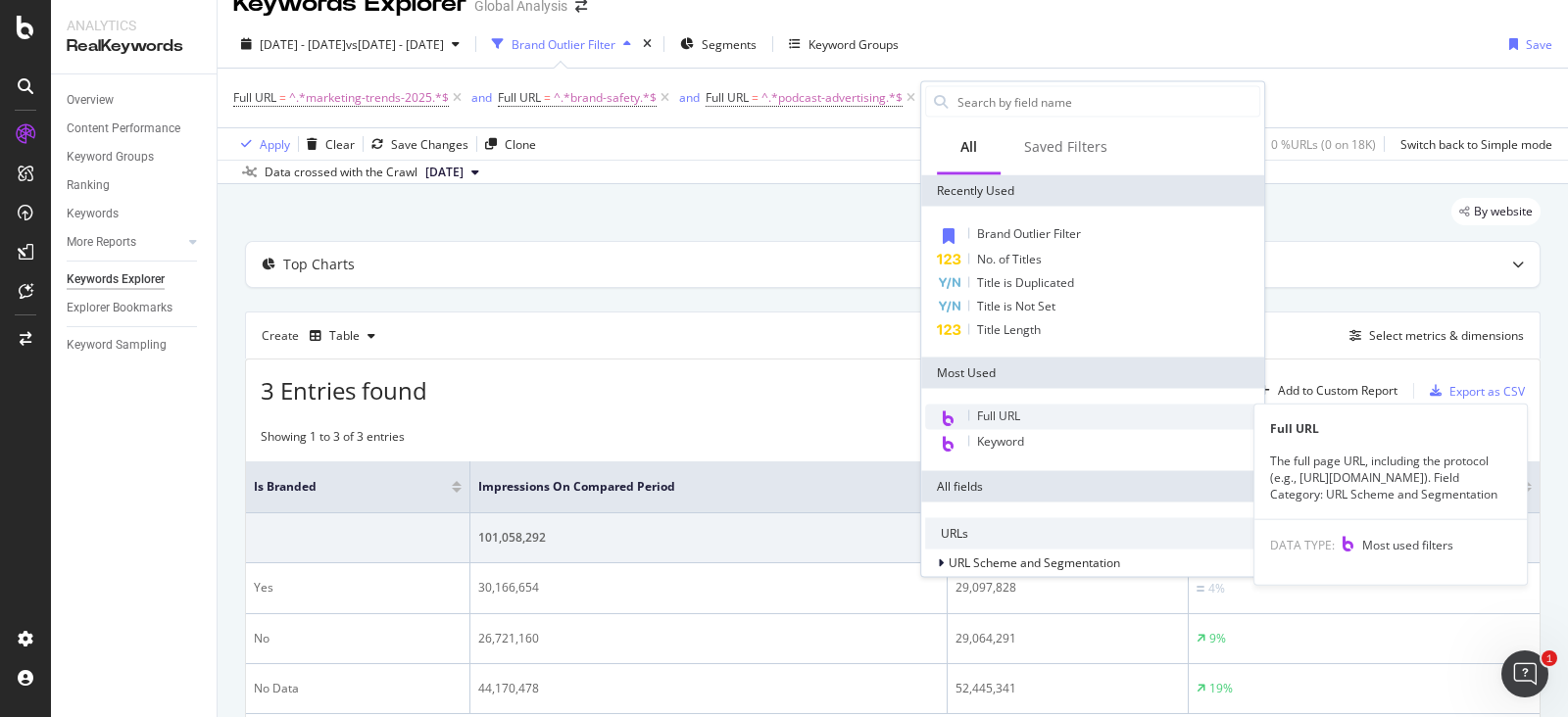 click on "Full URL" at bounding box center (999, 415) 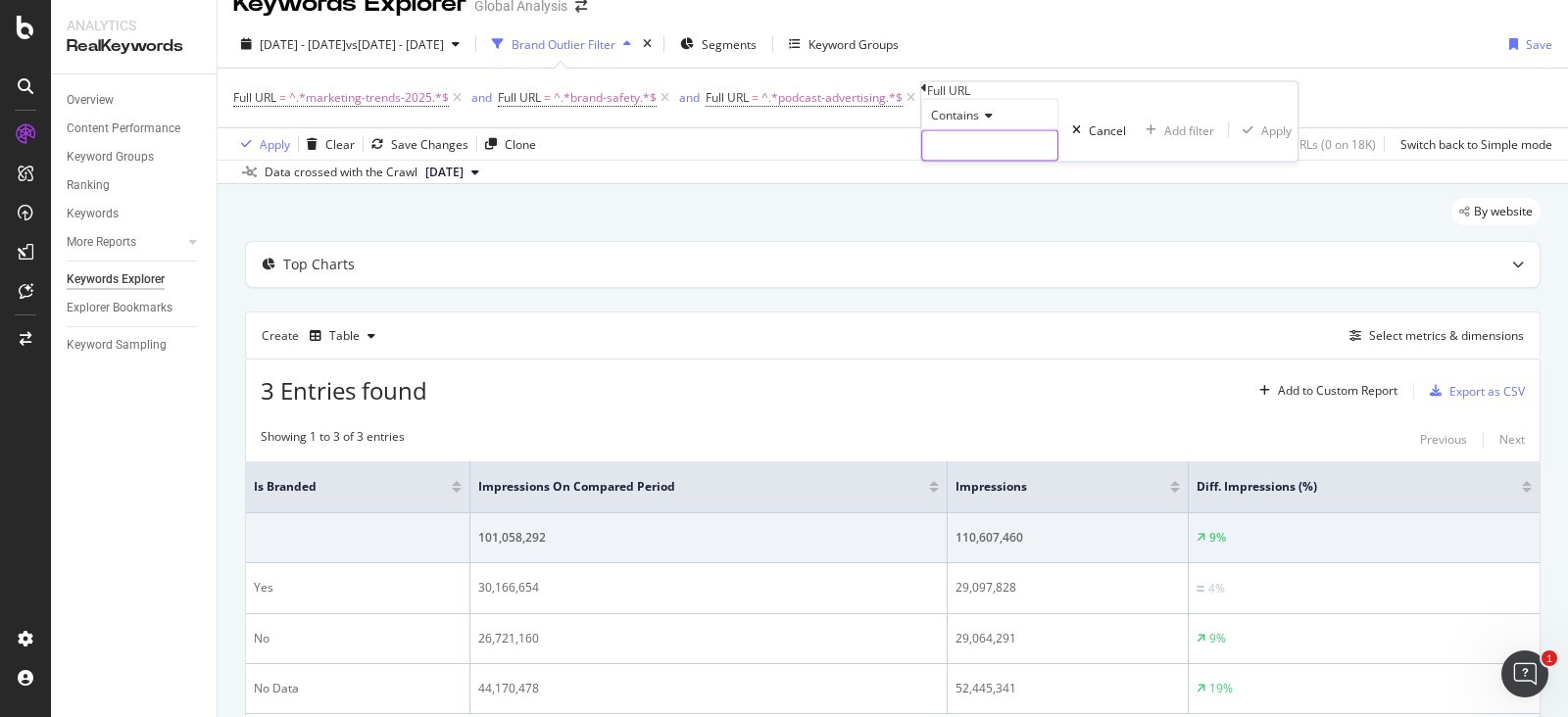 click at bounding box center [990, 146] 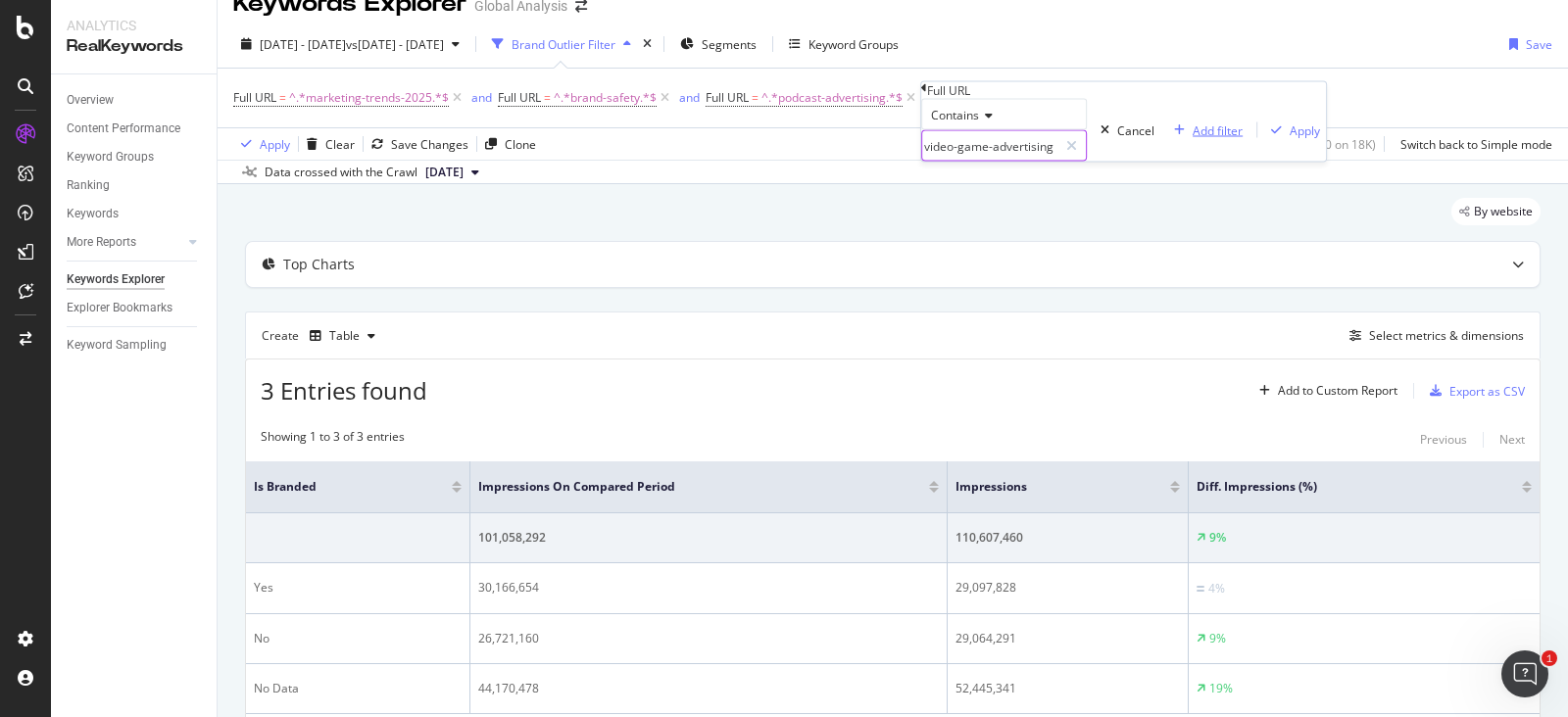 type on "video-game-advertising" 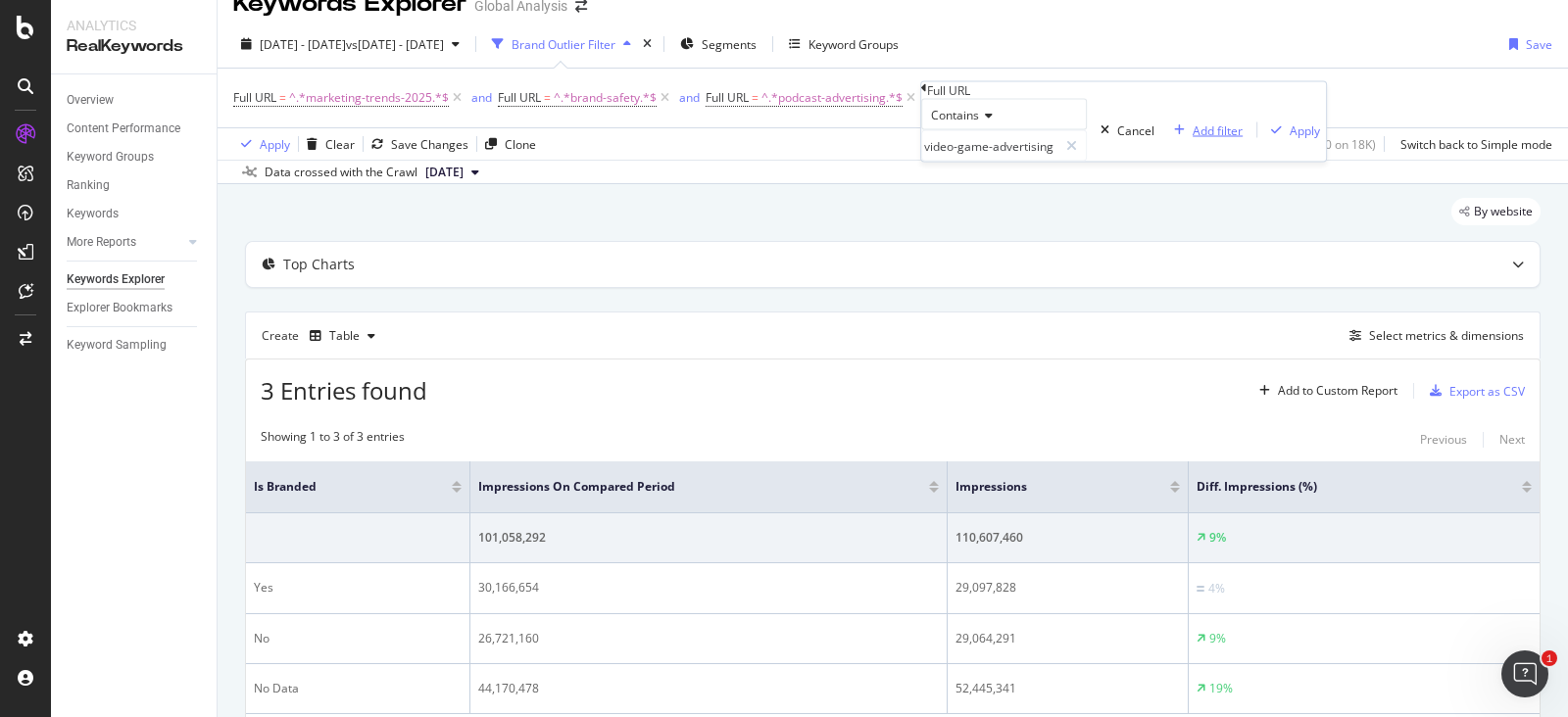 click on "Add filter" at bounding box center [1217, 129] 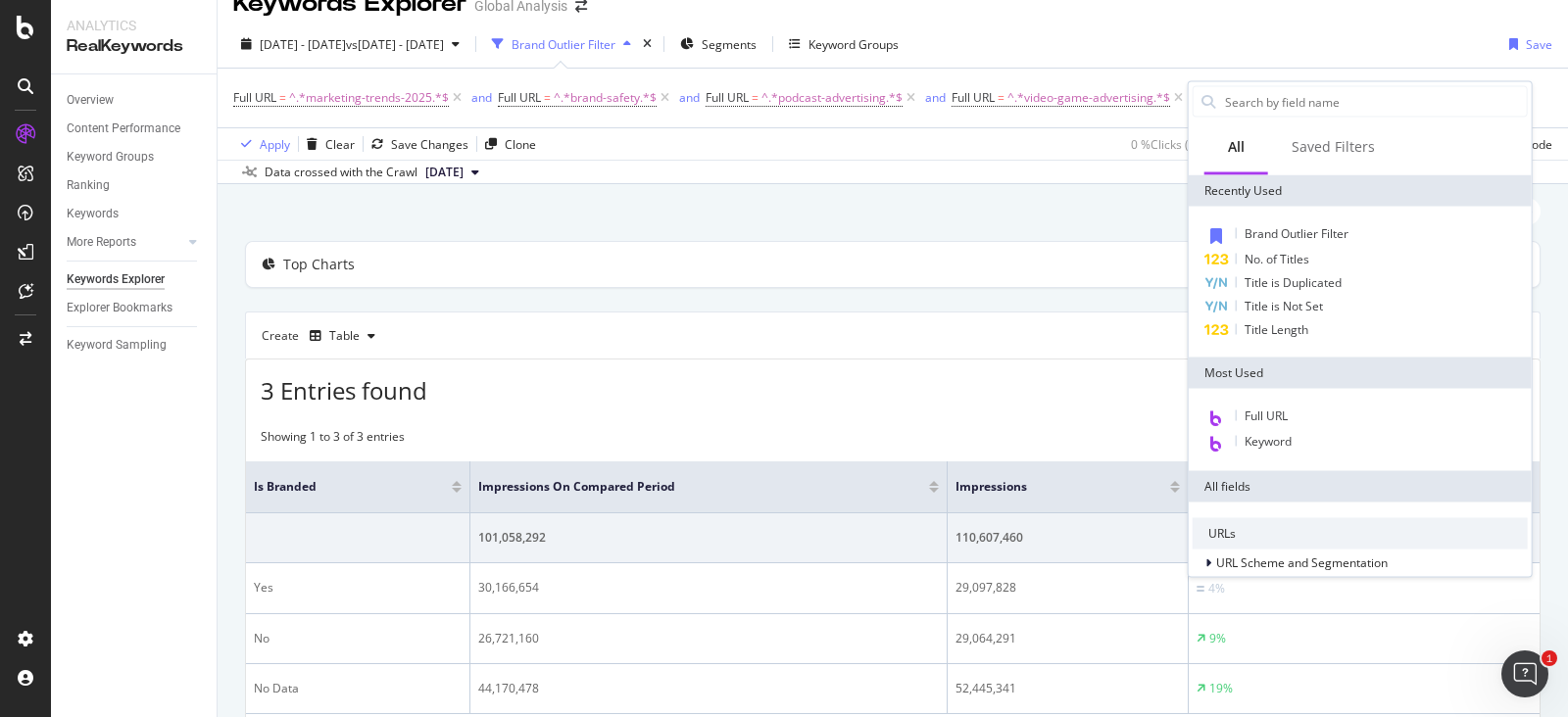 click on "All Saved Filters" at bounding box center (1360, 148) 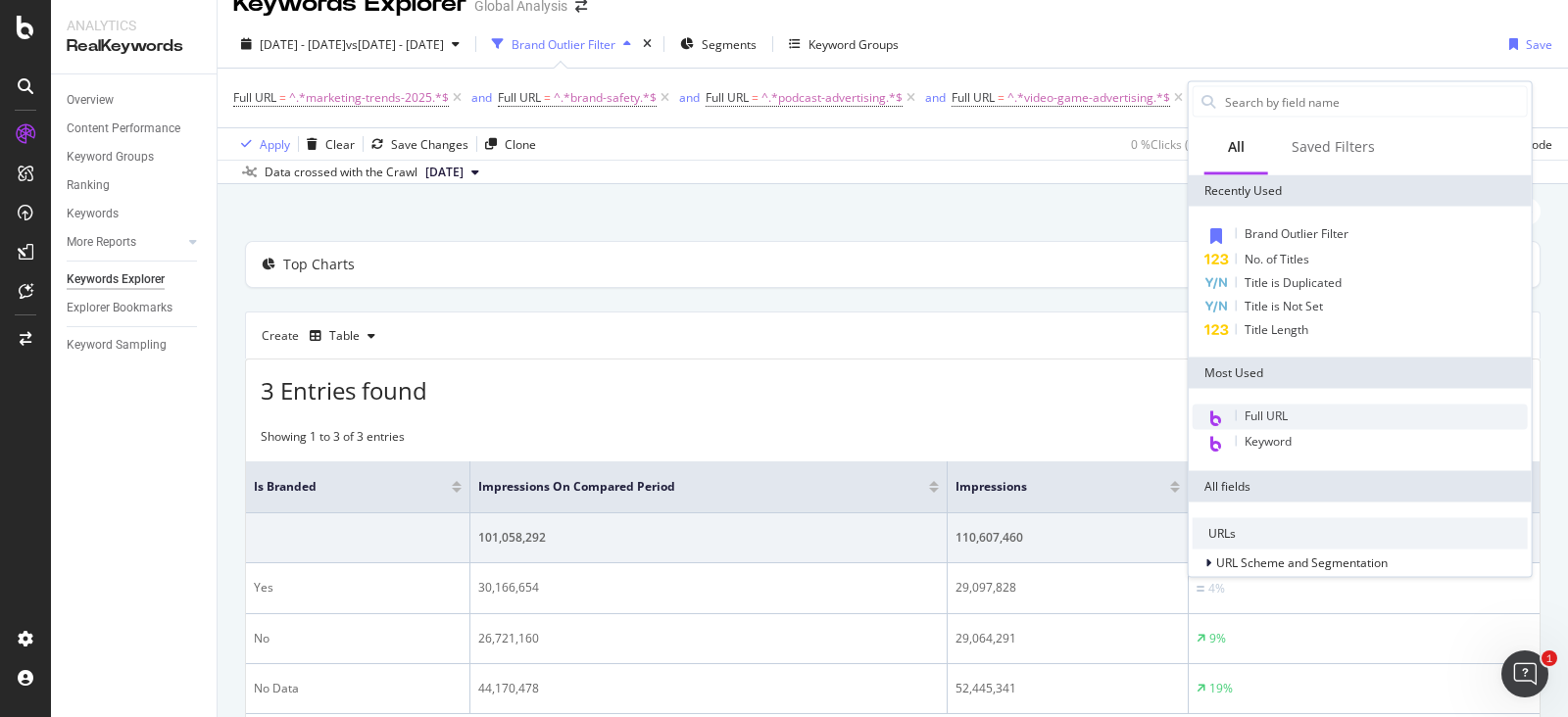 click on "Full URL" at bounding box center [1266, 415] 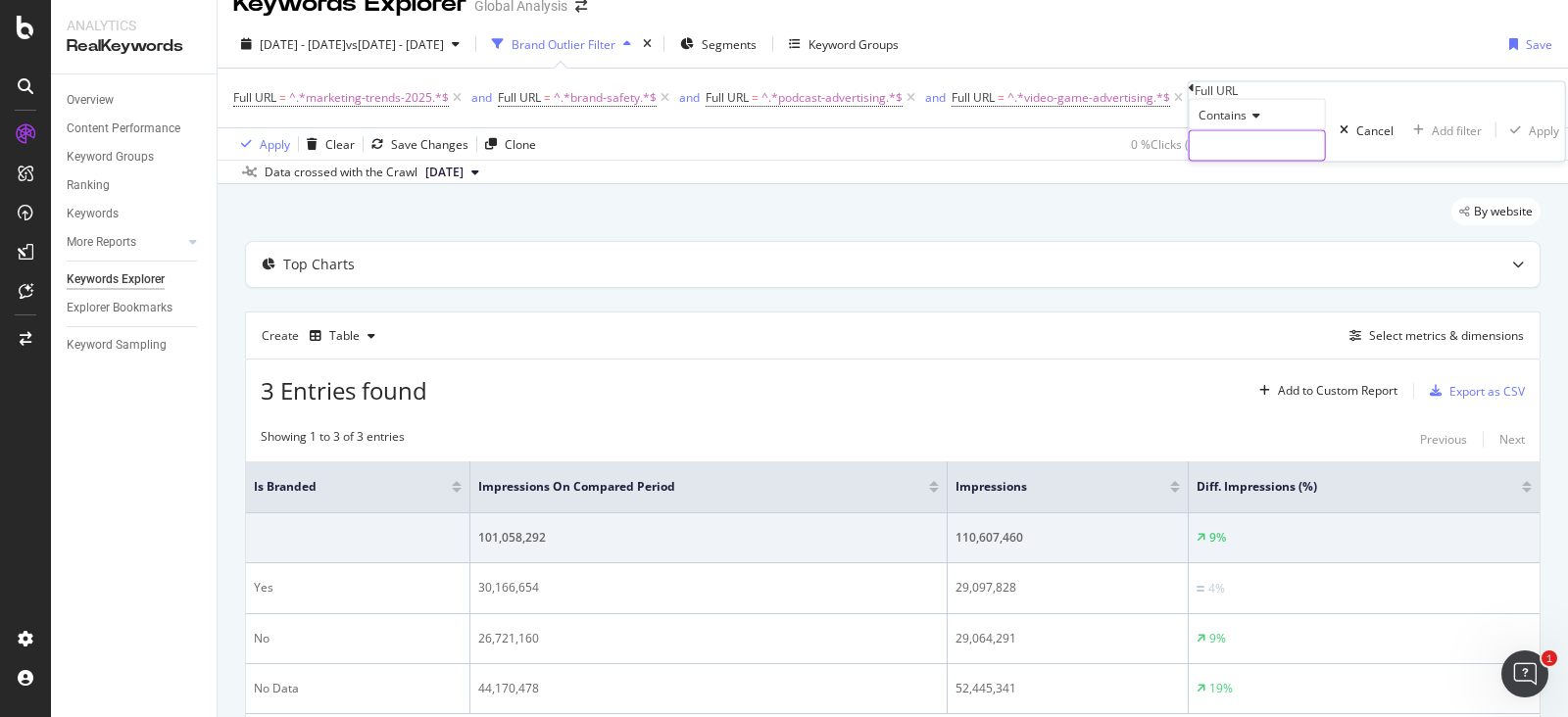 click at bounding box center (1257, 146) 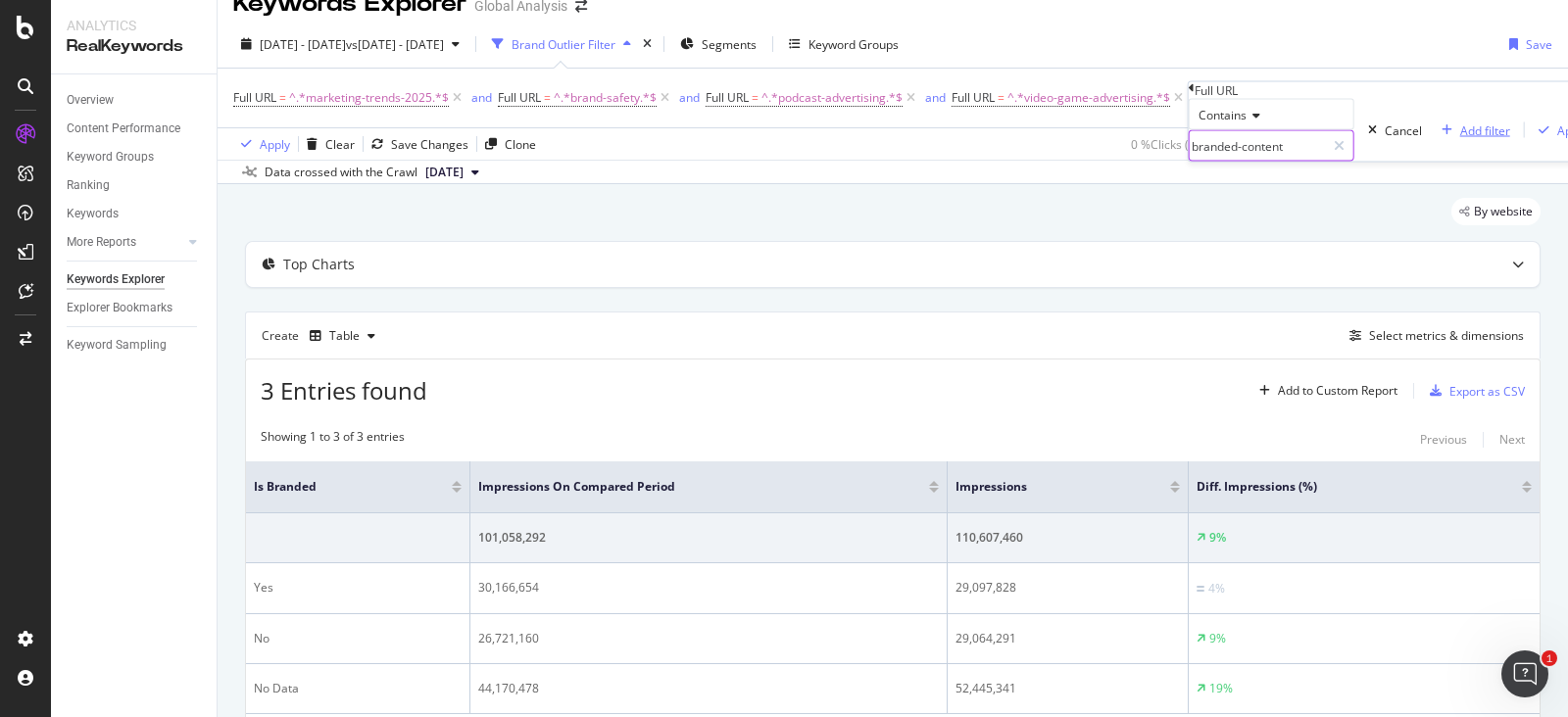 type on "branded-content" 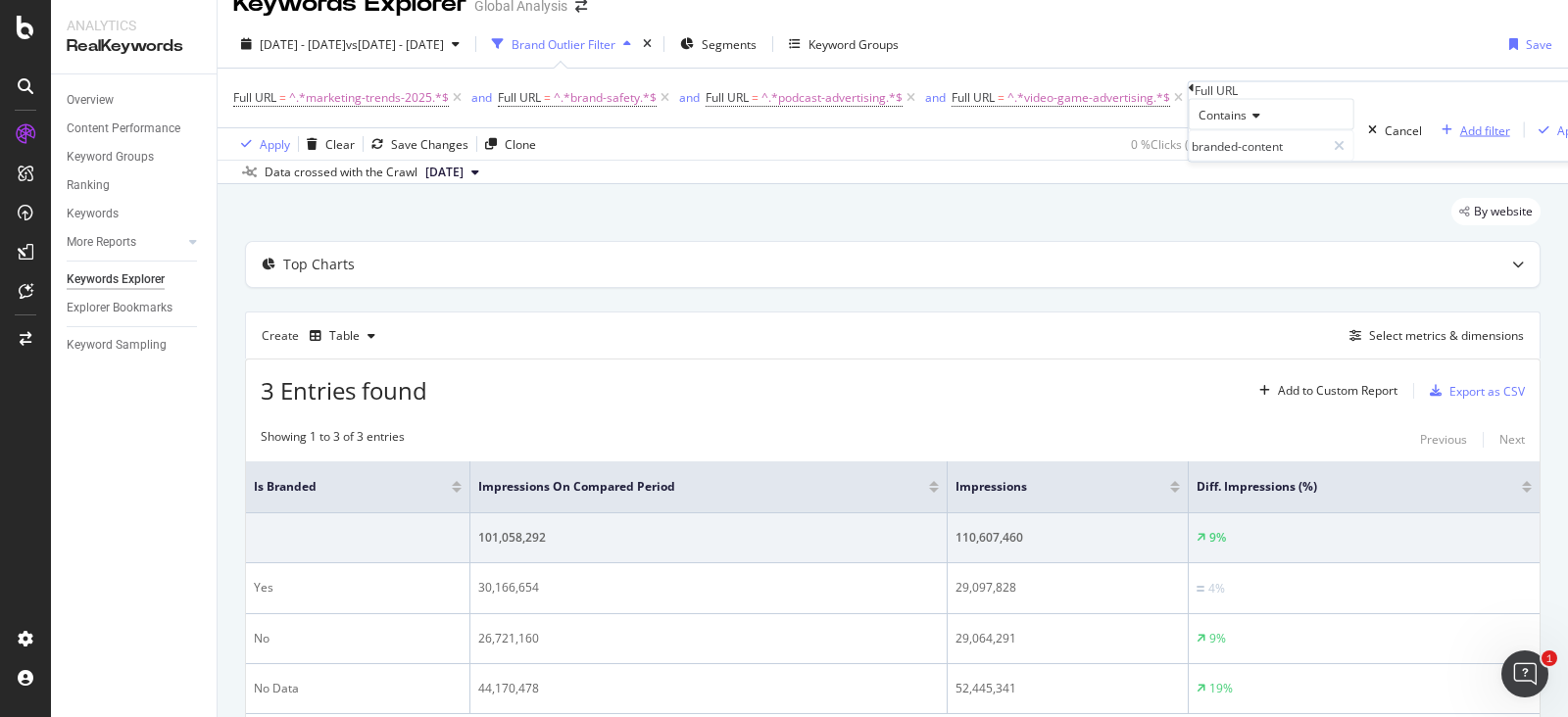 click on "Add filter" at bounding box center (1485, 129) 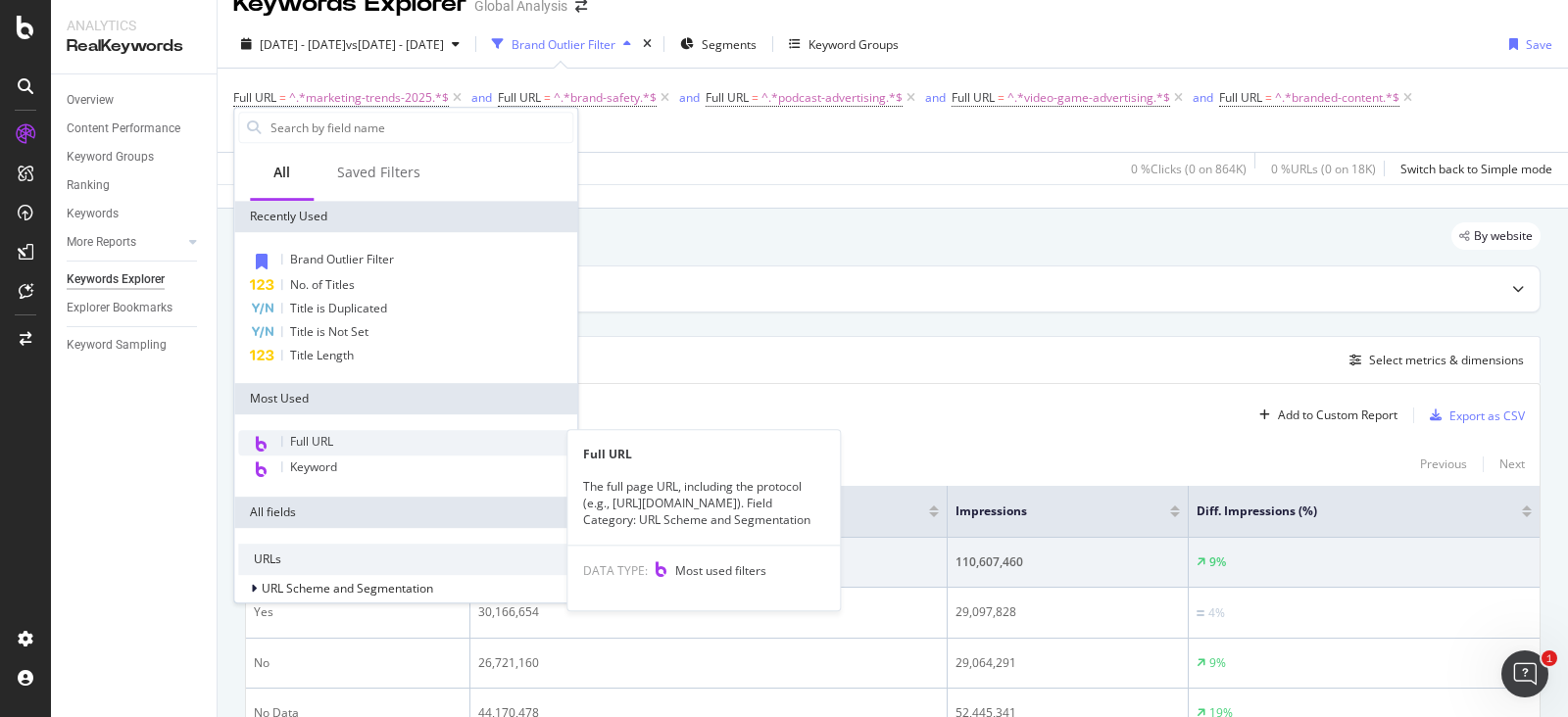click on "Full URL" at bounding box center [406, 443] 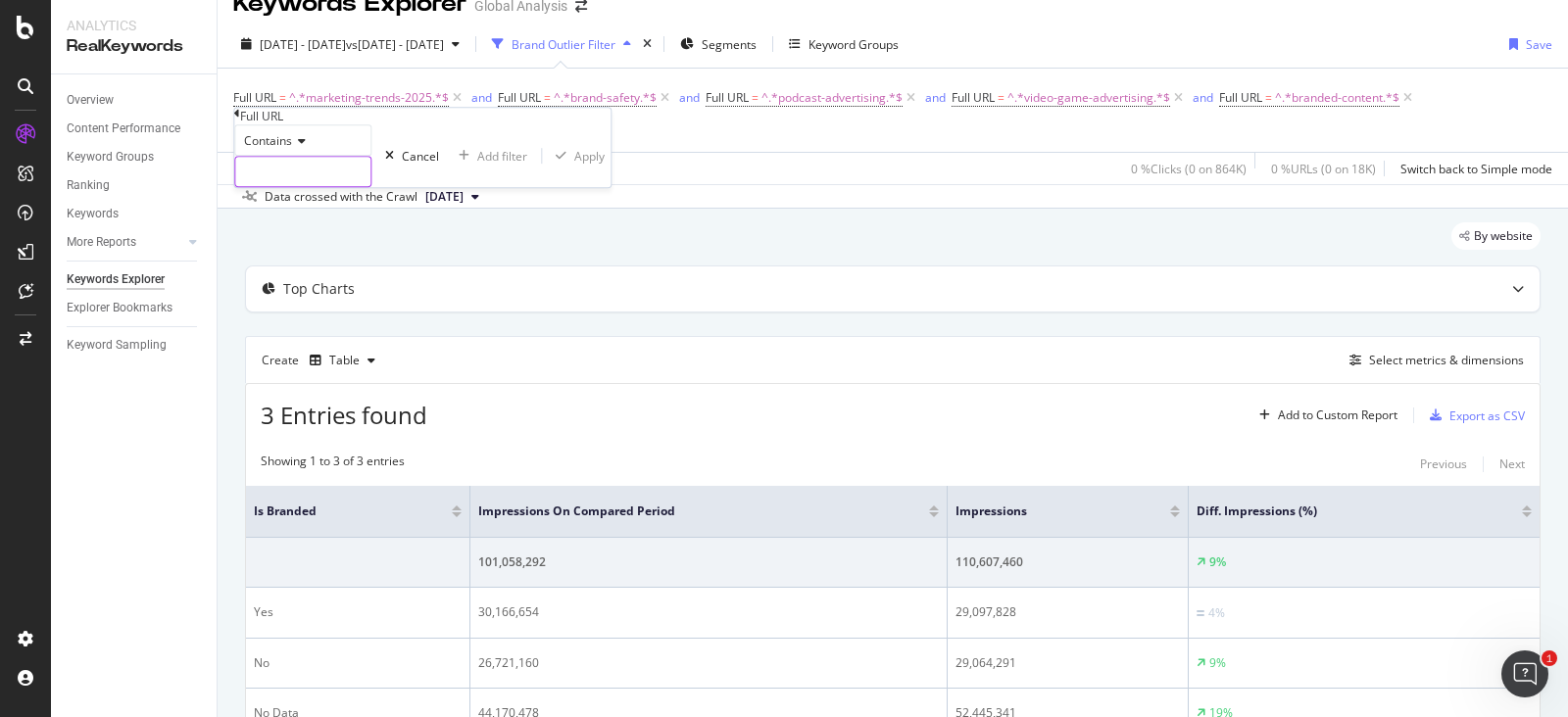 click at bounding box center [303, 171] 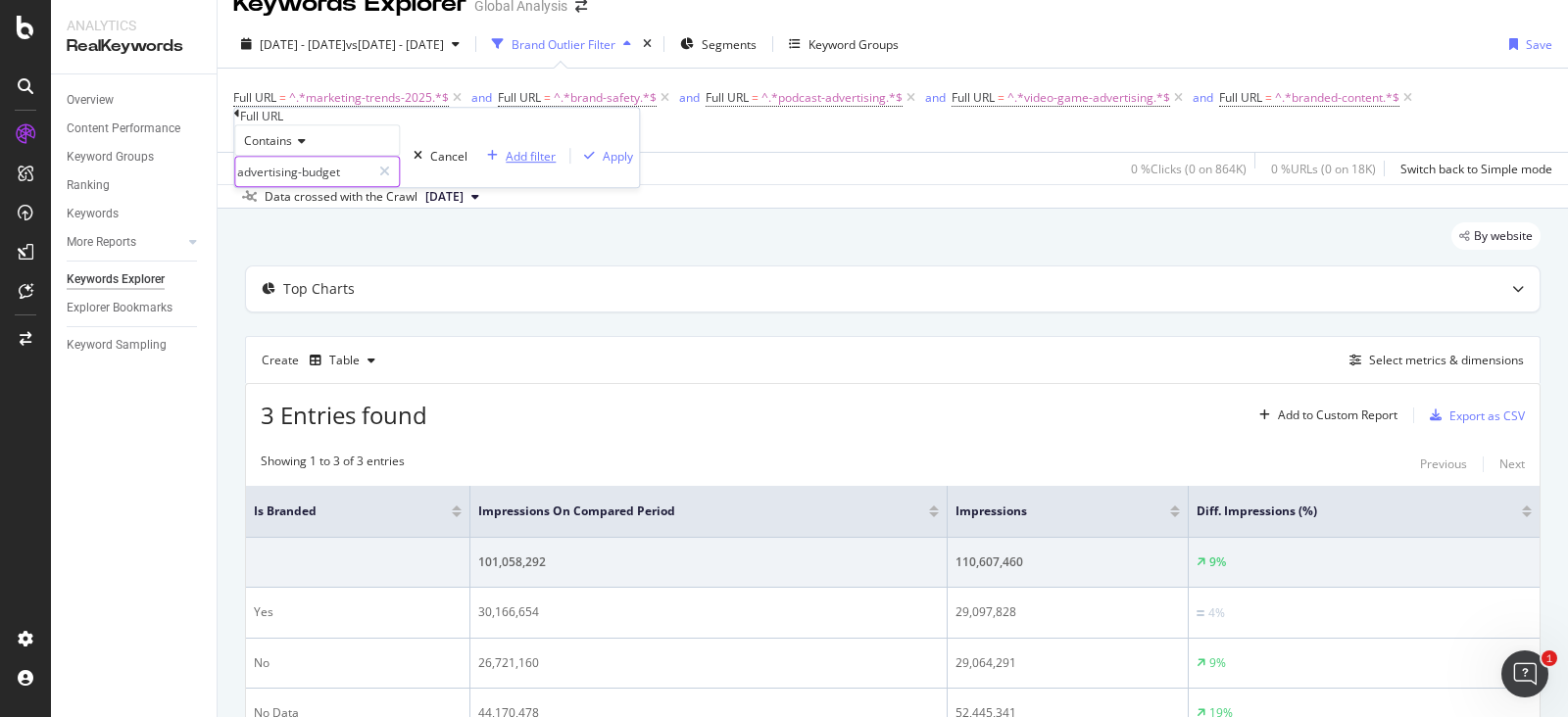 type on "advertising-budget" 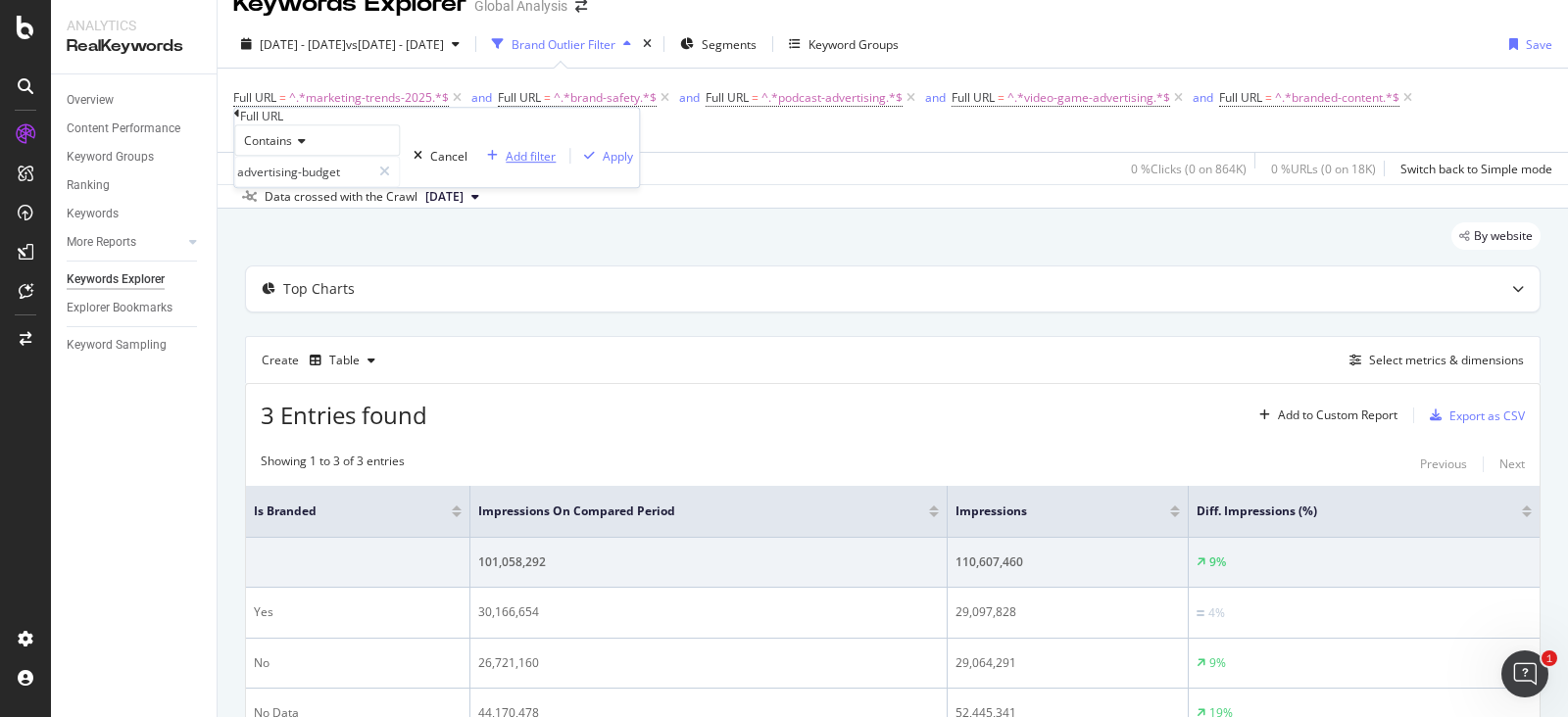 click on "Add filter" at bounding box center [530, 156] 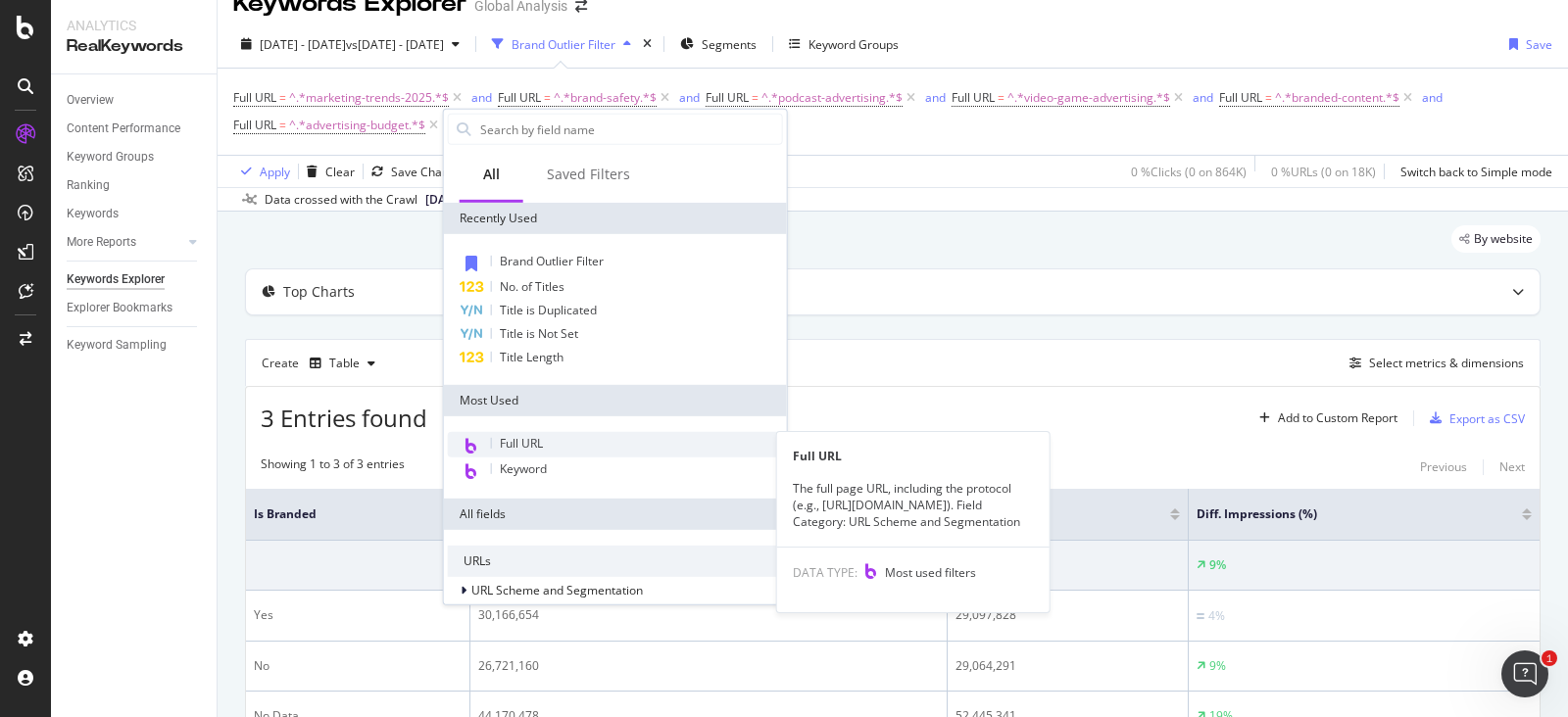 click on "Full URL" at bounding box center [615, 445] 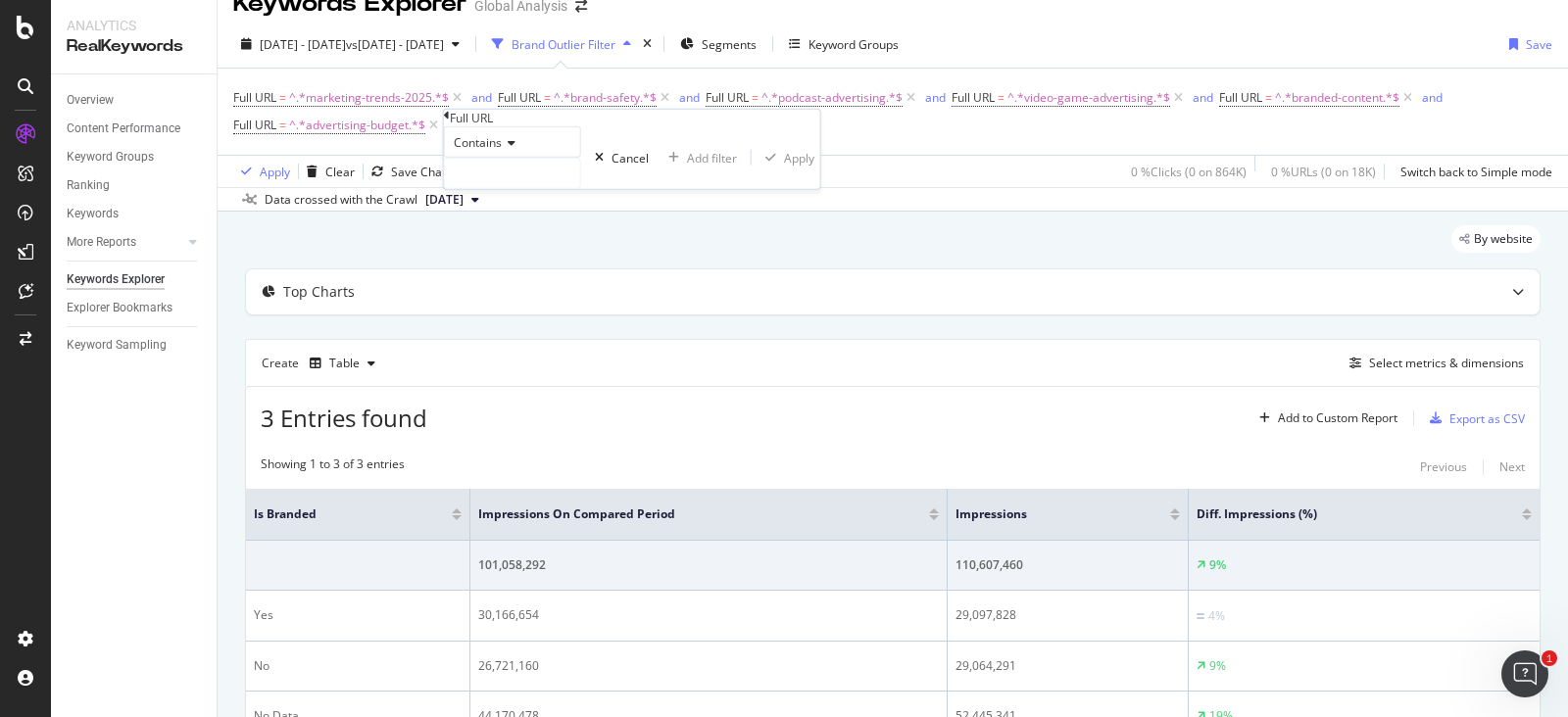 click on "Data crossed with the Crawl [DATE]" at bounding box center (893, 199) 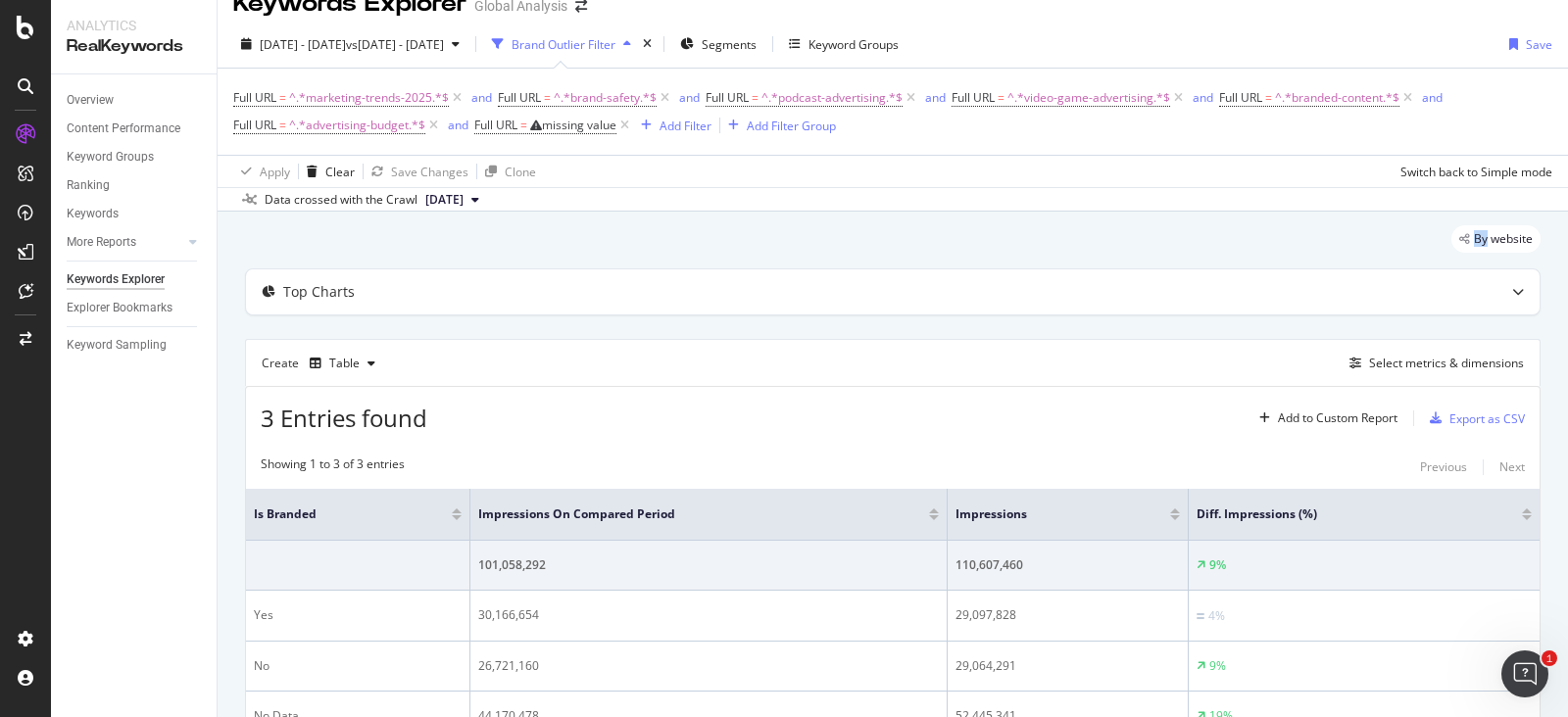 click on "Data crossed with the Crawl [DATE]" at bounding box center (893, 199) 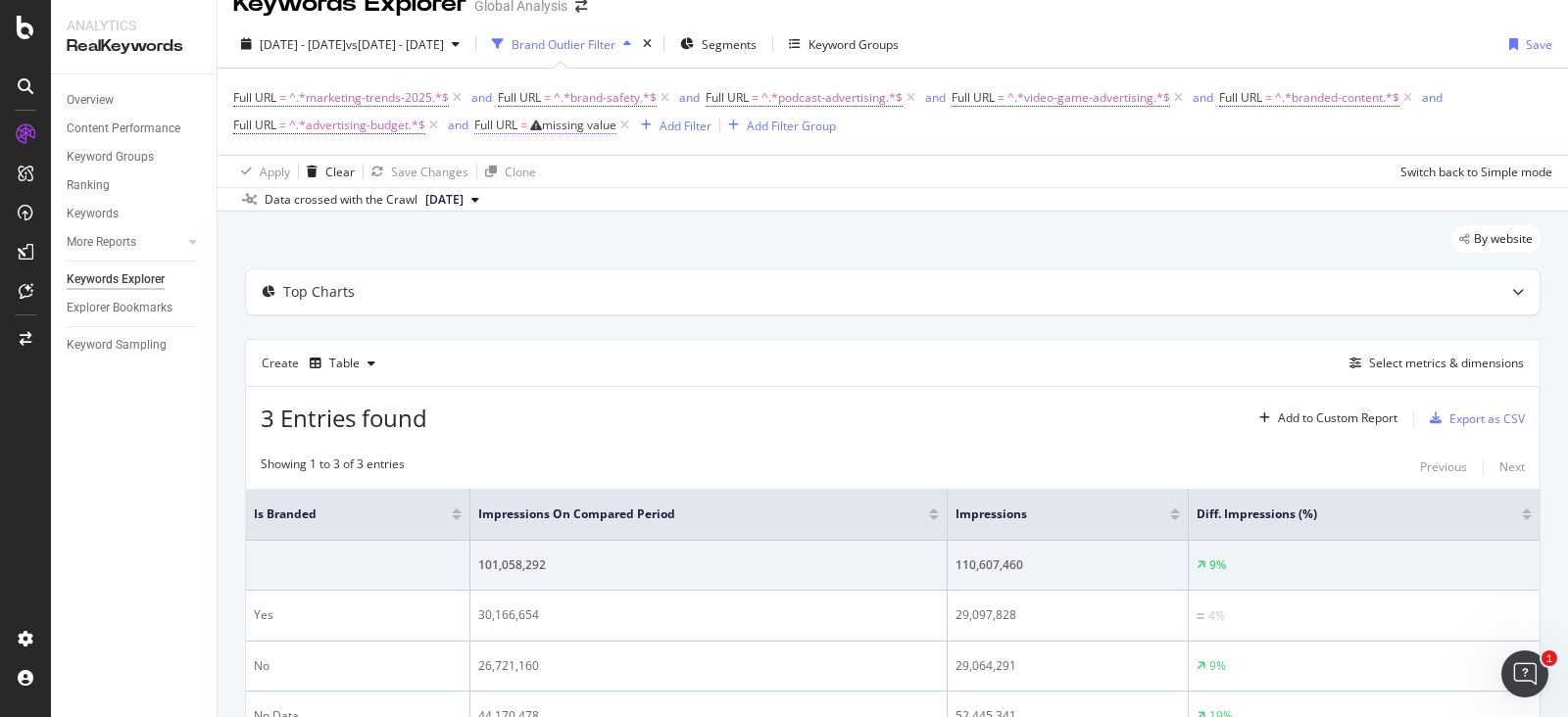 click on "missing value" at bounding box center (579, 124) 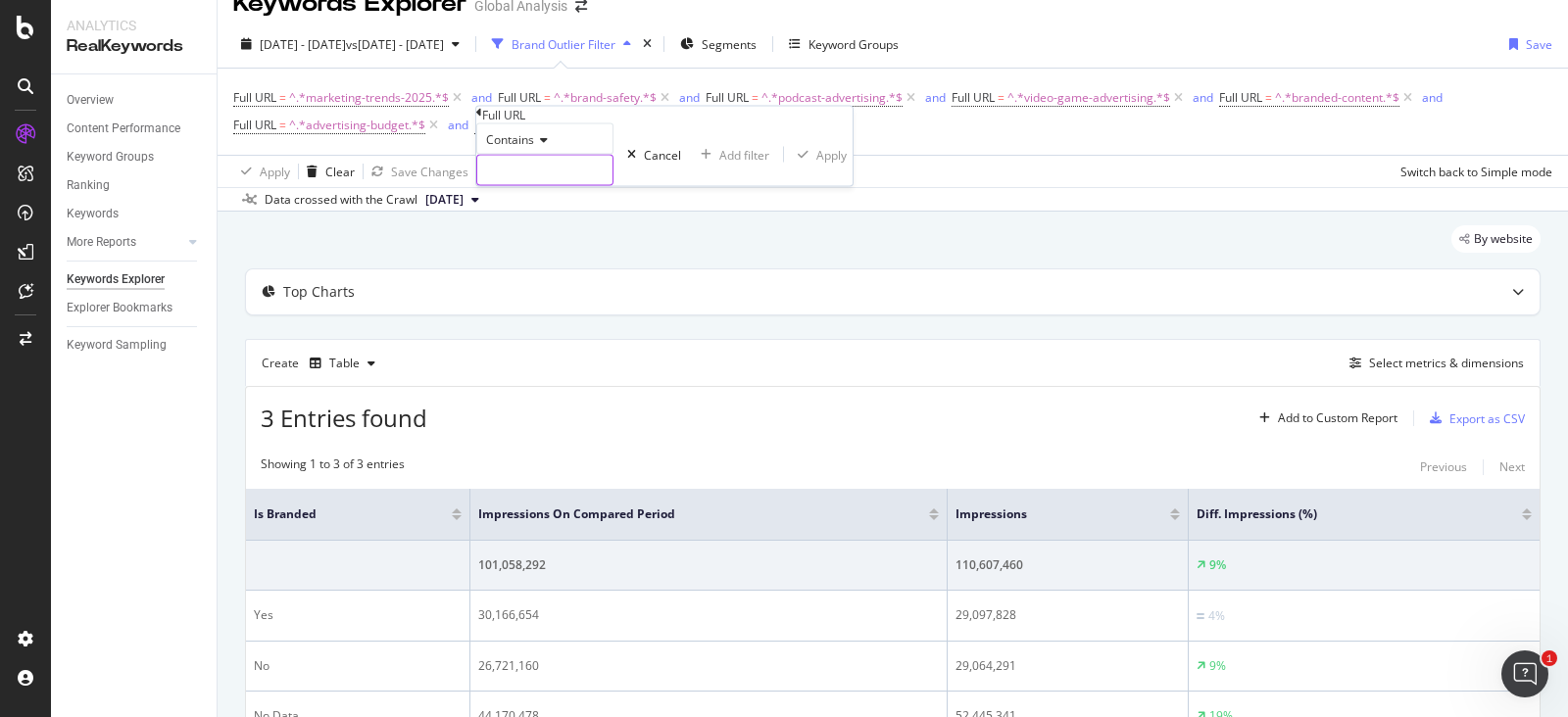 click at bounding box center [545, 170] 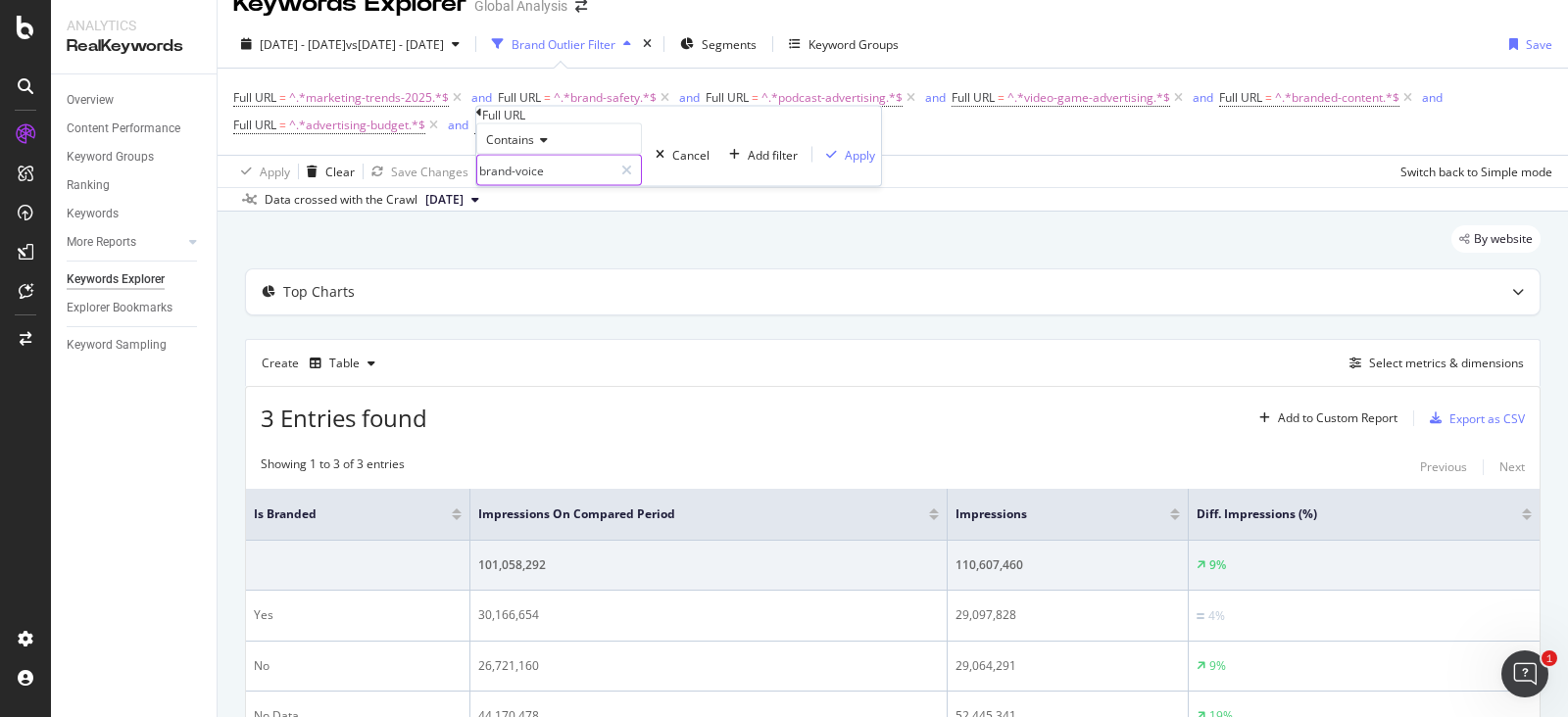 type on "brand-voice" 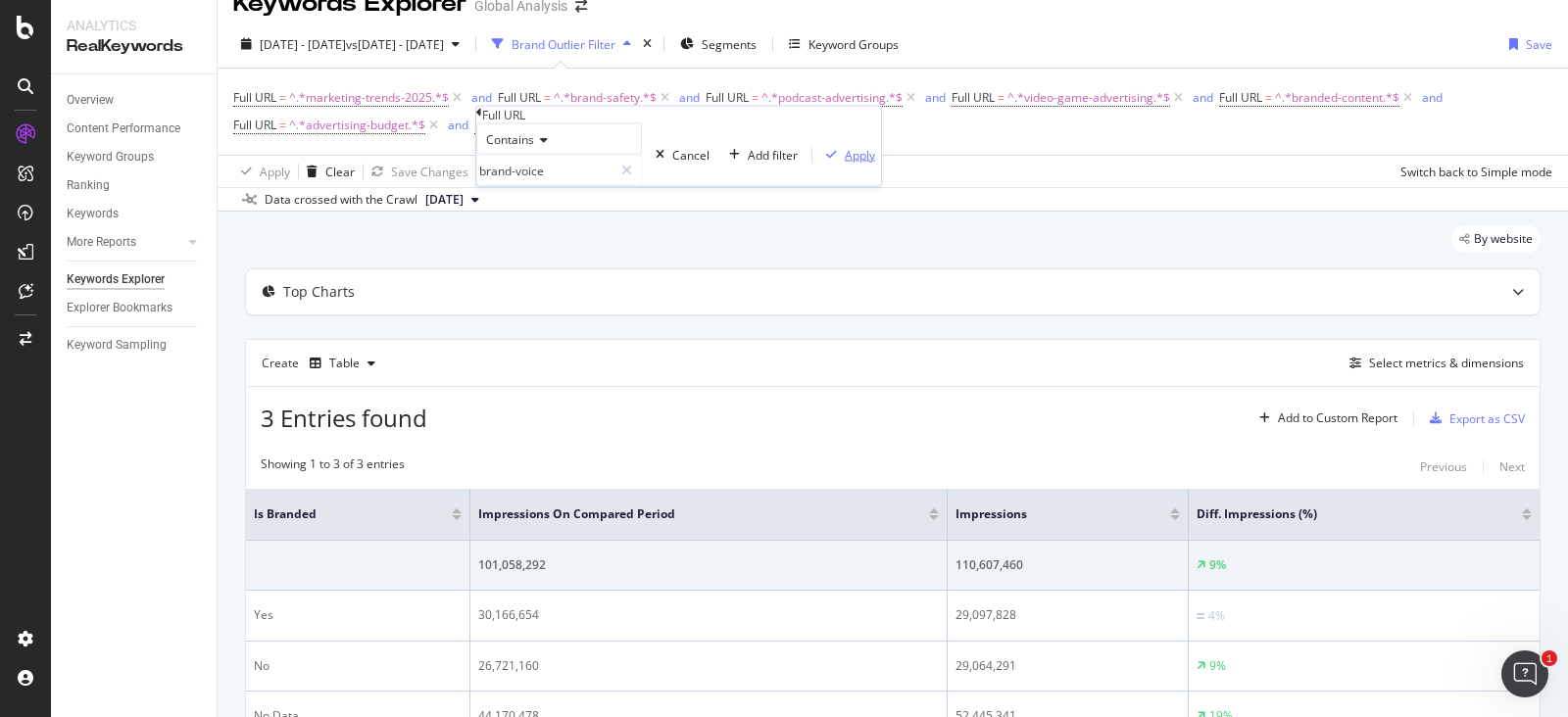 click on "Apply" at bounding box center [847, 154] 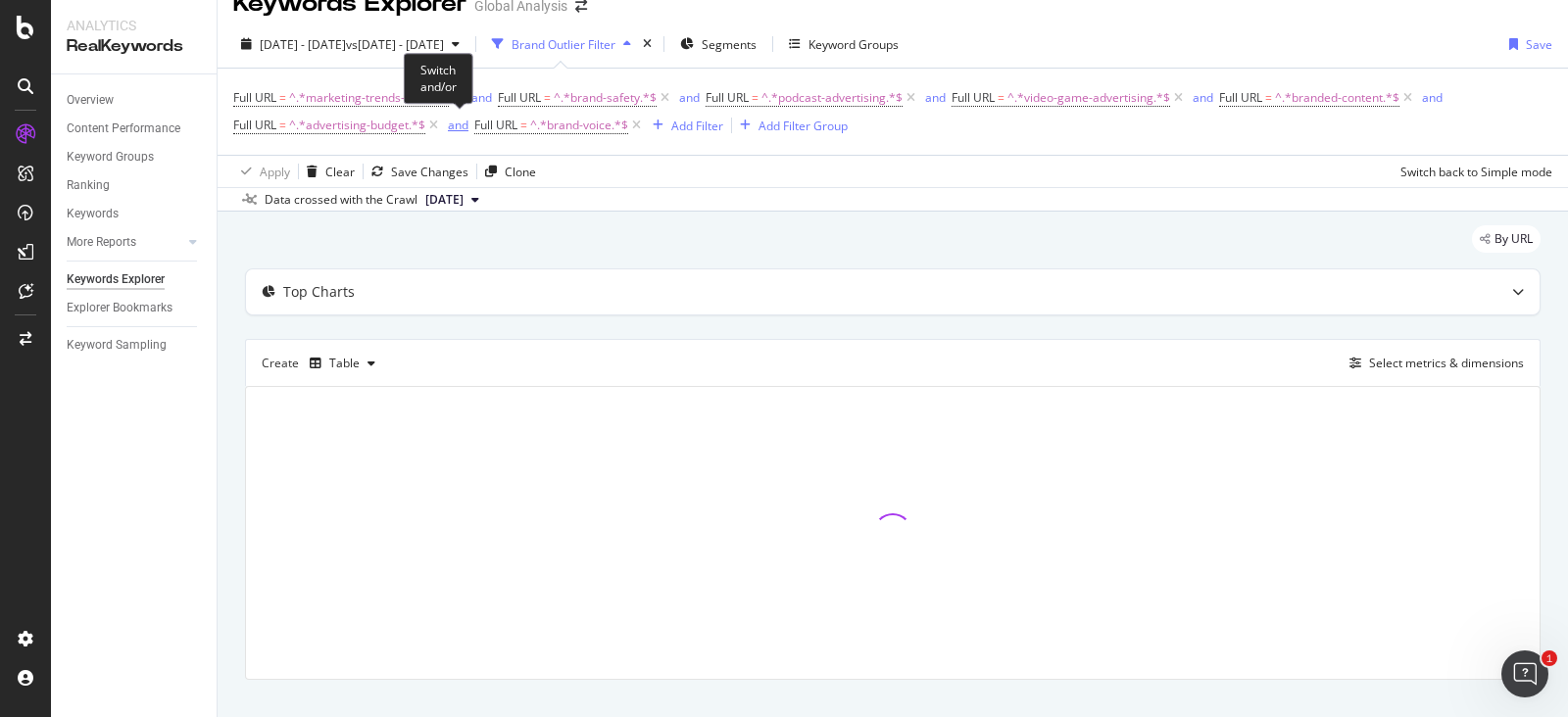 click on "and" at bounding box center [458, 124] 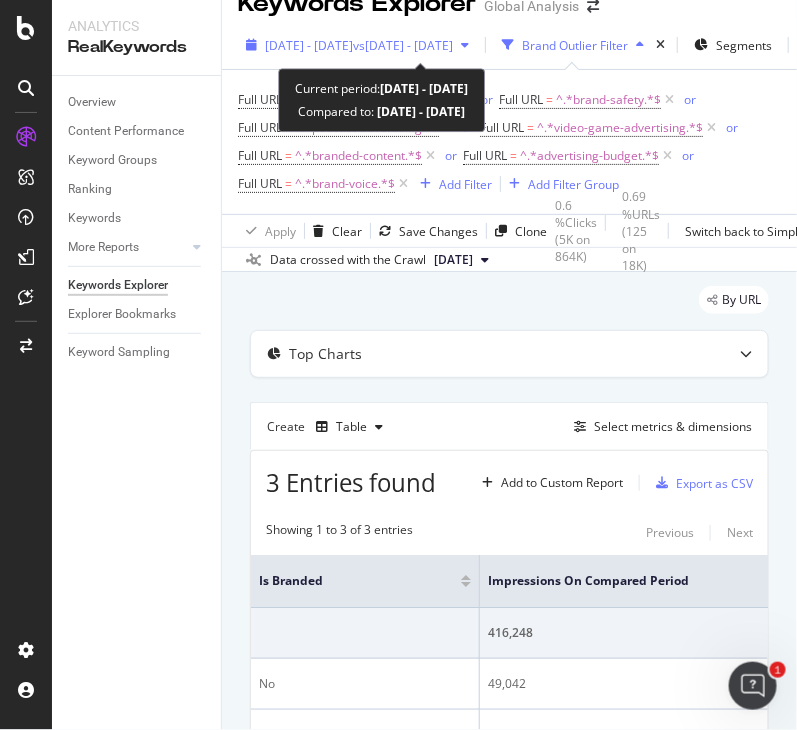 click on "[DATE] - [DATE]" at bounding box center [309, 45] 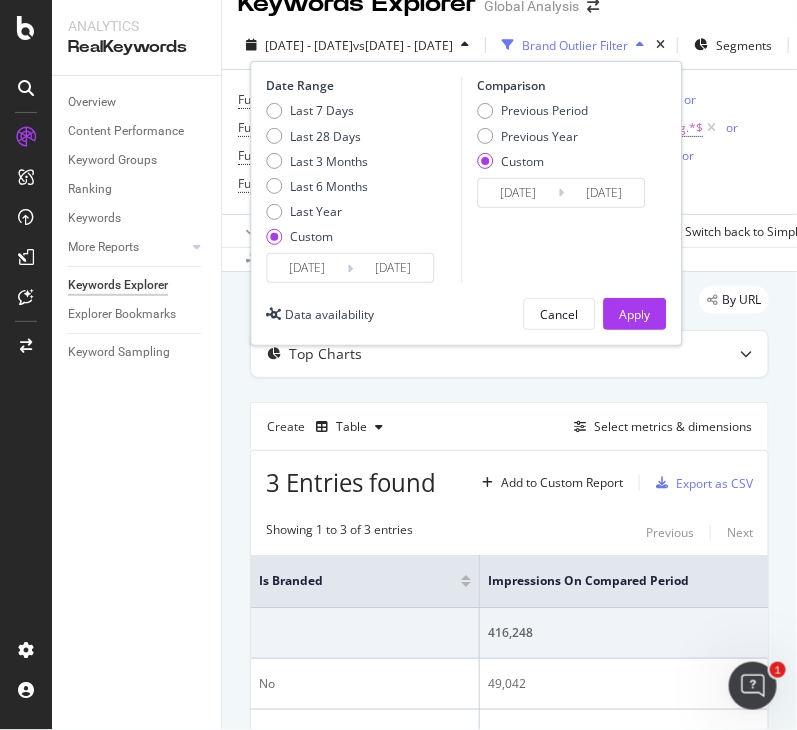 click on "[DATE]" at bounding box center [307, 268] 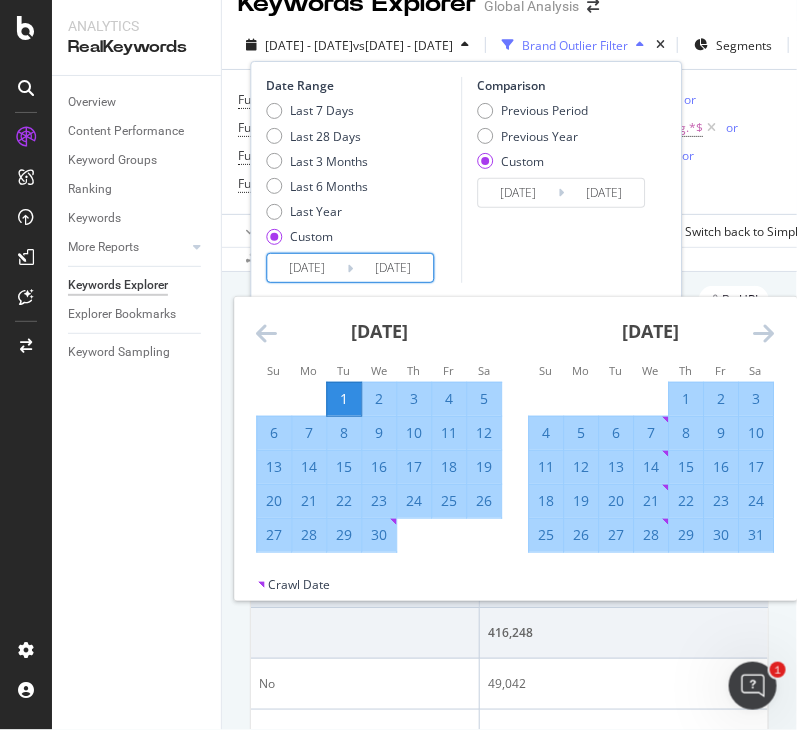 click at bounding box center (266, 333) 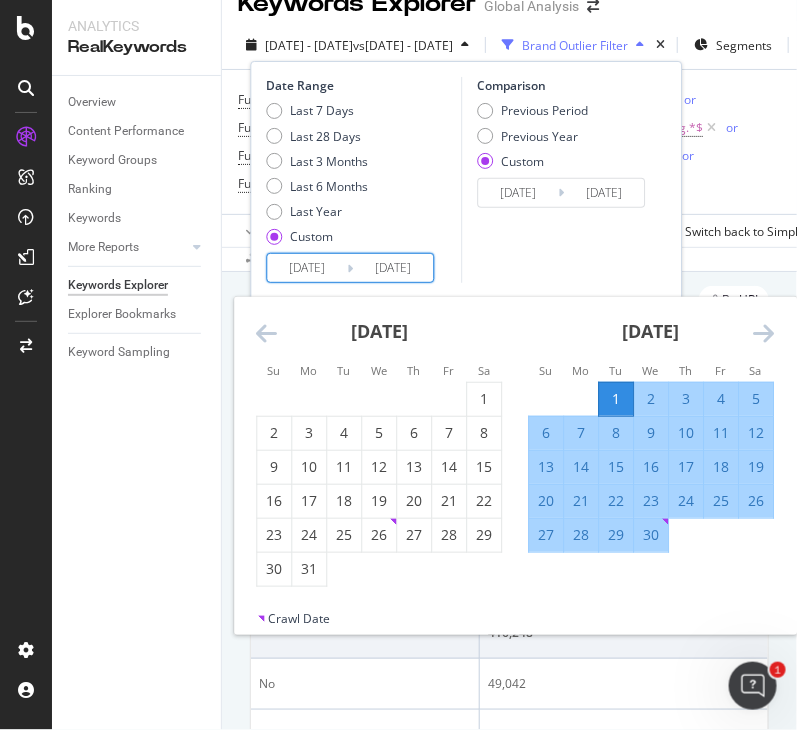 click at bounding box center (266, 333) 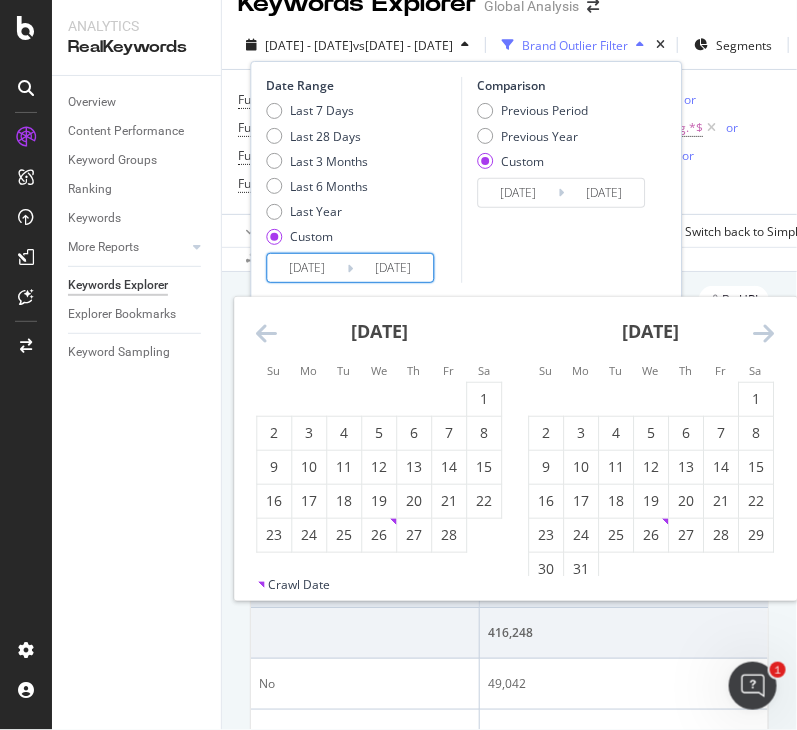 click at bounding box center [266, 333] 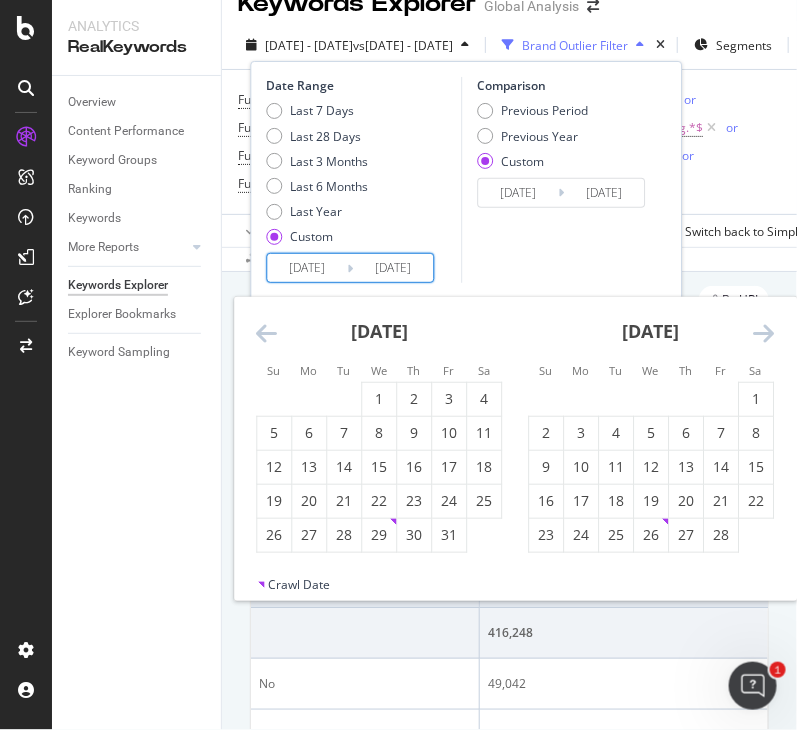 click at bounding box center (266, 333) 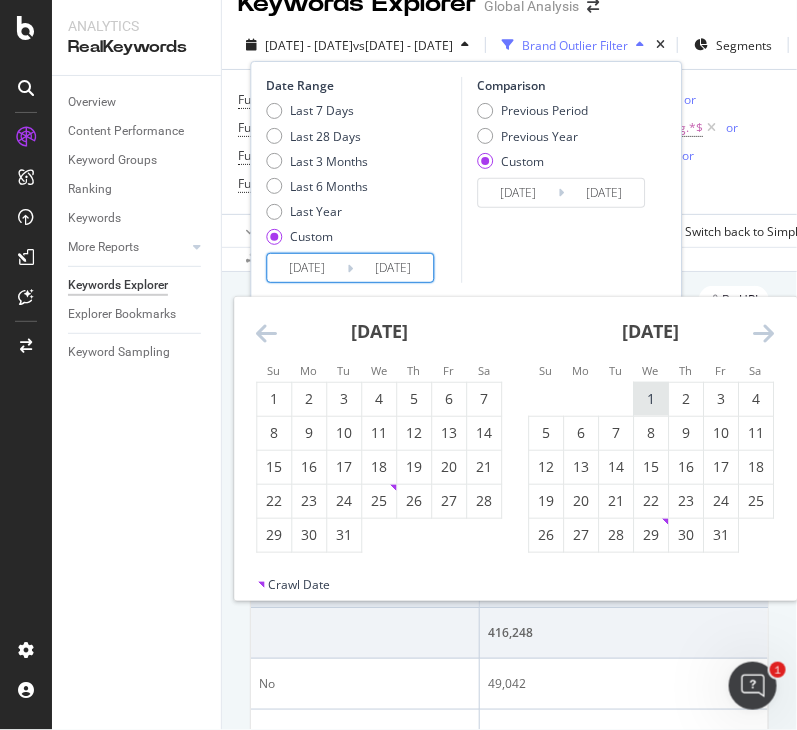 click on "1" at bounding box center [651, 399] 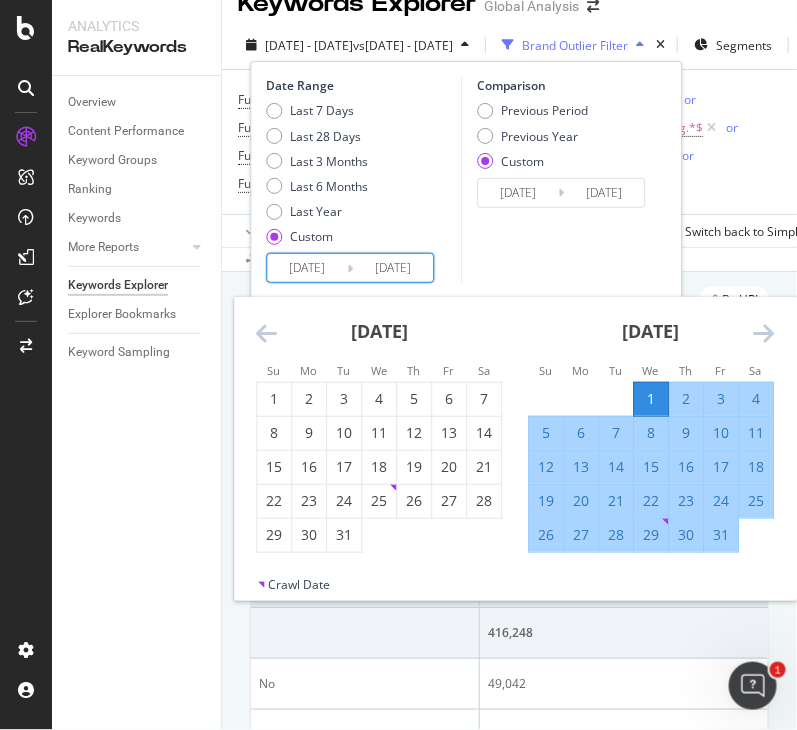 click at bounding box center [763, 333] 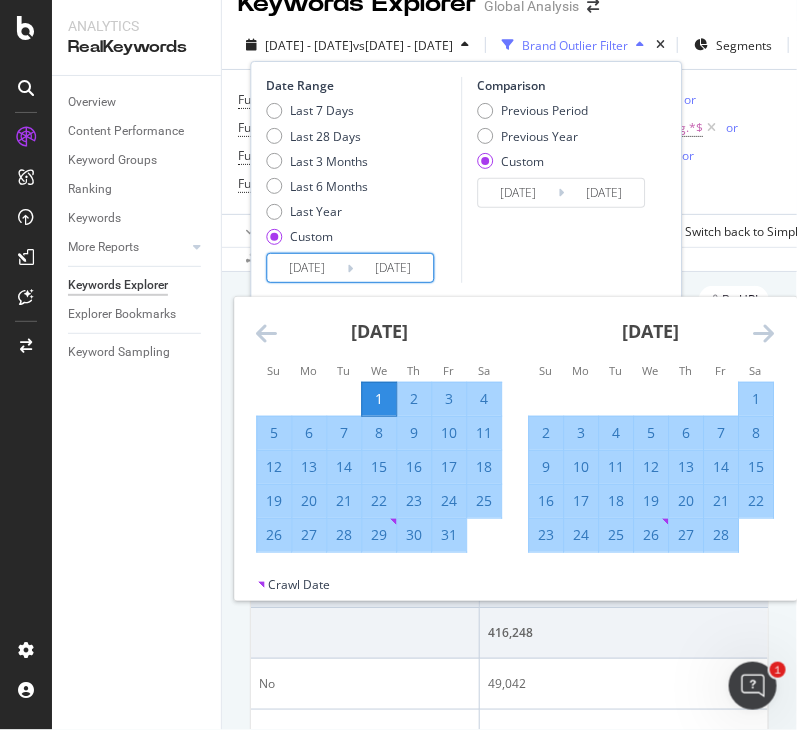 click at bounding box center [763, 333] 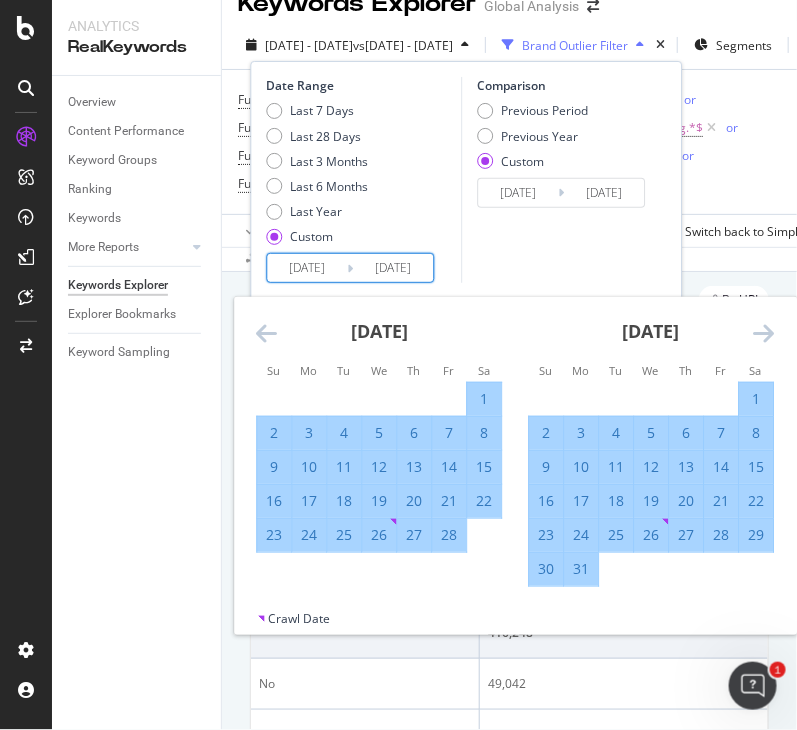 click at bounding box center (763, 333) 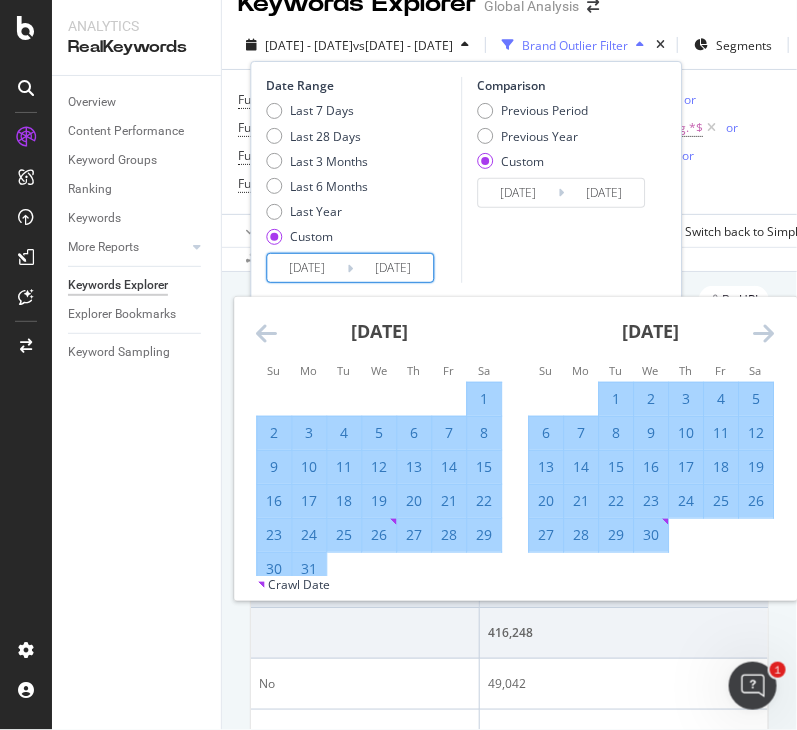click at bounding box center [763, 333] 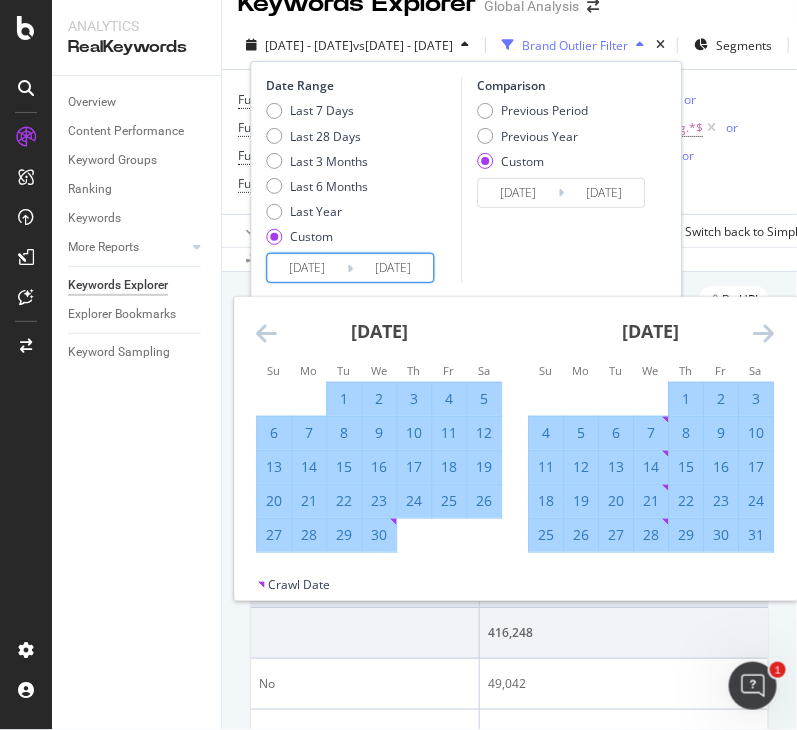 click at bounding box center [763, 333] 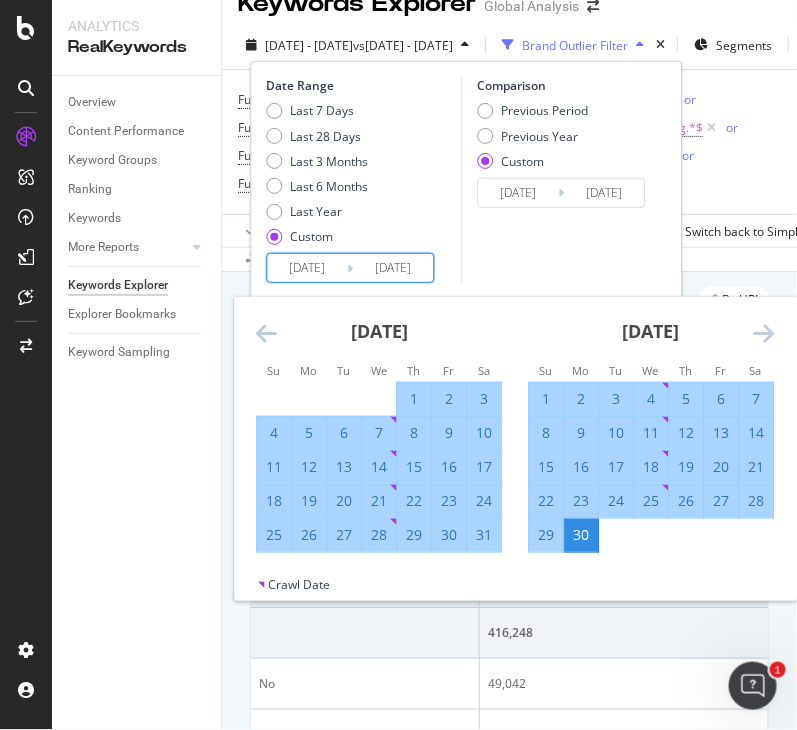 click at bounding box center [763, 333] 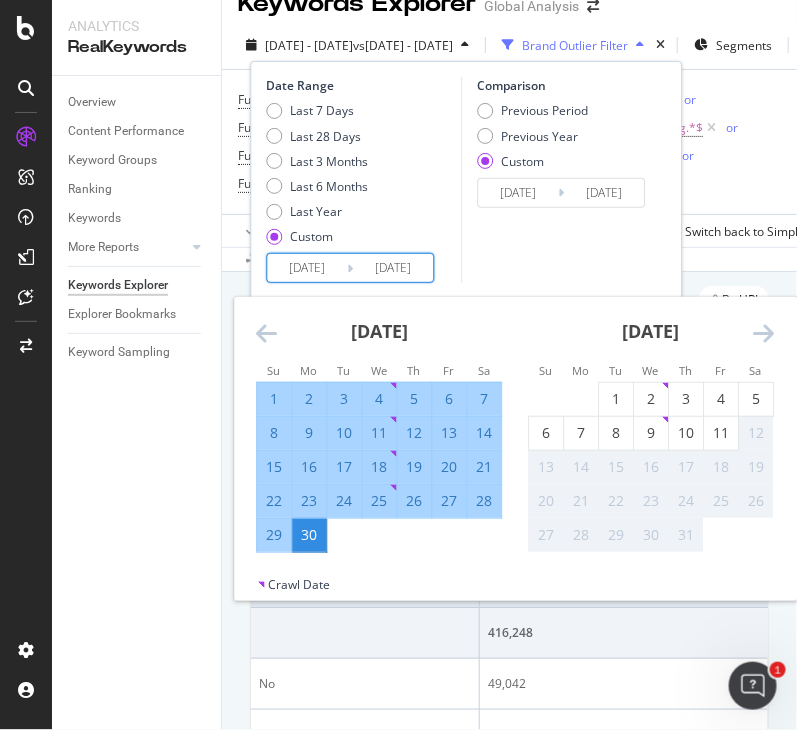 click on "30" at bounding box center (309, 535) 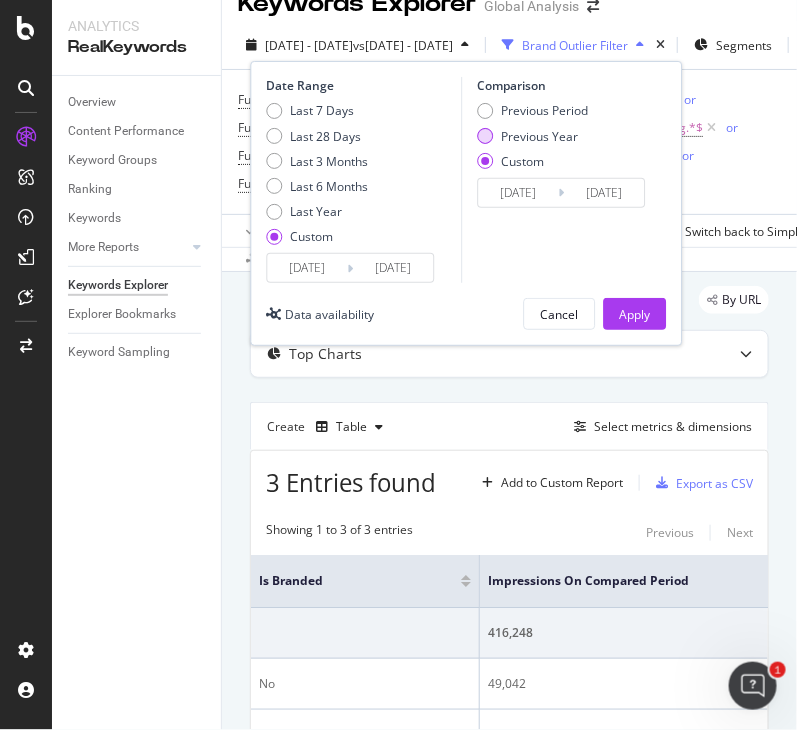 click on "Previous Year" at bounding box center [539, 136] 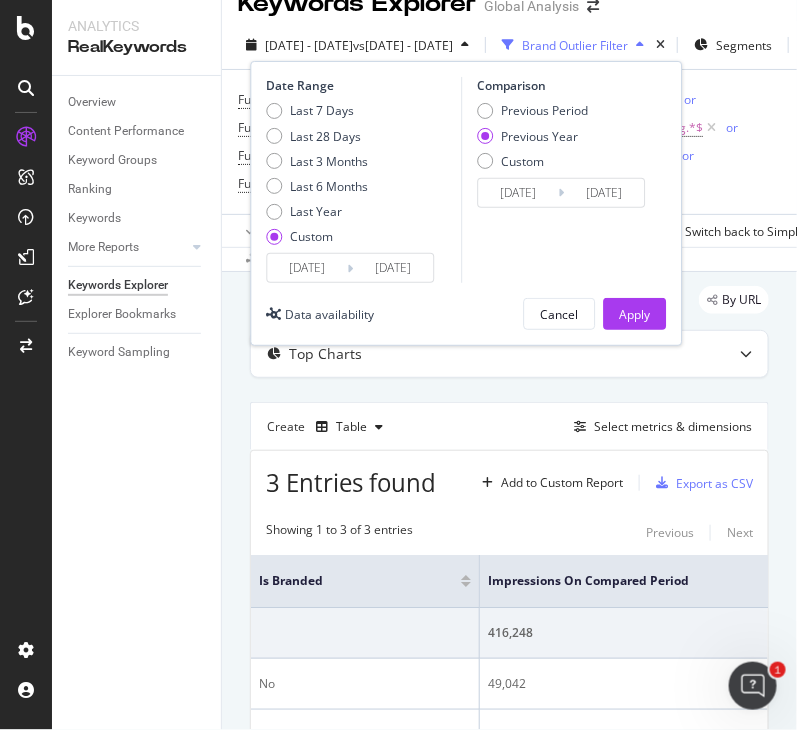 click on "[DATE]" at bounding box center (518, 193) 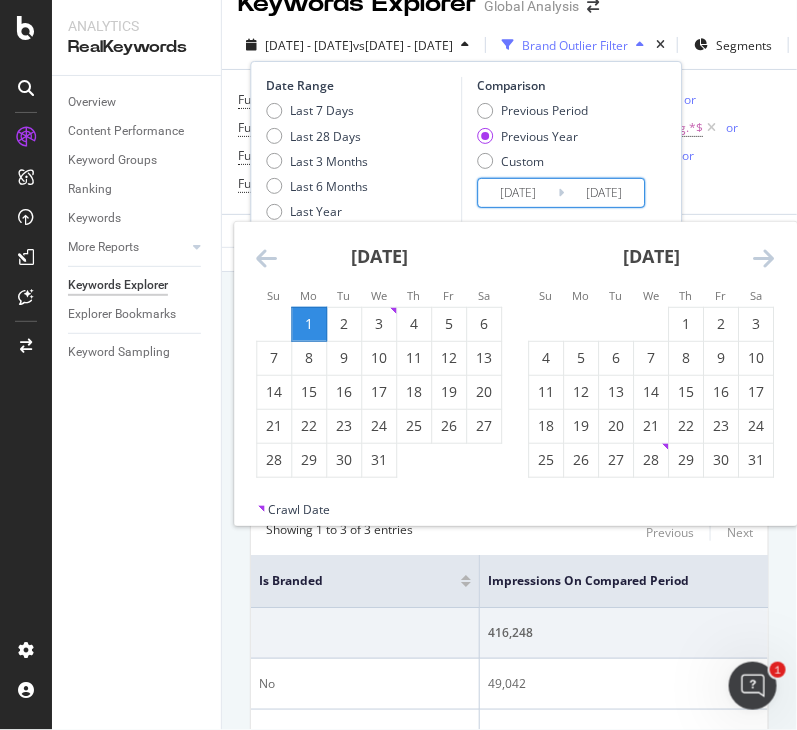 click at bounding box center (266, 258) 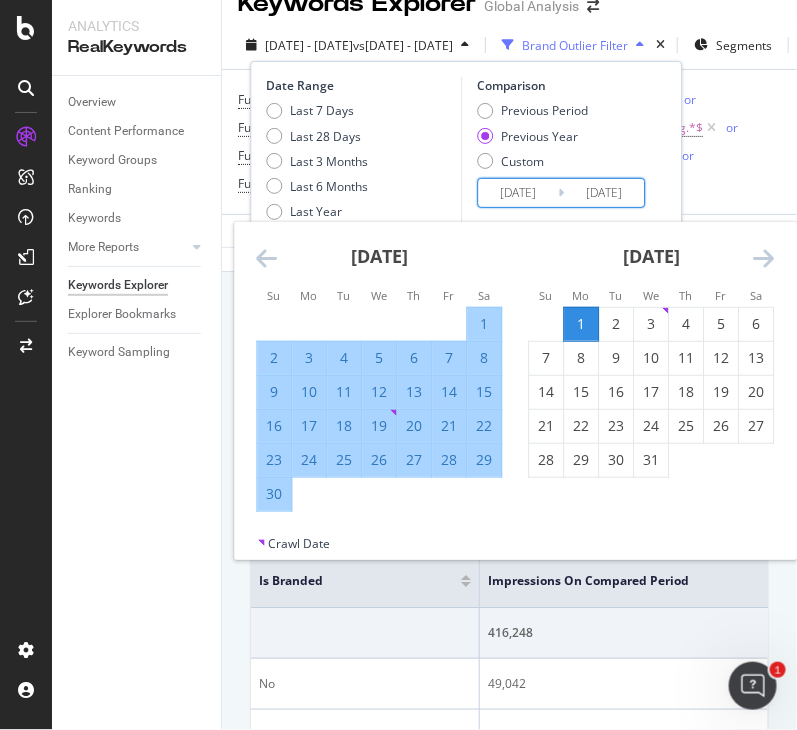 click at bounding box center (266, 258) 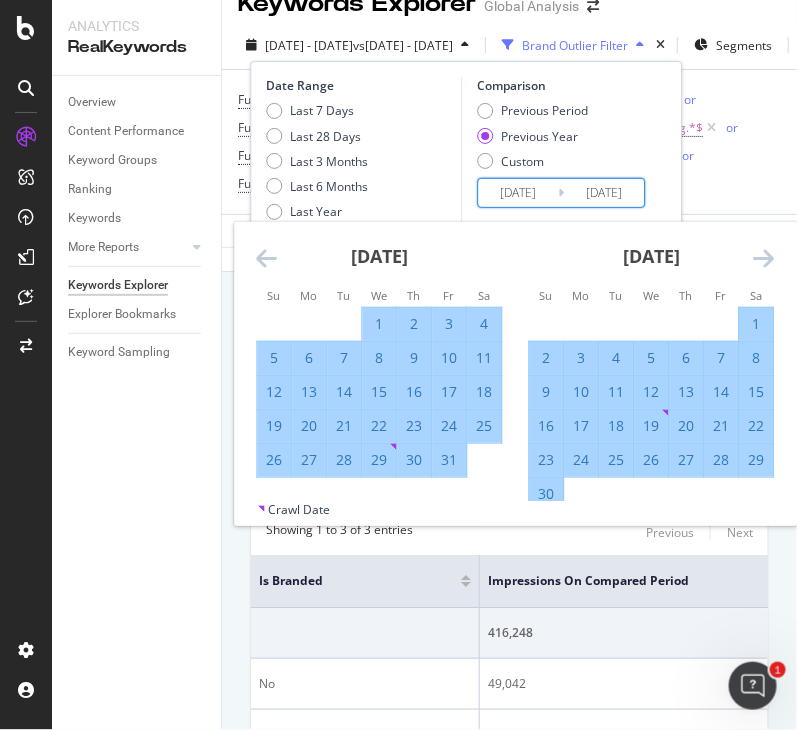 click at bounding box center [266, 258] 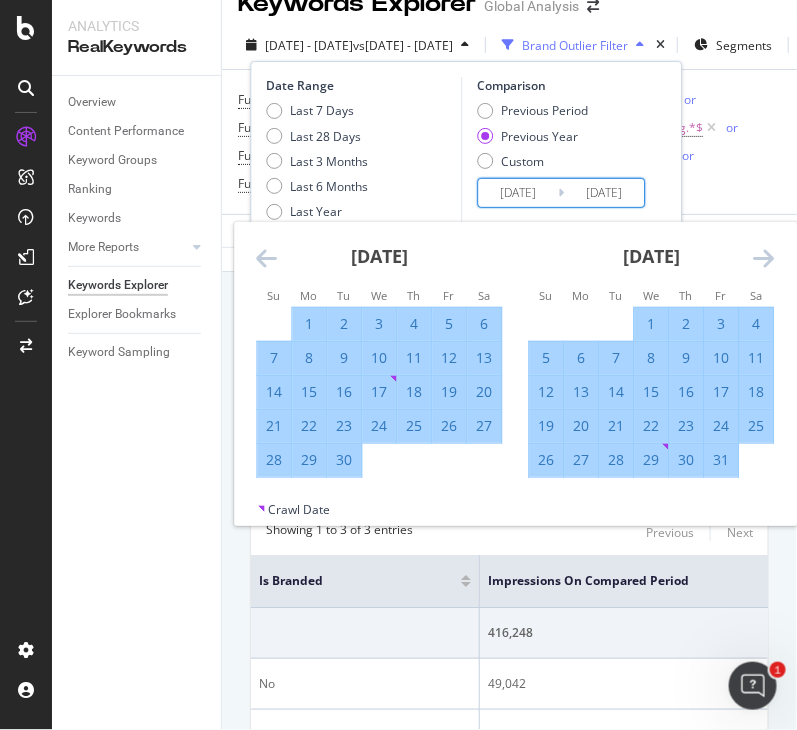 click at bounding box center [266, 258] 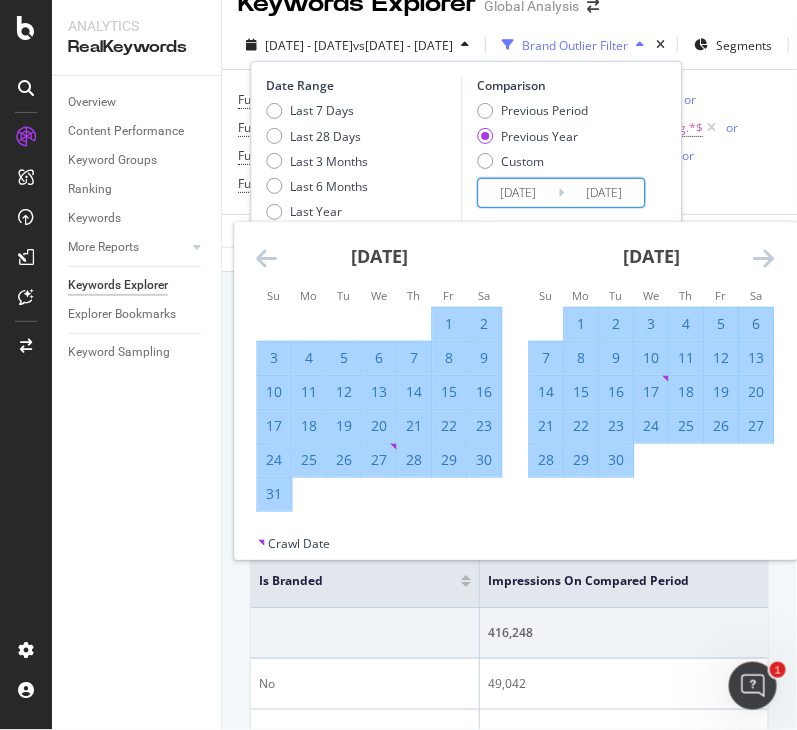 click at bounding box center (266, 258) 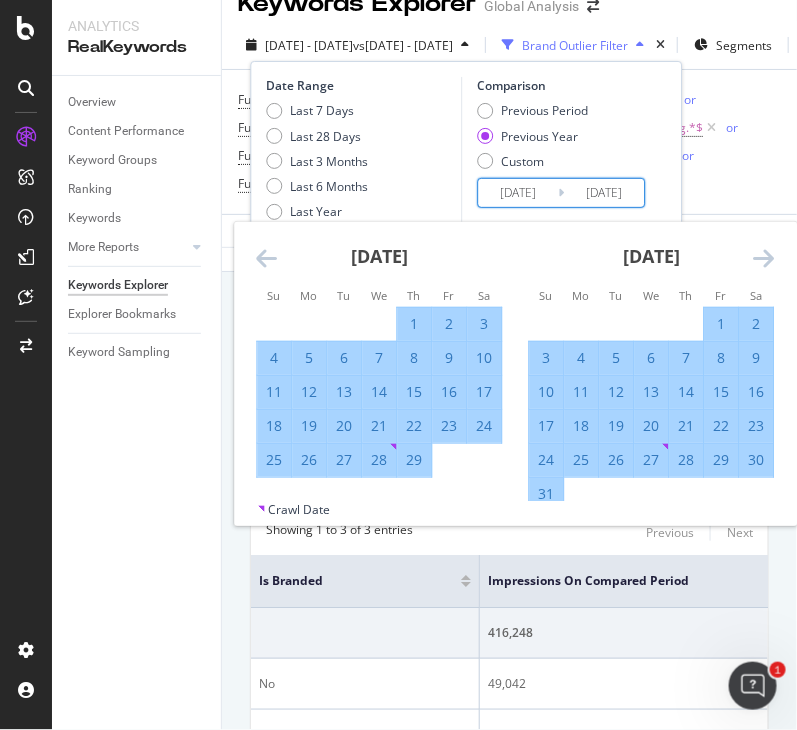 click at bounding box center (266, 258) 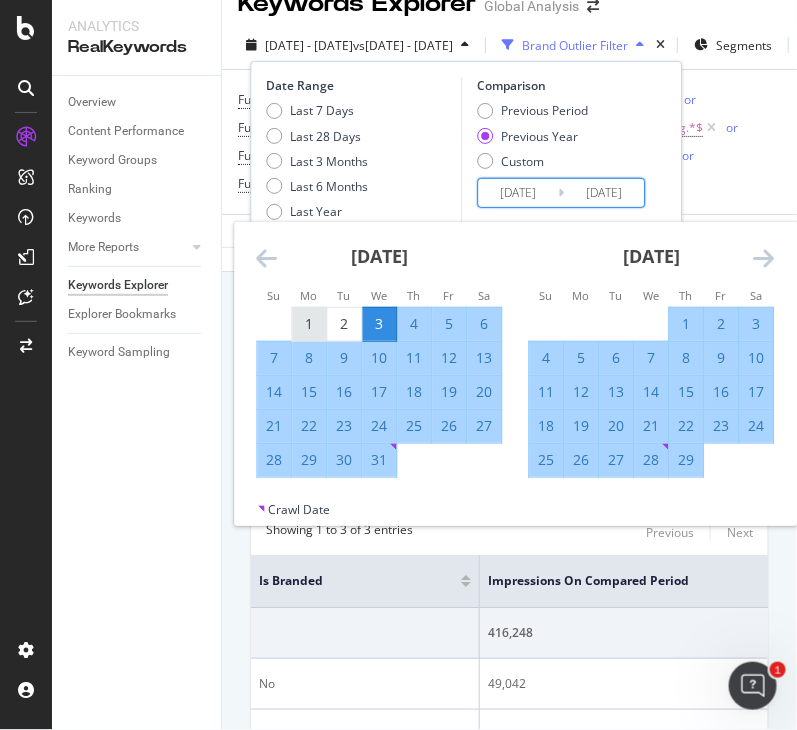click on "1" at bounding box center [309, 324] 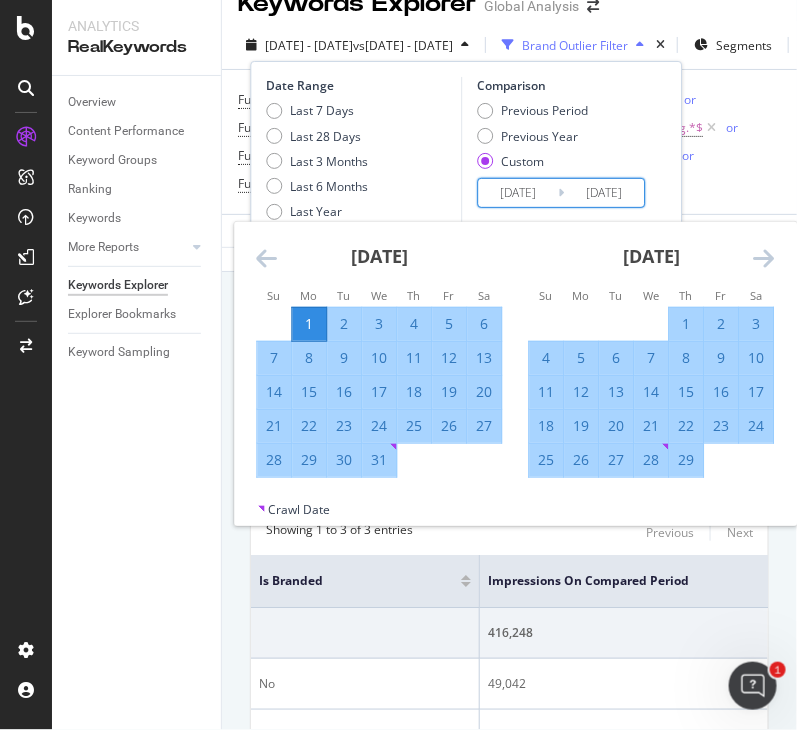 click at bounding box center [763, 258] 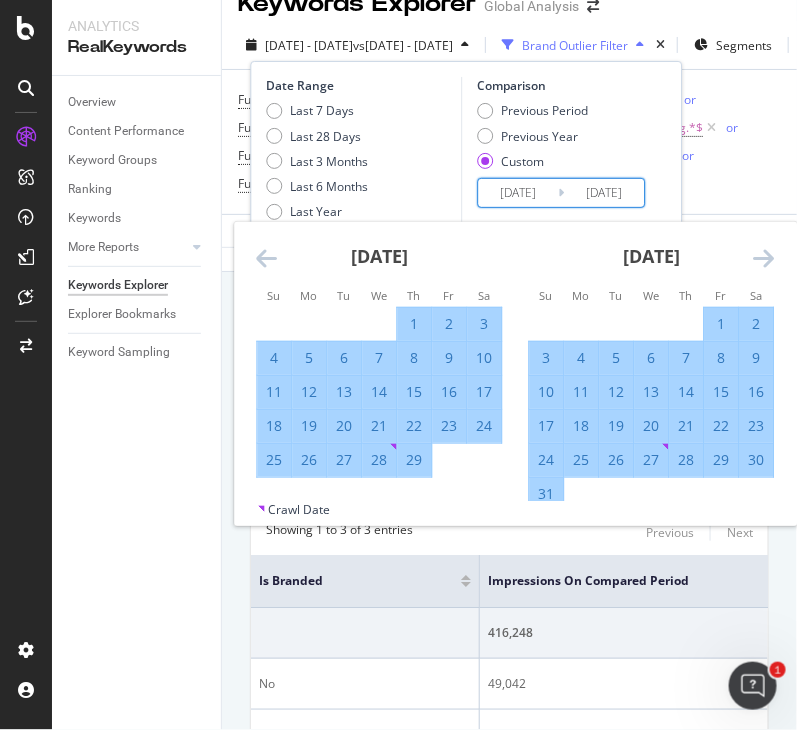 click at bounding box center (763, 258) 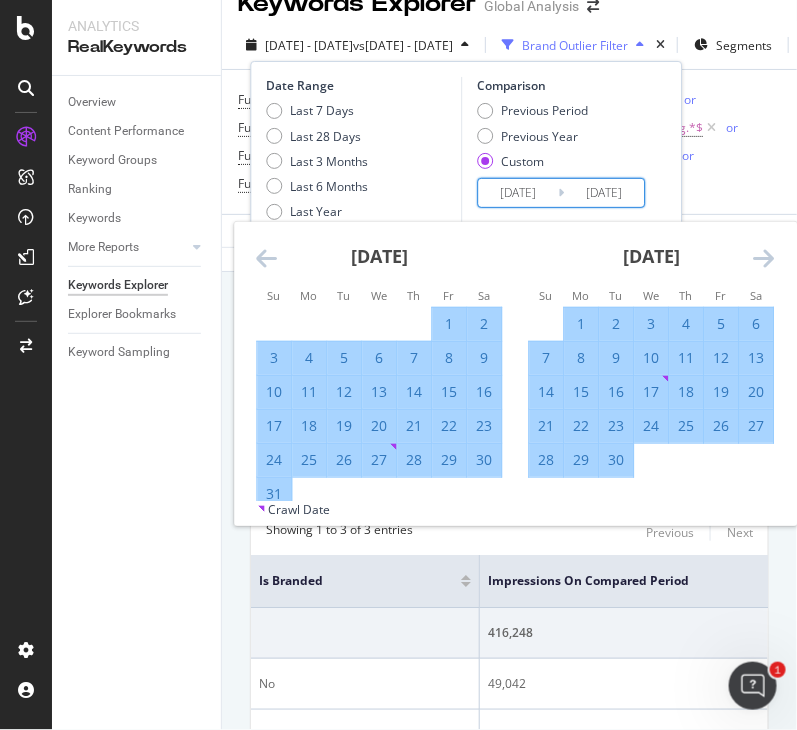 click at bounding box center [763, 258] 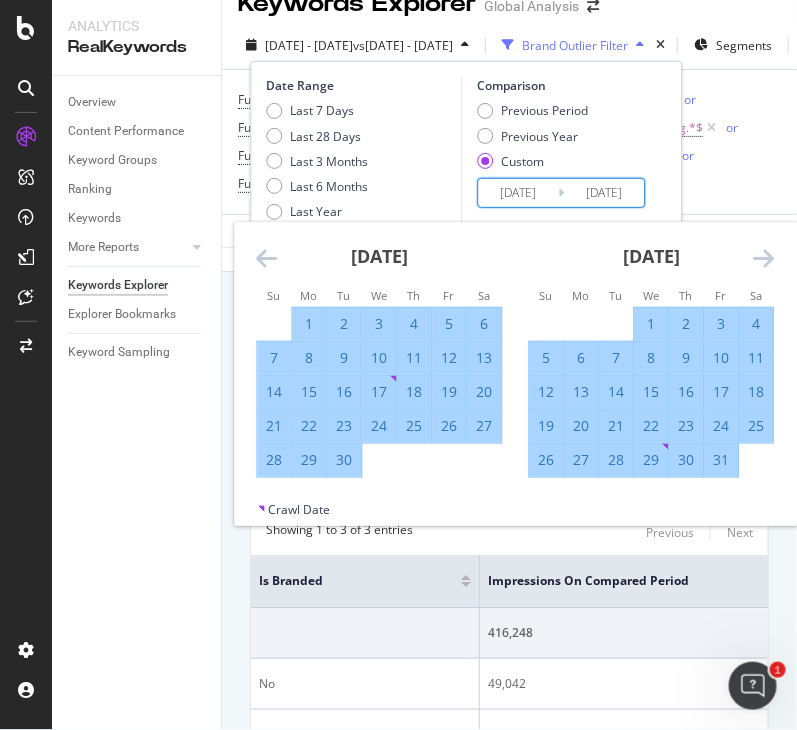 click at bounding box center [763, 258] 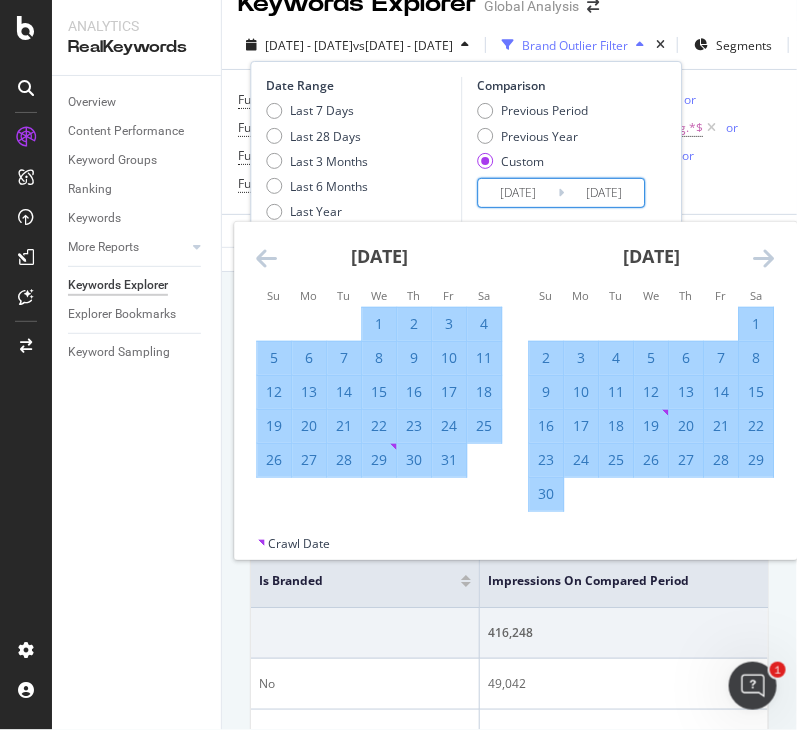 click on "30" at bounding box center (546, 494) 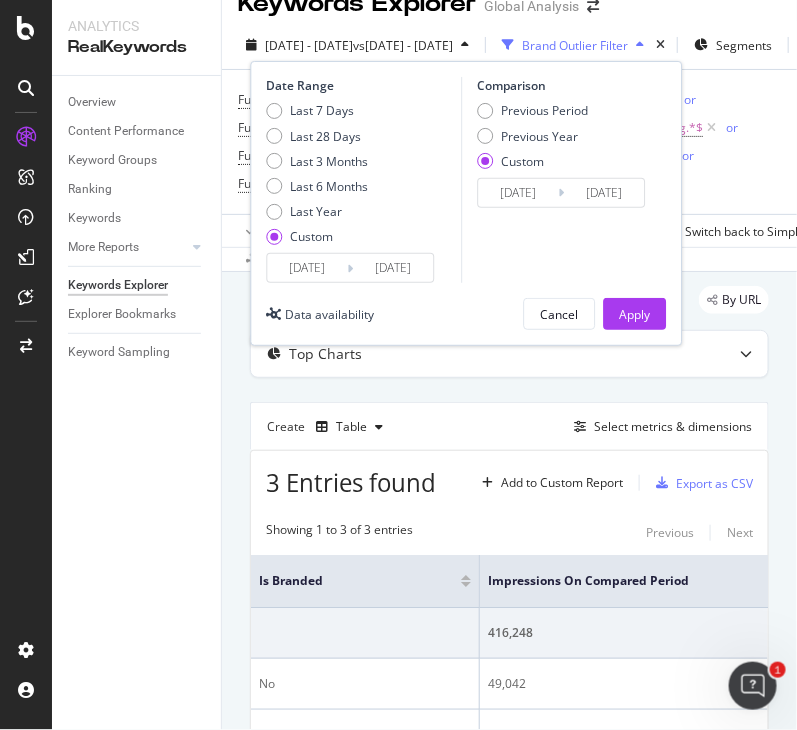 click on "Date Range Last 7 Days Last 28 Days Last 3 Months Last 6 Months Last Year Custom [DATE] Navigate forward to interact with the calendar and select a date. Press the question mark key to get the keyboard shortcuts for changing dates. [DATE] Navigate backward to interact with the calendar and select a date. Press the question mark key to get the keyboard shortcuts for changing dates. Comparison Previous Period Previous Year Custom [DATE] Navigate forward to interact with the calendar and select a date. Press the question mark key to get the keyboard shortcuts for changing dates. [DATE] Navigate backward to interact with the calendar and select a date. Press the question mark key to get the keyboard shortcuts for changing dates. Data availability Cancel Apply" at bounding box center [466, 203] 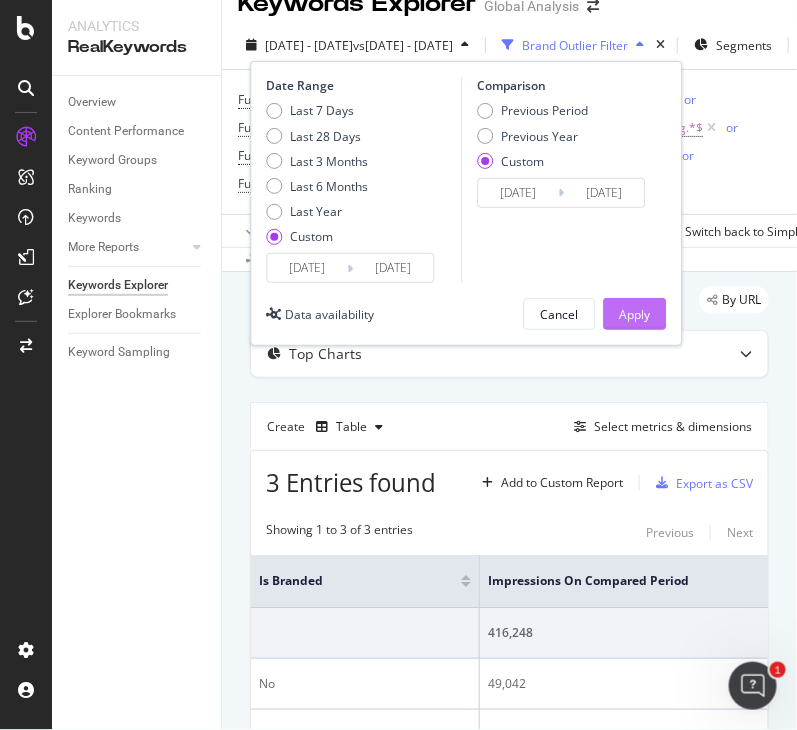 click on "Apply" at bounding box center [634, 314] 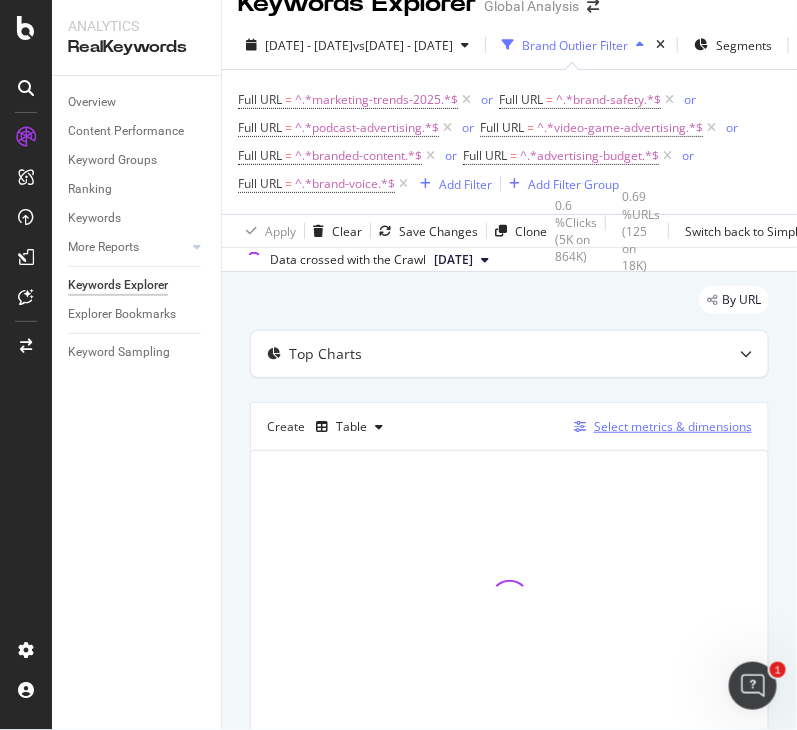 click on "Select metrics & dimensions" at bounding box center [673, 426] 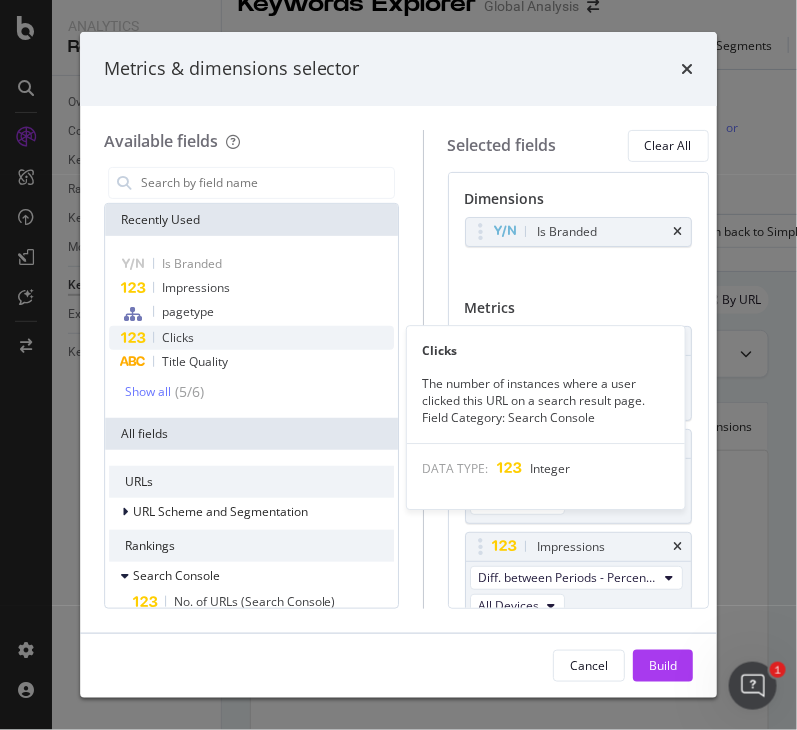 click on "Clicks" at bounding box center (178, 337) 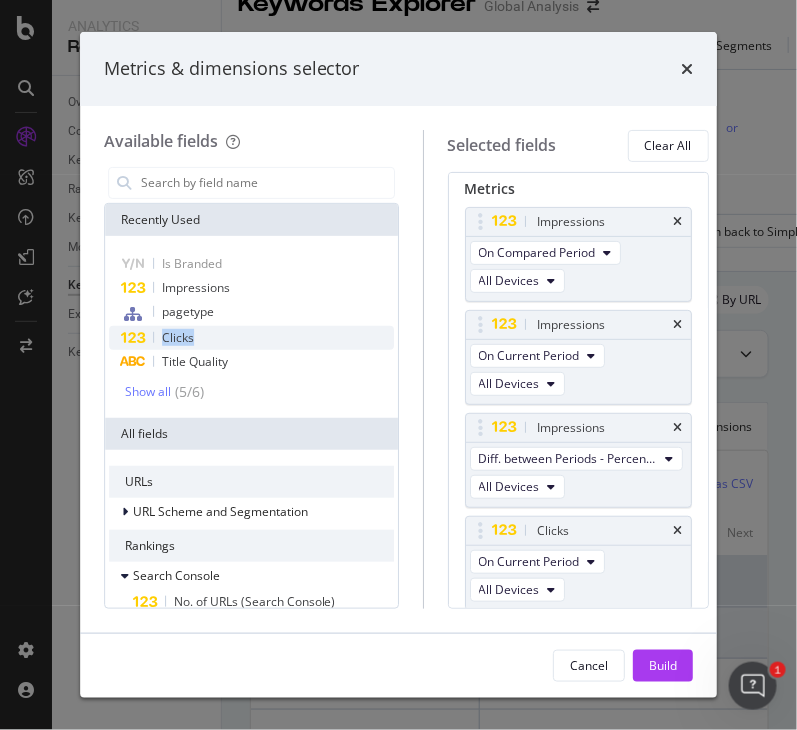 click on "Clicks" at bounding box center [178, 337] 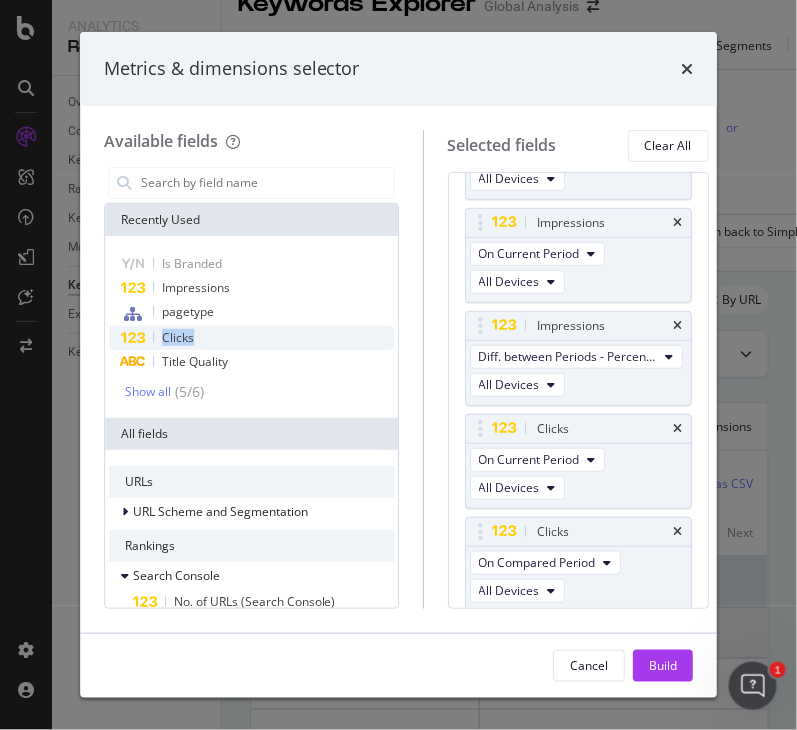 click on "Clicks" at bounding box center [178, 337] 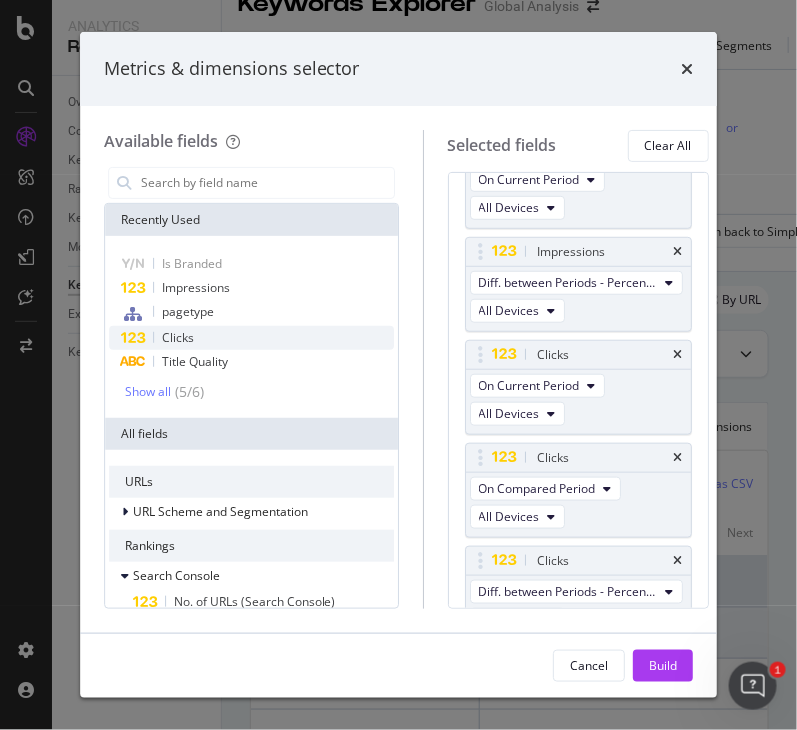 scroll, scrollTop: 324, scrollLeft: 0, axis: vertical 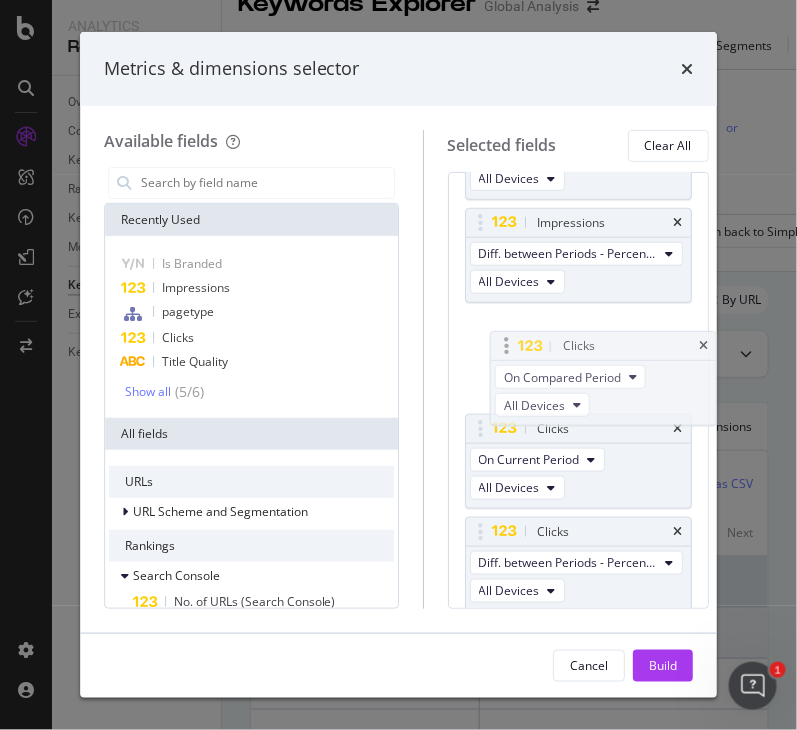 drag, startPoint x: 500, startPoint y: 432, endPoint x: 507, endPoint y: 349, distance: 83.294655 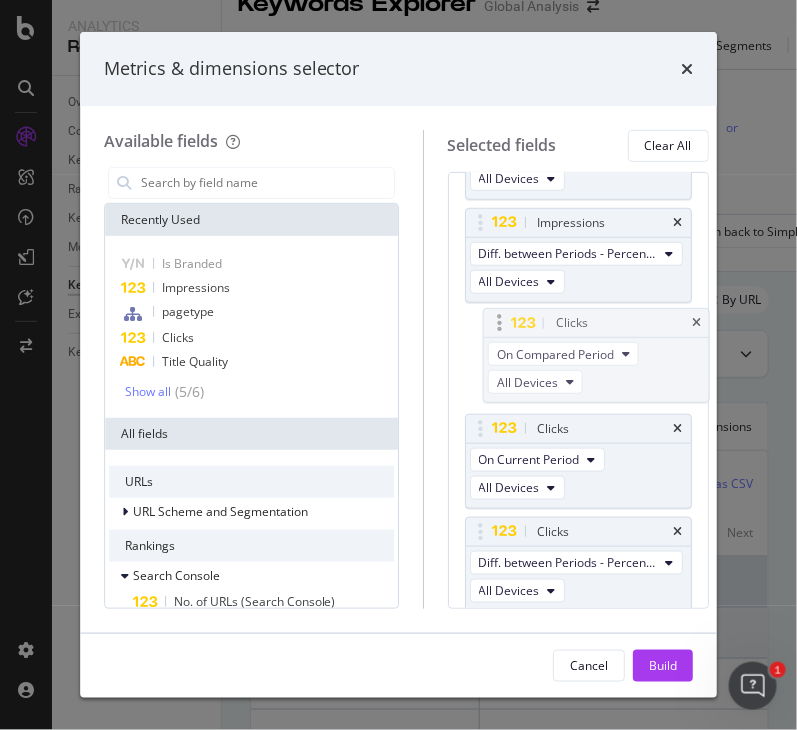 click on "Analytics RealKeywords Overview Content Performance Keyword Groups Ranking Keywords More Reports Countries Devices Content Structure Keywords Explorer Explorer Bookmarks Keyword Sampling Keywords Explorer Global Analysis [DATE] - [DATE]  vs  [DATE] - [DATE] Brand Outlier Filter Segments Keyword Groups Save Full URL   =     ^.*marketing-trends-2025.*$ or Full URL   =     ^.*brand-safety.*$ or Full URL   =     ^.*podcast-advertising.*$ or Full URL   =     ^.*video-game-advertising.*$ or Full URL   =     ^.*branded-content.*$ or Full URL   =     ^.*advertising-budget.*$ or Full URL   =     ^.*brand-voice.*$ Add Filter Add Filter Group Apply Clear Save Changes Clone 0.62 %  Clicks ( 12K on 2M ) 0.57 %  URLs ( 131 on 23K ) Switch back to Simple mode Data crossed with the Crawl [DATE] By URL Top Charts Create   Table Select metrics & dimensions 3 Entries found Add to Custom Report Export as CSV Showing 1 to 3 of 3 entries Previous Next Is Branded Impressions On Compared Period" at bounding box center (398, 365) 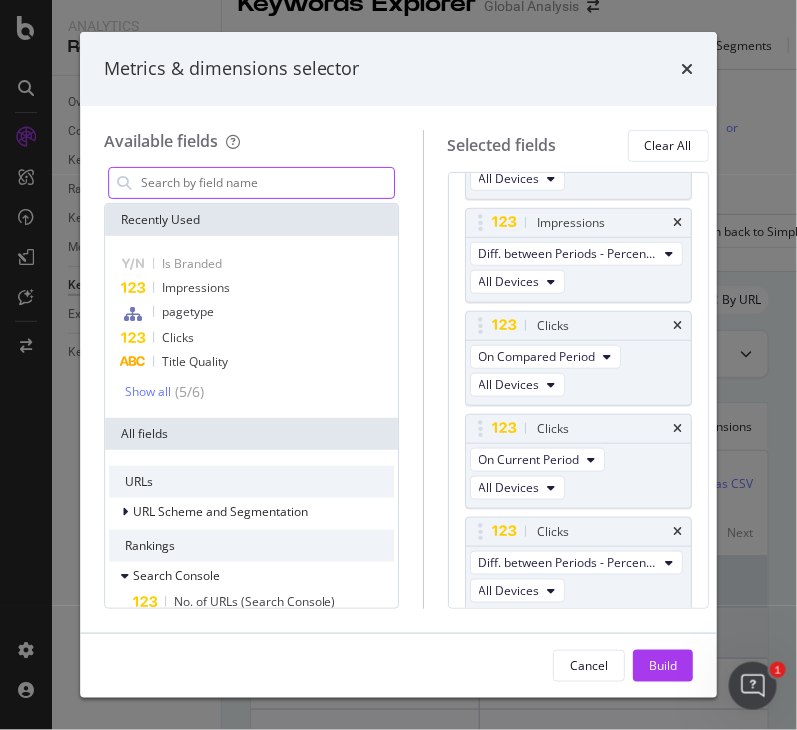 click at bounding box center [266, 183] 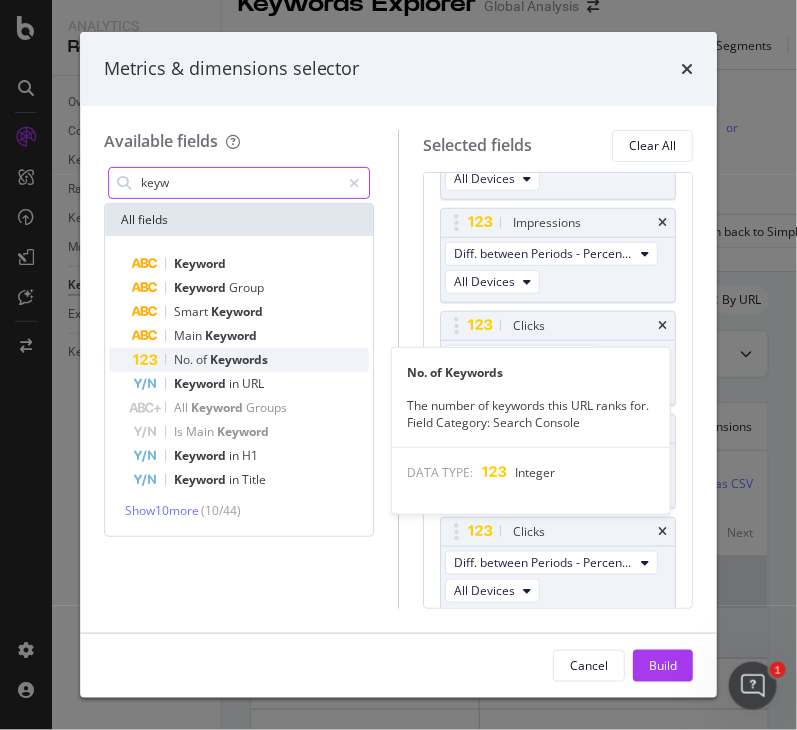 type on "keyw" 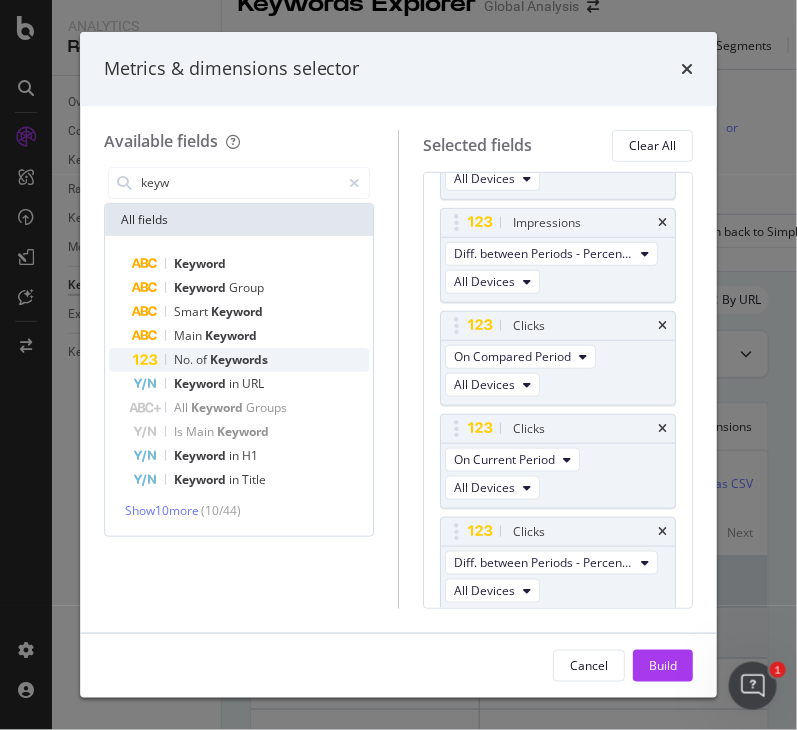 click on "No.   of   Keywords" at bounding box center [251, 360] 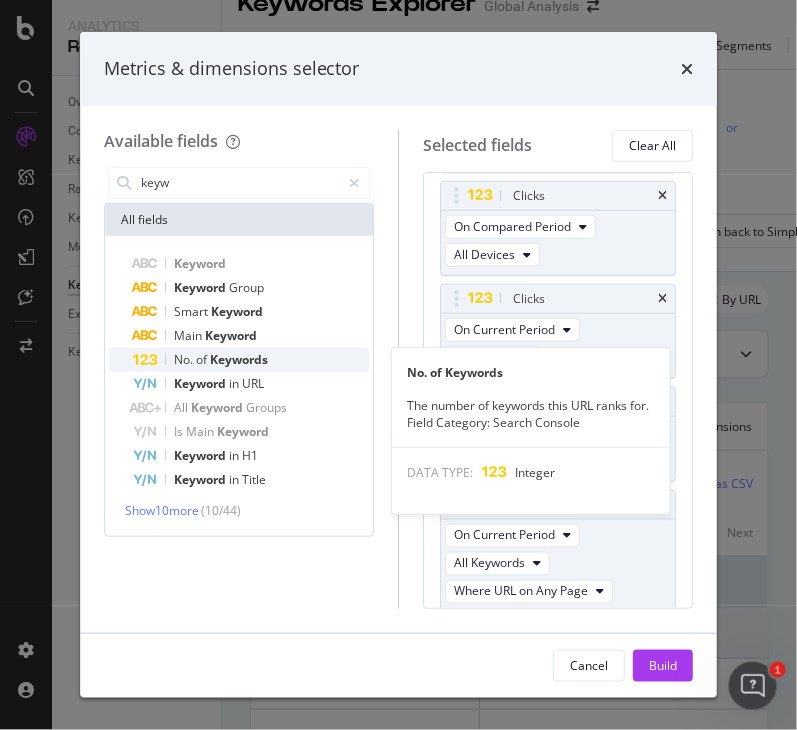 click on "No.   of   Keywords" at bounding box center [251, 360] 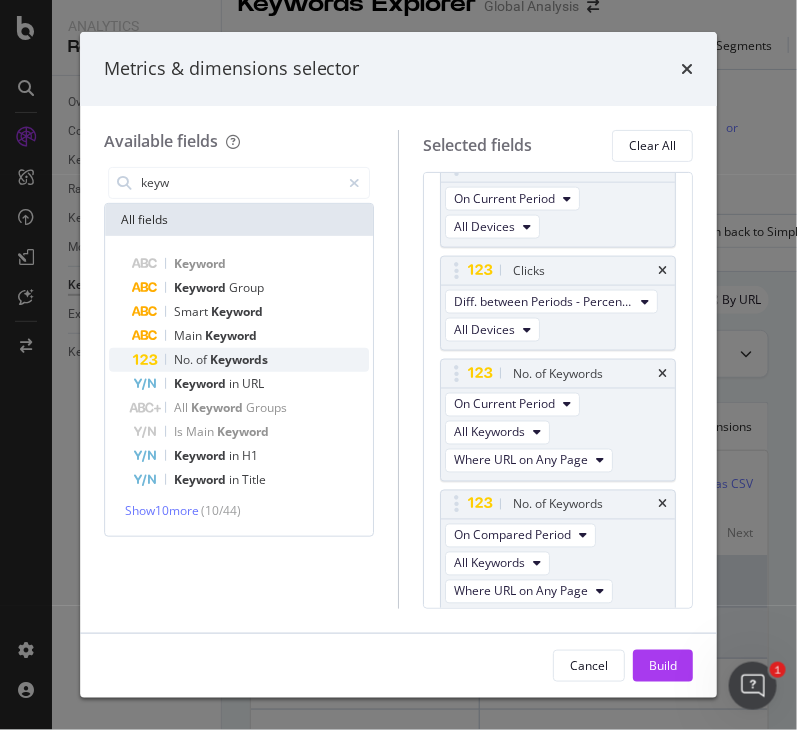 click on "No.   of   Keywords" at bounding box center (251, 360) 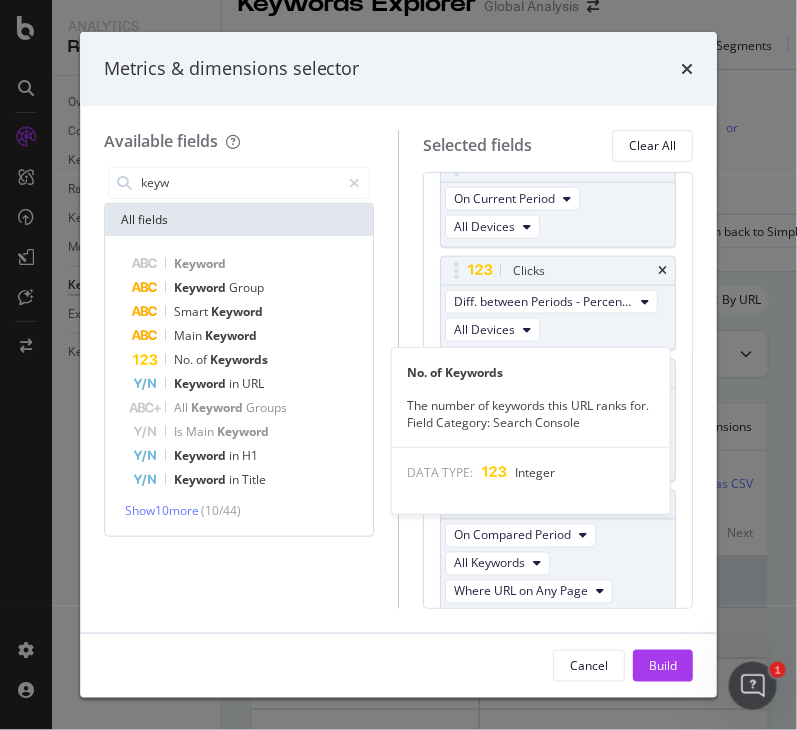 scroll, scrollTop: 716, scrollLeft: 0, axis: vertical 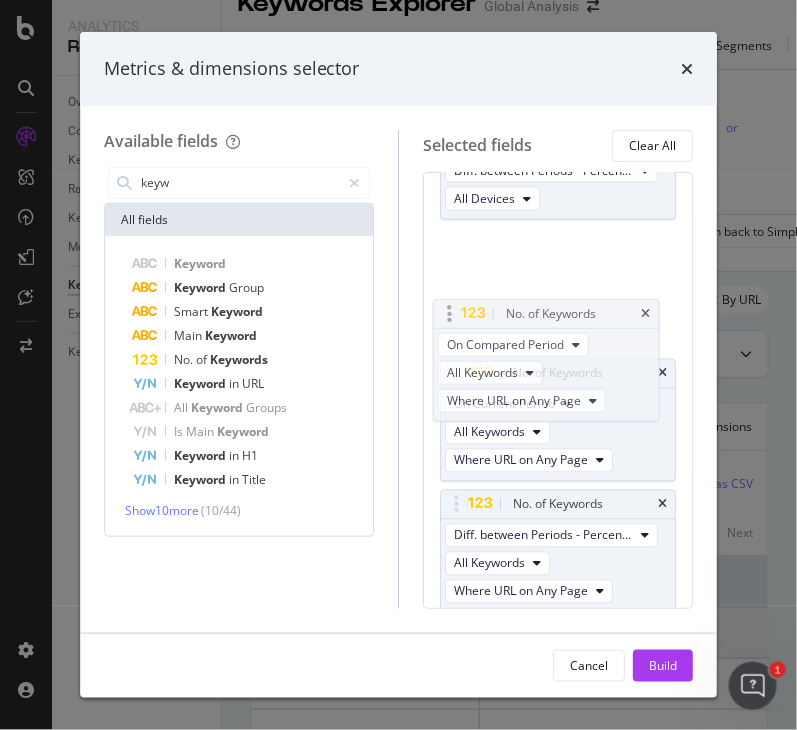 drag, startPoint x: 441, startPoint y: 370, endPoint x: 443, endPoint y: 312, distance: 58.034473 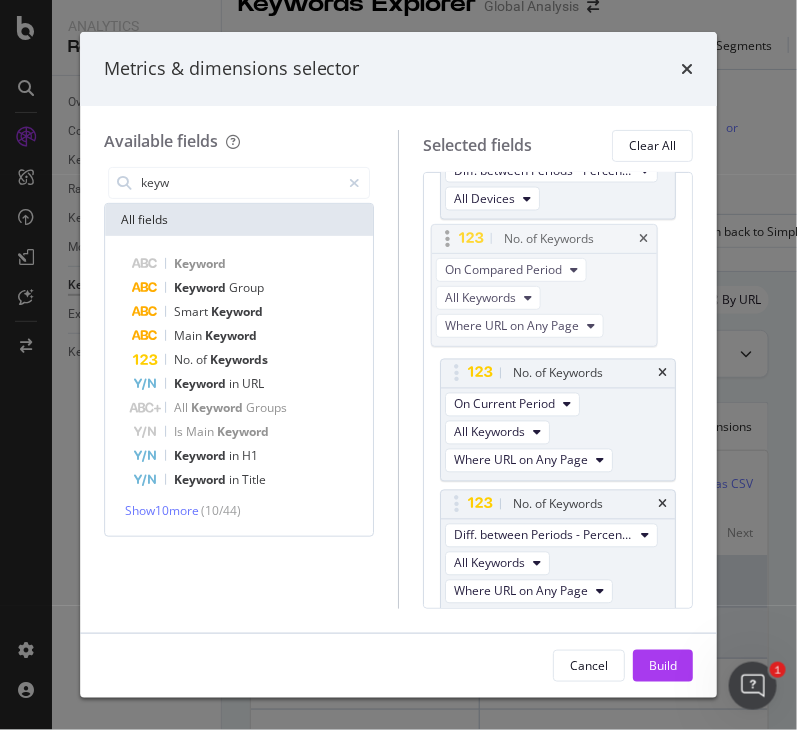 click on "Analytics RealKeywords Overview Content Performance Keyword Groups Ranking Keywords More Reports Countries Devices Content Structure Keywords Explorer Explorer Bookmarks Keyword Sampling Keywords Explorer Global Analysis [DATE] - [DATE]  vs  [DATE] - [DATE] Brand Outlier Filter Segments Keyword Groups Save Full URL   =     ^.*marketing-trends-2025.*$ or Full URL   =     ^.*brand-safety.*$ or Full URL   =     ^.*podcast-advertising.*$ or Full URL   =     ^.*video-game-advertising.*$ or Full URL   =     ^.*branded-content.*$ or Full URL   =     ^.*advertising-budget.*$ or Full URL   =     ^.*brand-voice.*$ Add Filter Add Filter Group Apply Clear Save Changes Clone 0.62 %  Clicks ( 12K on 2M ) 0.57 %  URLs ( 131 on 23K ) Switch back to Simple mode Data crossed with the Crawl [DATE] By URL Top Charts Create   Table Select metrics & dimensions 3 Entries found Add to Custom Report Export as CSV Showing 1 to 3 of 3 entries Previous Next Is Branded Impressions On Compared Period" at bounding box center (398, 365) 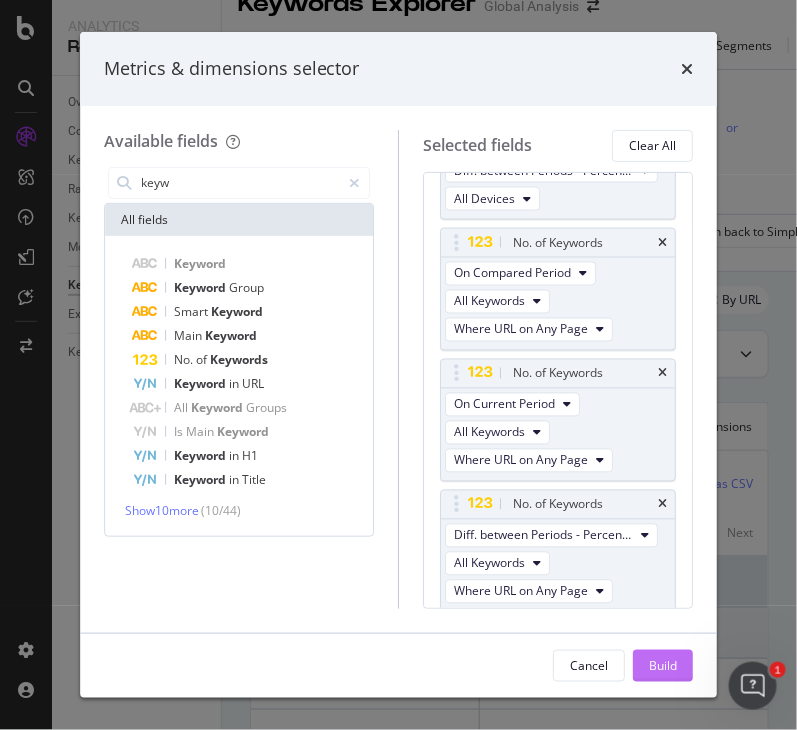 click on "Build" at bounding box center [663, 666] 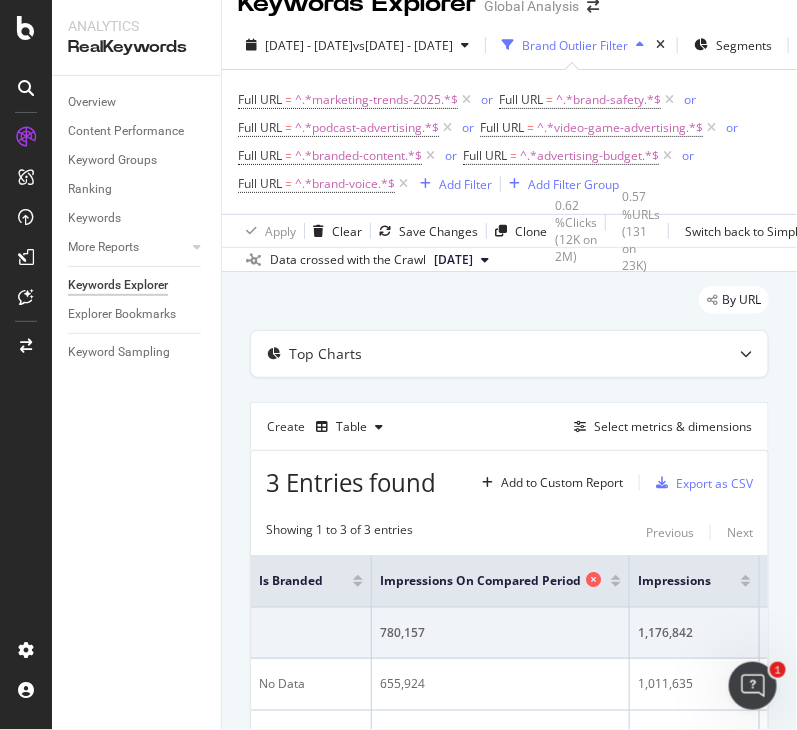 scroll, scrollTop: 267, scrollLeft: 0, axis: vertical 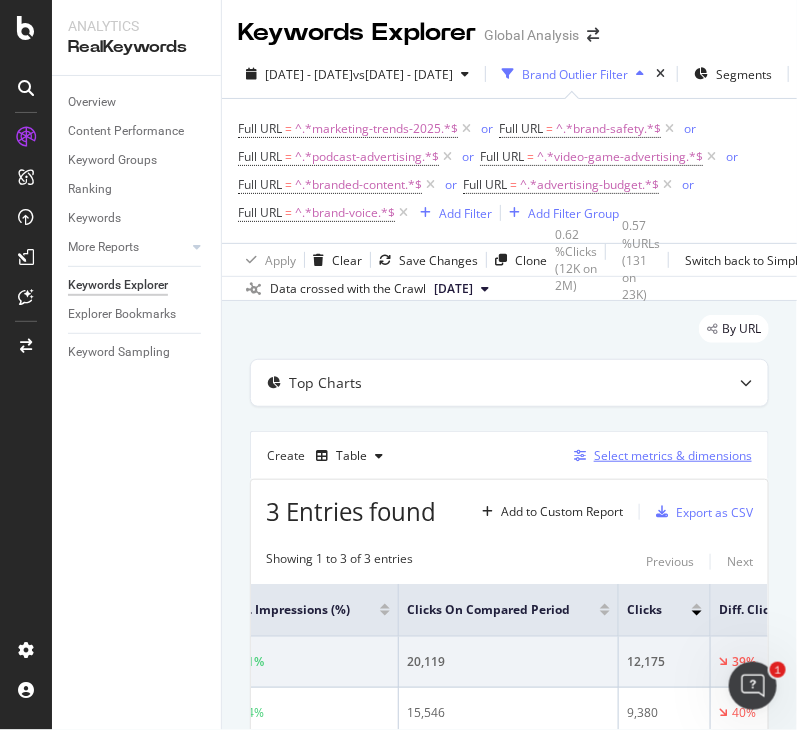 click on "Select metrics & dimensions" at bounding box center (673, 455) 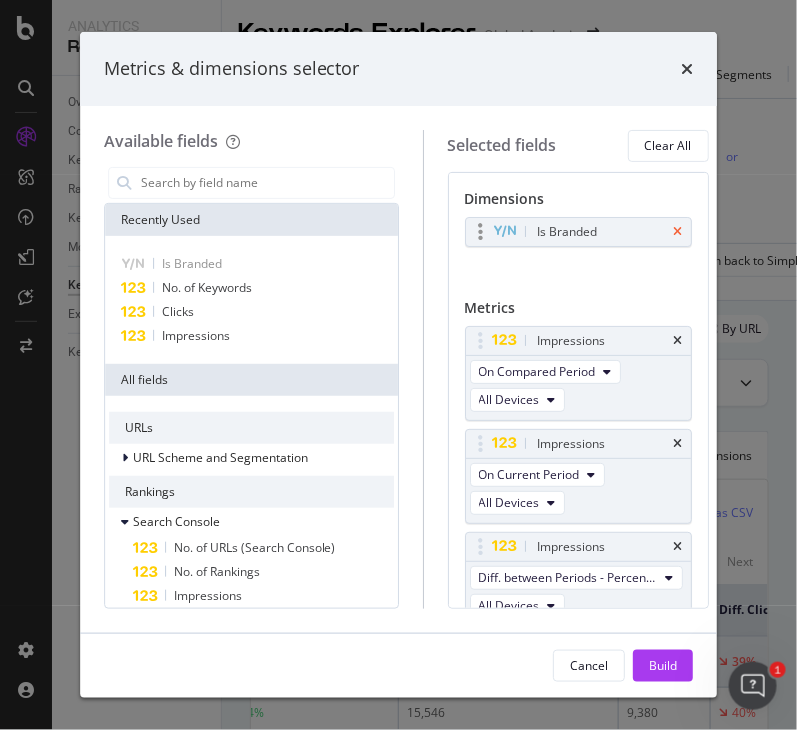 click at bounding box center [678, 232] 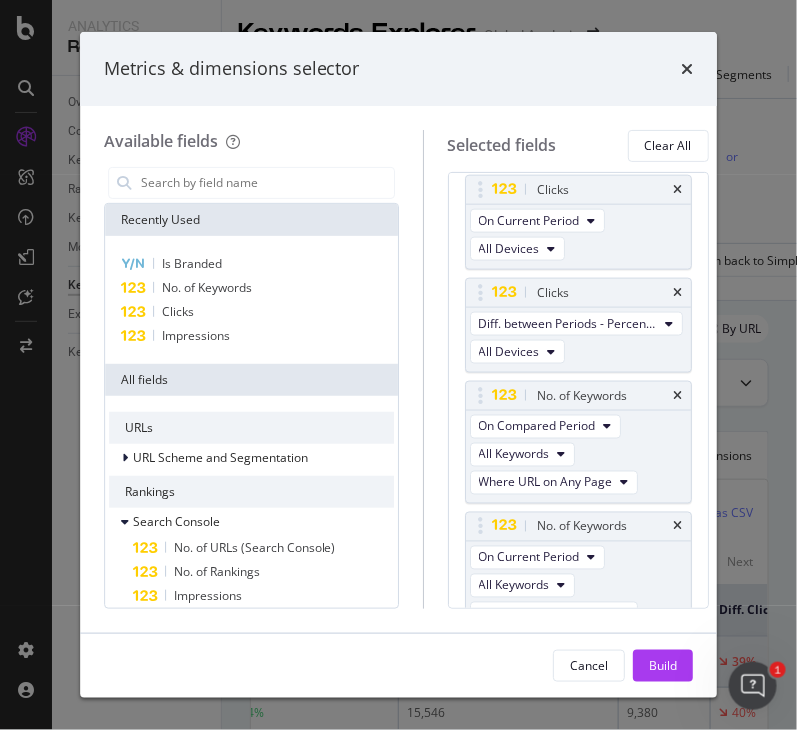 scroll, scrollTop: 597, scrollLeft: 0, axis: vertical 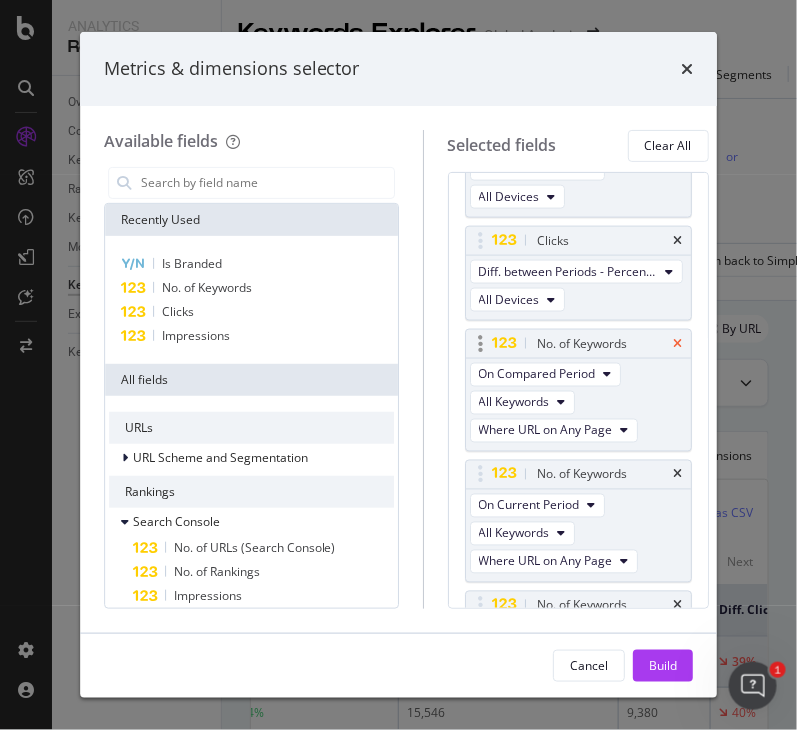 click at bounding box center (678, 344) 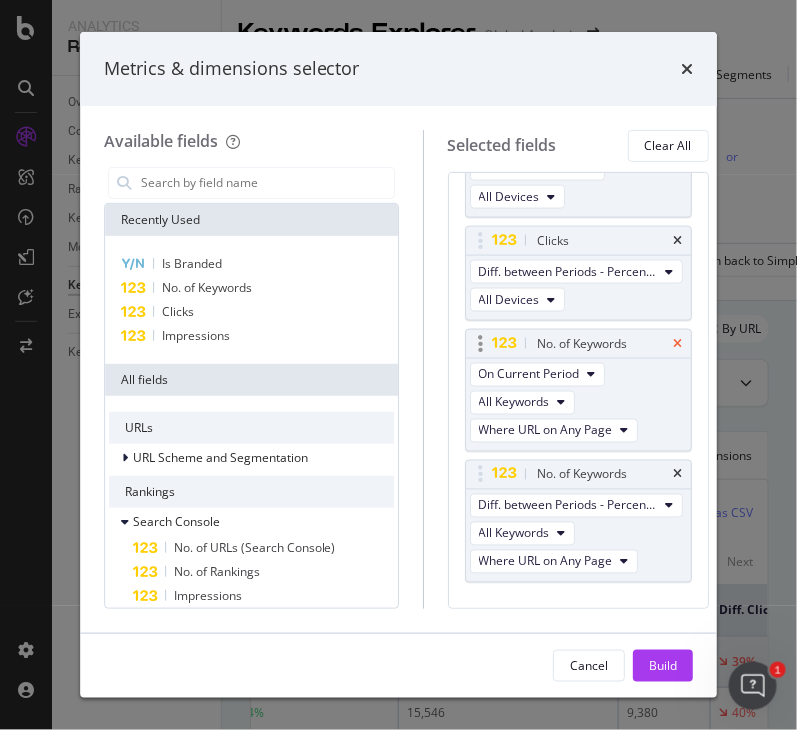 click at bounding box center [678, 344] 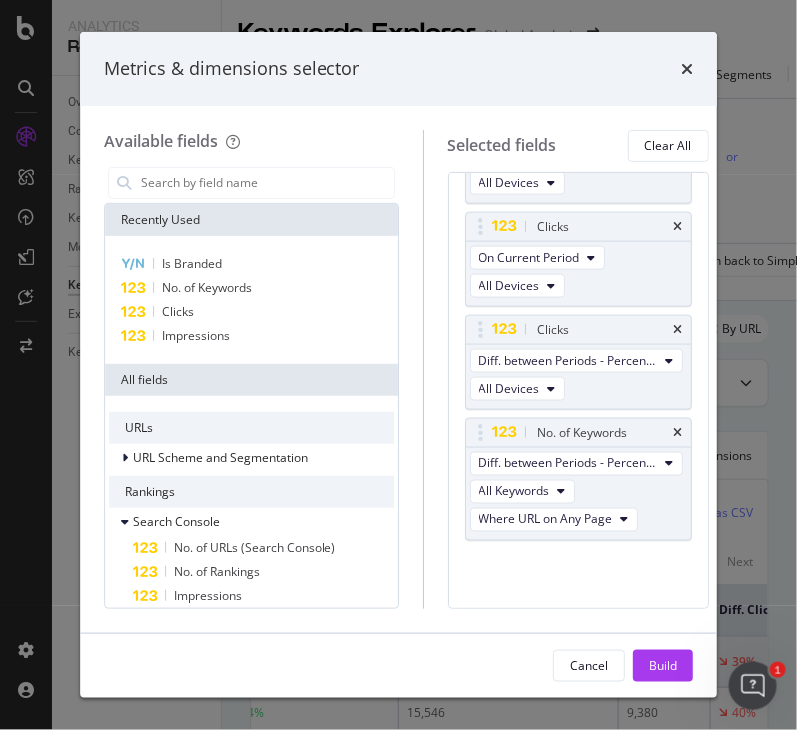 scroll, scrollTop: 515, scrollLeft: 0, axis: vertical 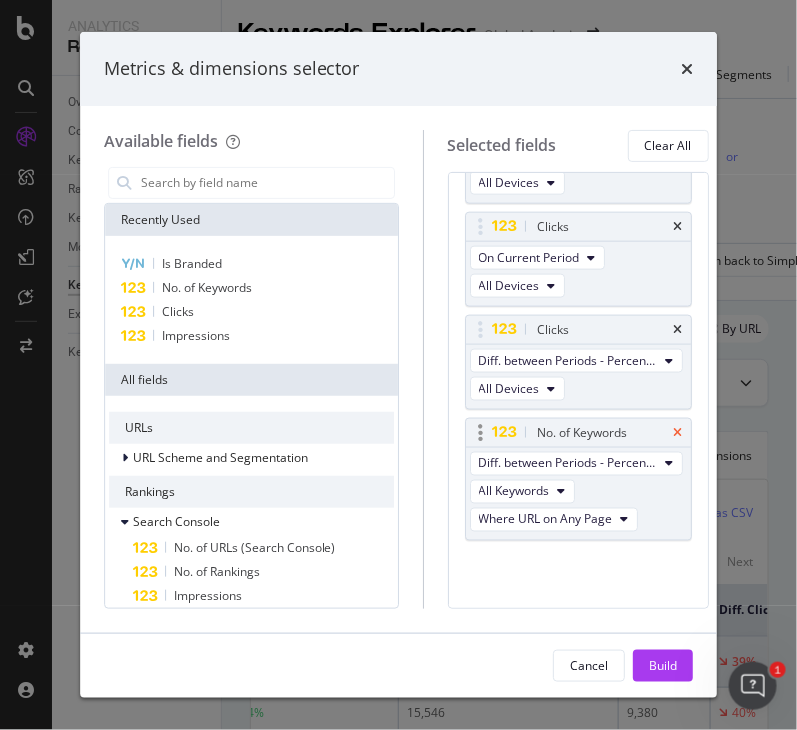 click at bounding box center [678, 433] 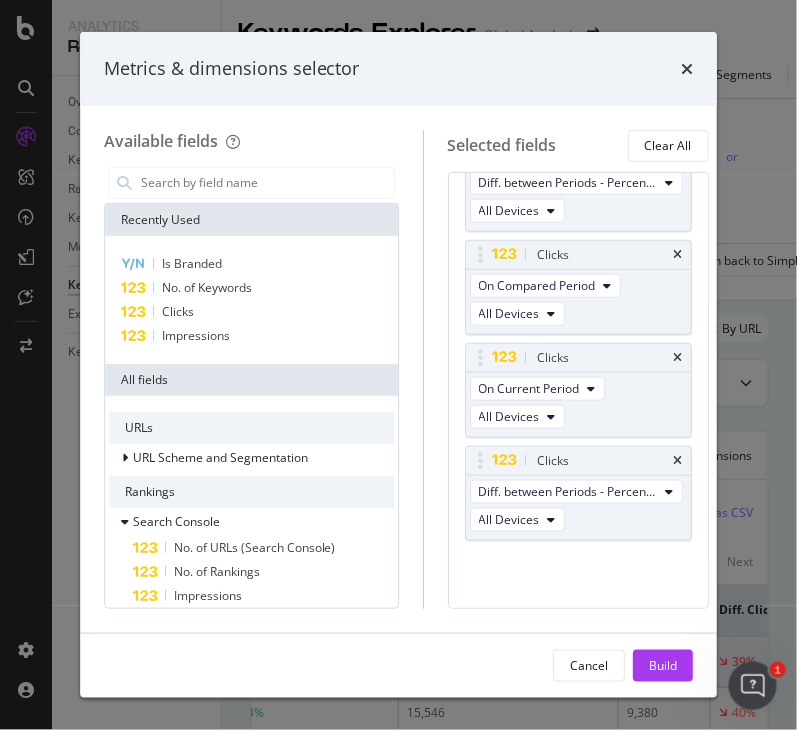 scroll, scrollTop: 385, scrollLeft: 0, axis: vertical 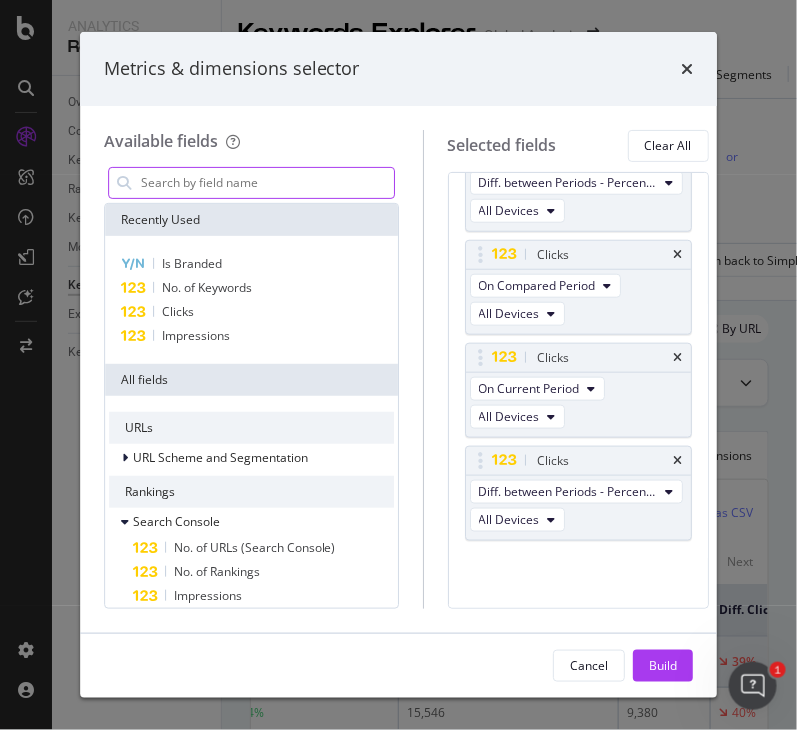 click at bounding box center [266, 183] 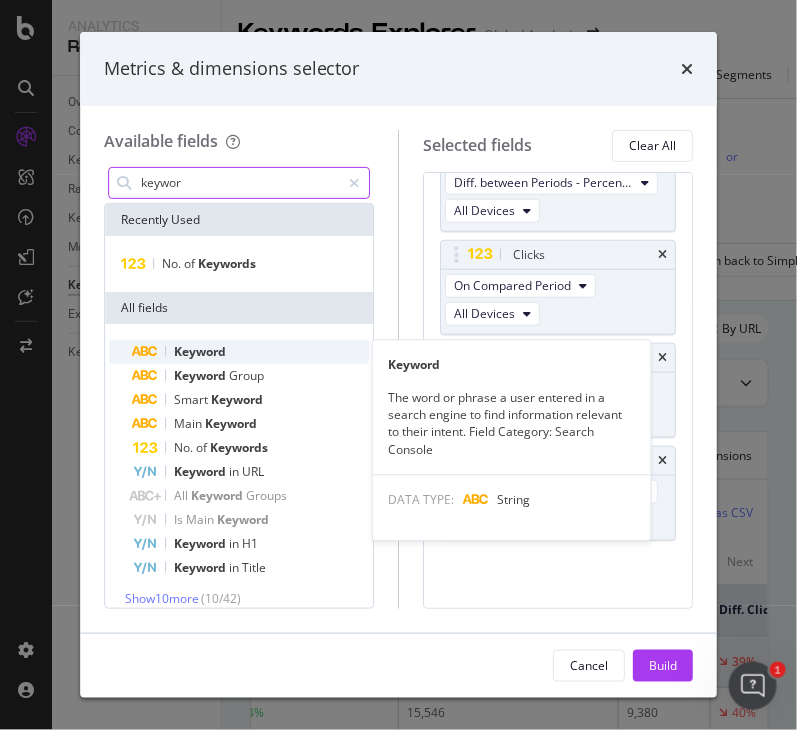 type on "keywor" 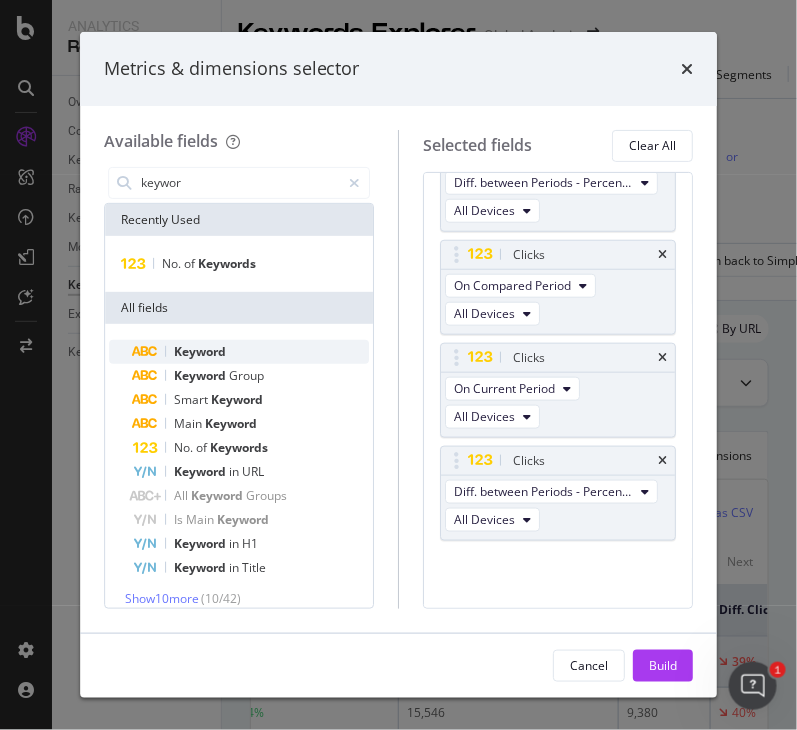 click on "Keyword" at bounding box center (251, 352) 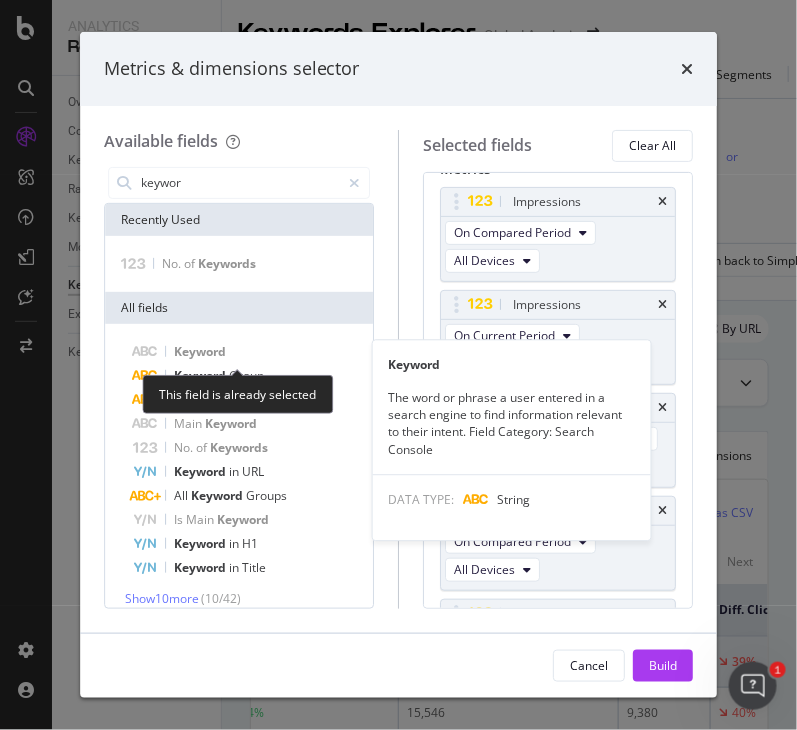 scroll, scrollTop: 44, scrollLeft: 0, axis: vertical 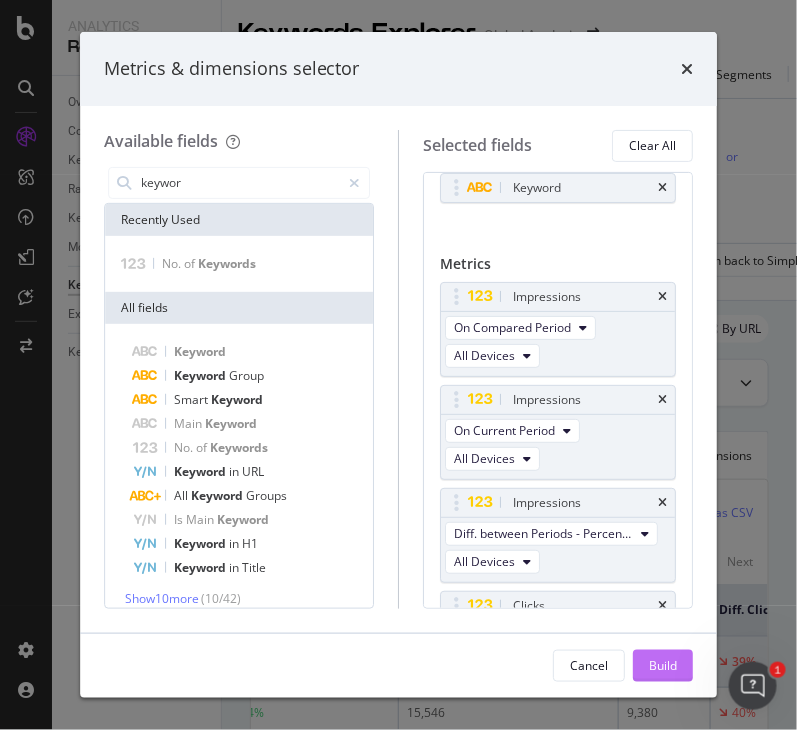 drag, startPoint x: 670, startPoint y: 670, endPoint x: 660, endPoint y: 667, distance: 10.440307 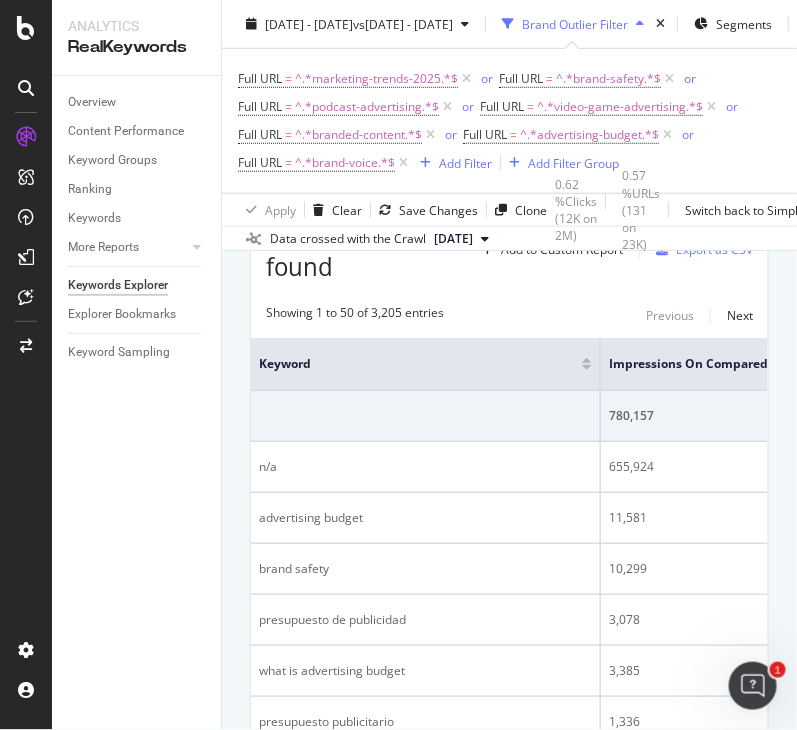 scroll, scrollTop: 286, scrollLeft: 0, axis: vertical 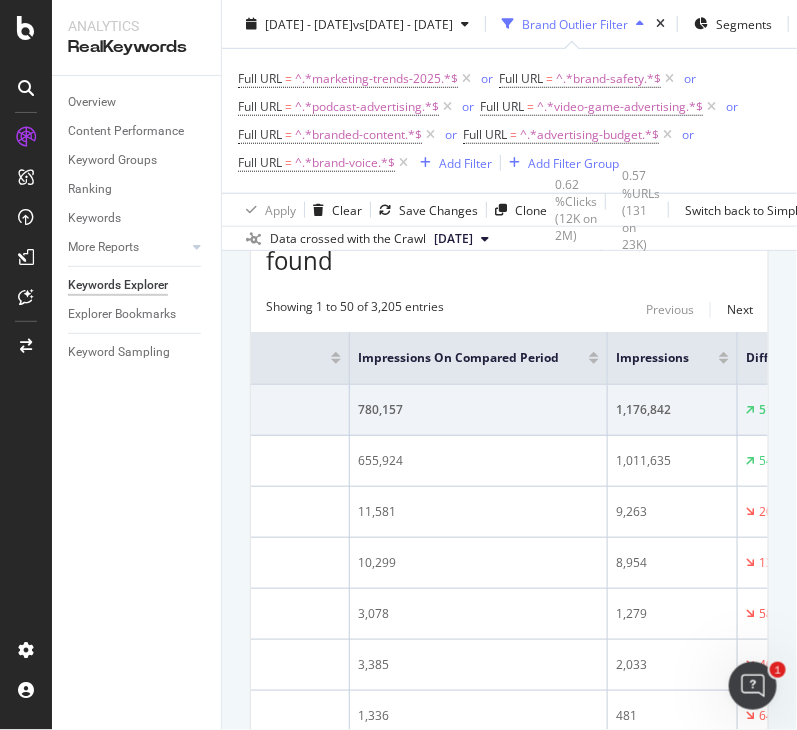 click at bounding box center (724, 361) 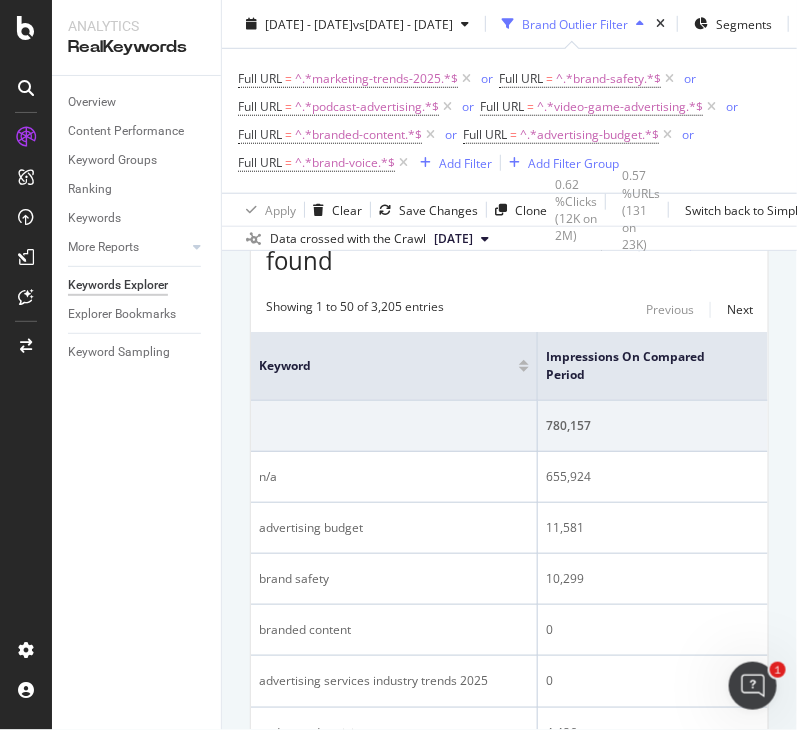 scroll, scrollTop: 378, scrollLeft: 0, axis: vertical 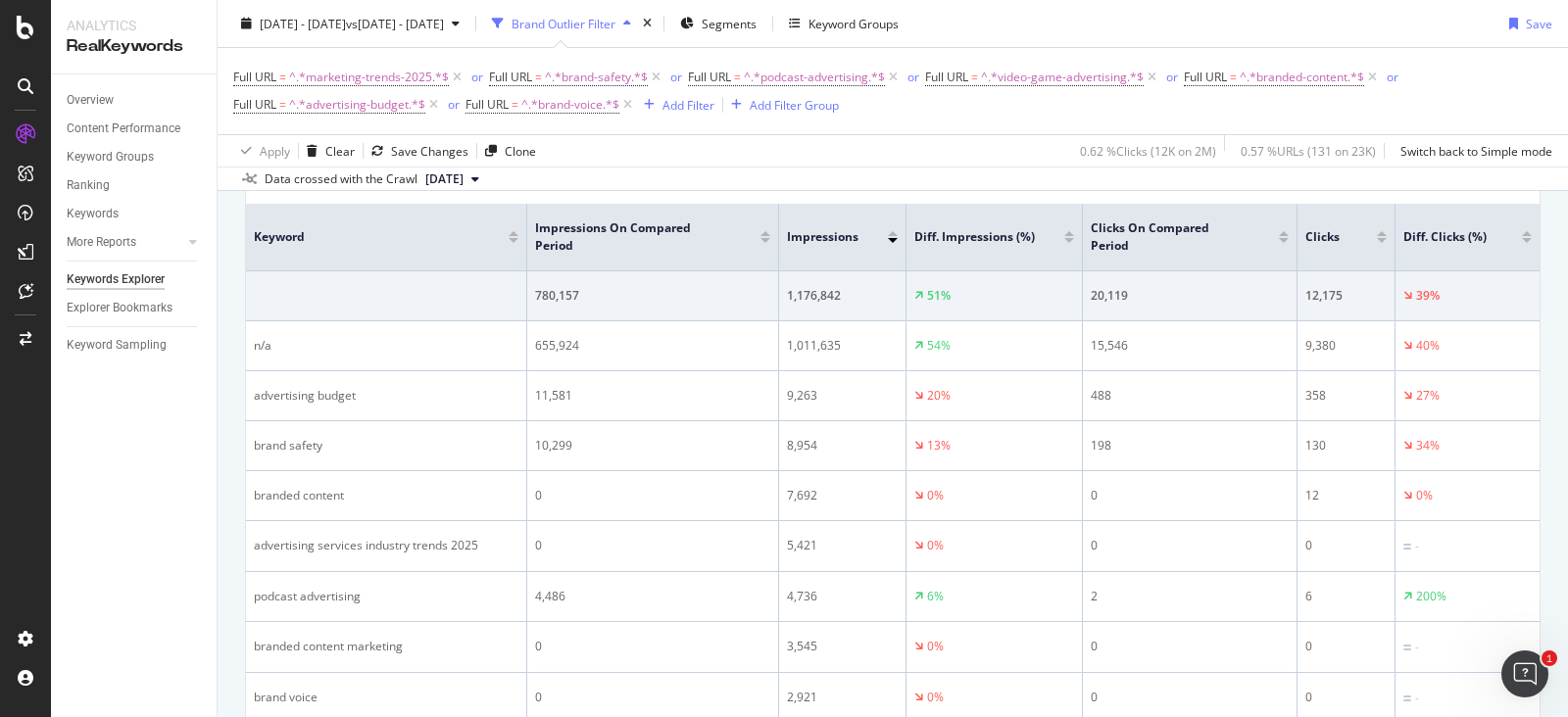 click at bounding box center (1382, 240) 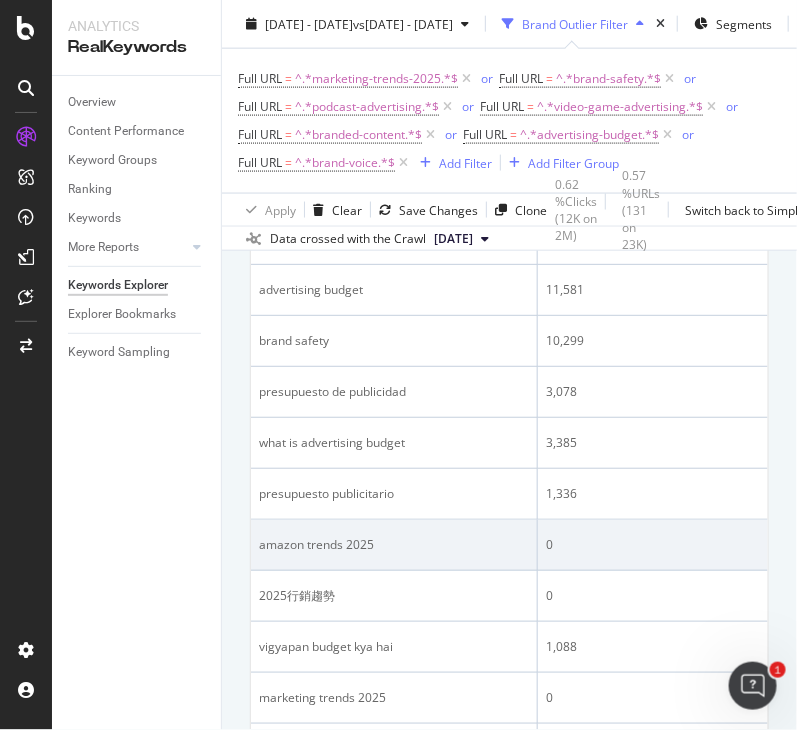 scroll, scrollTop: 549, scrollLeft: 0, axis: vertical 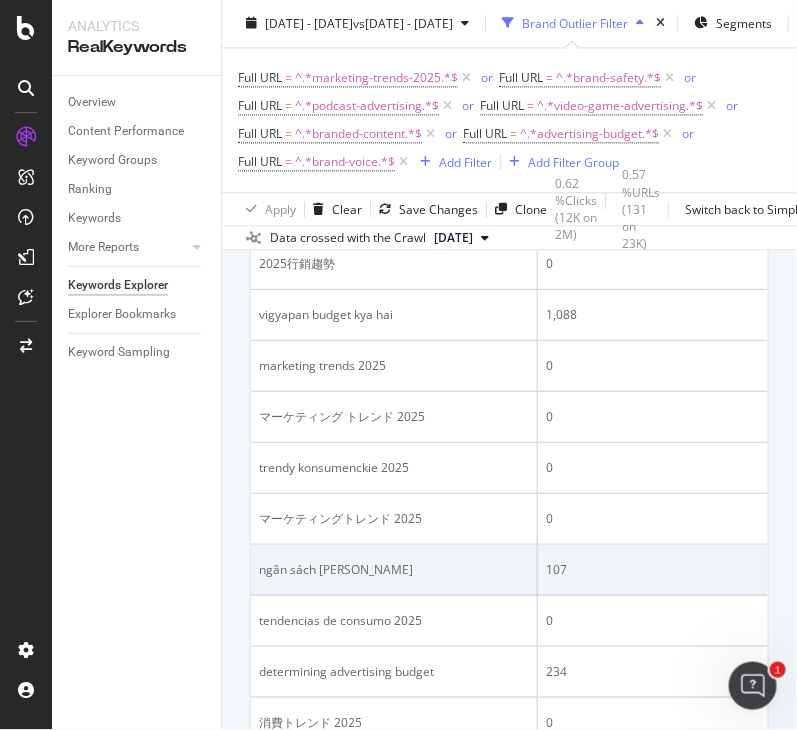 click on "ngân sách [PERSON_NAME]" at bounding box center (394, 570) 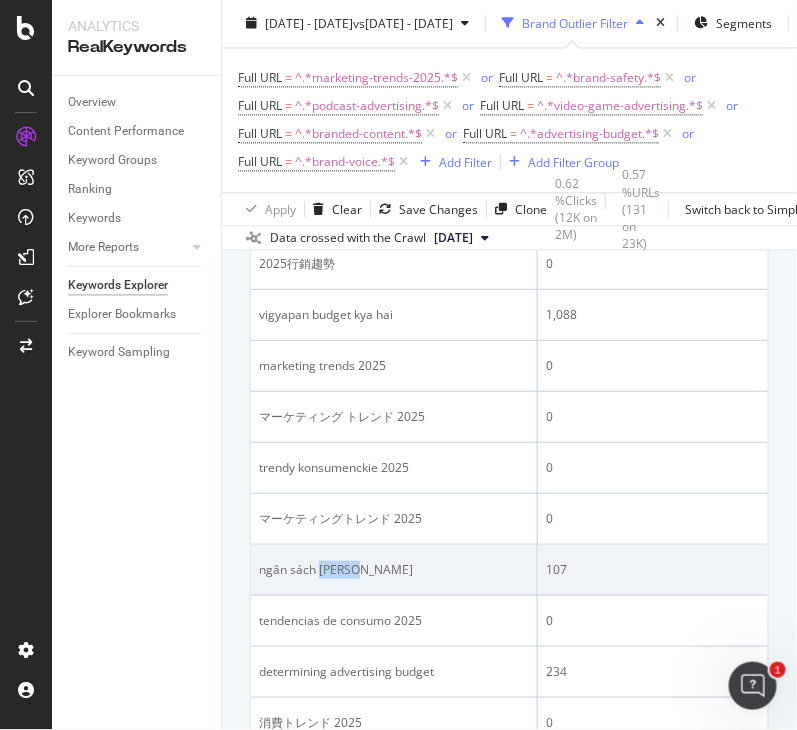 click on "ngân sách [PERSON_NAME]" at bounding box center (394, 570) 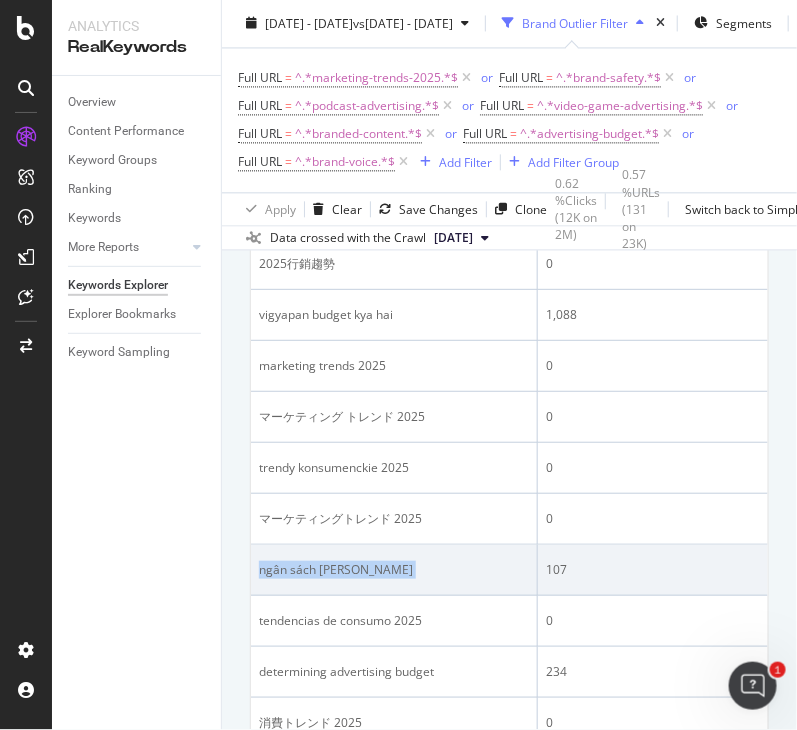 click on "ngân sách [PERSON_NAME]" at bounding box center [394, 570] 